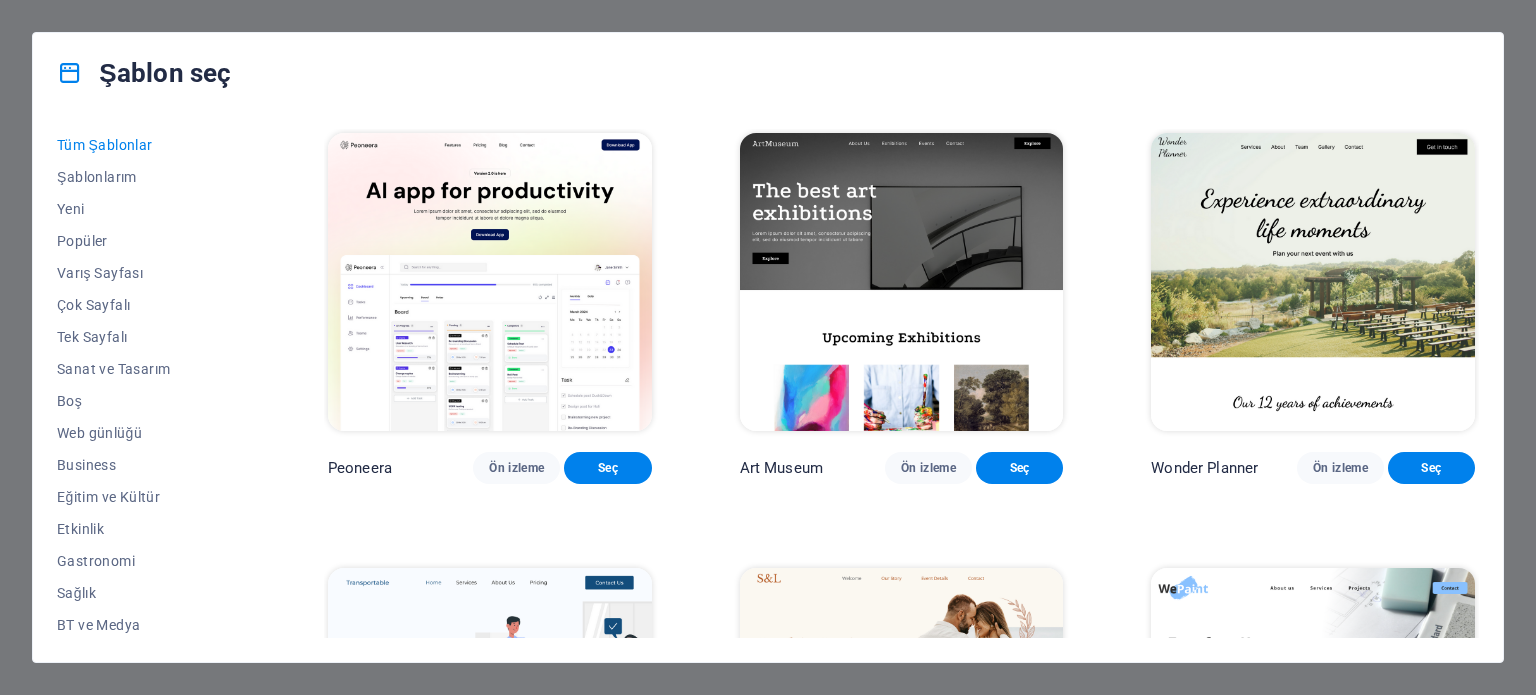 scroll, scrollTop: 0, scrollLeft: 0, axis: both 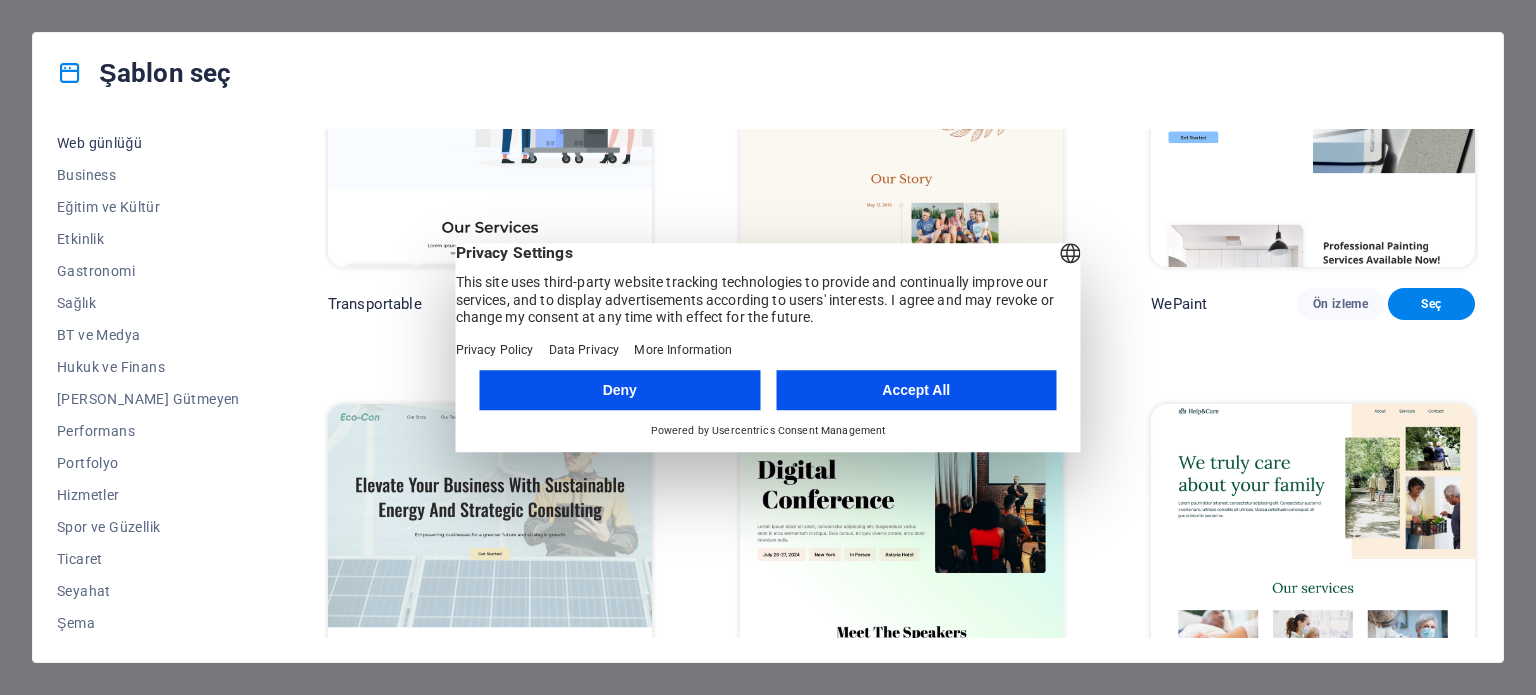click on "Web günlüğü" at bounding box center (148, 143) 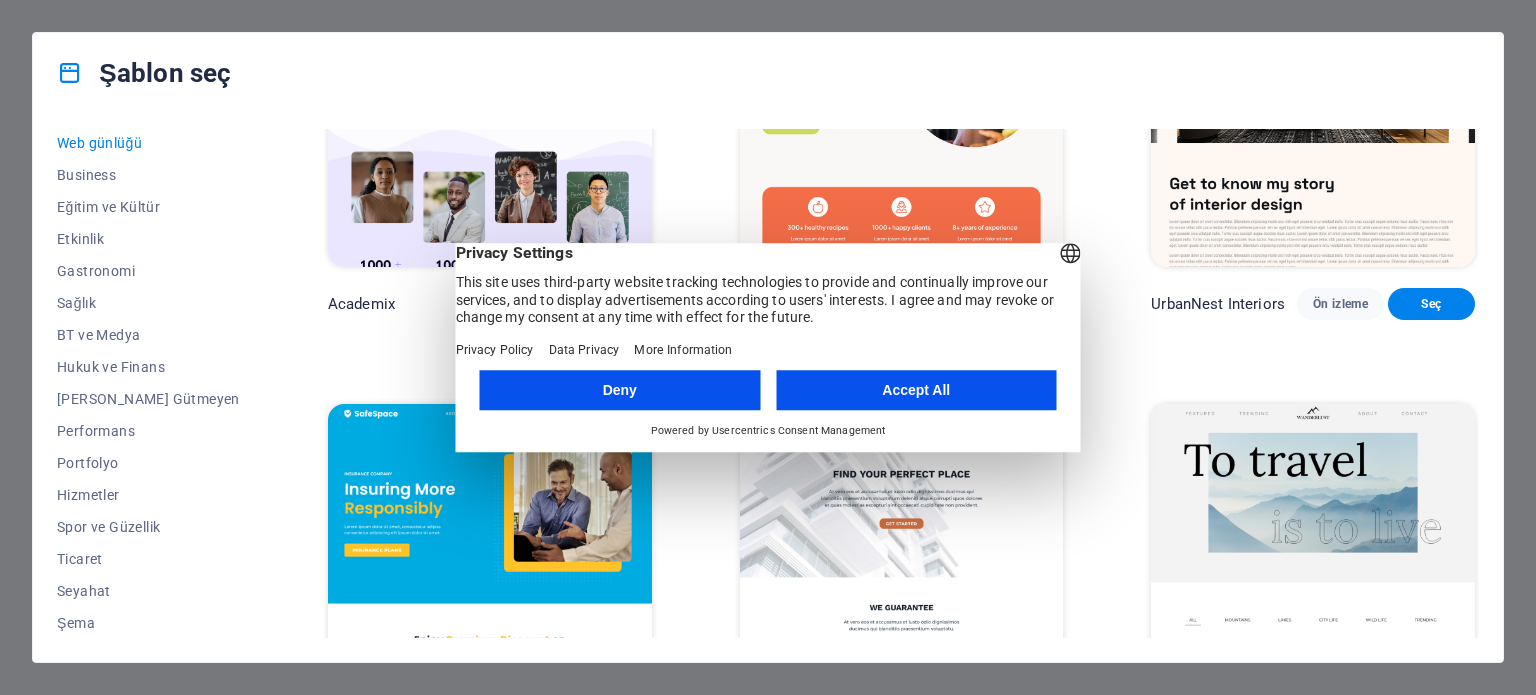click on "Accept All" at bounding box center (916, 390) 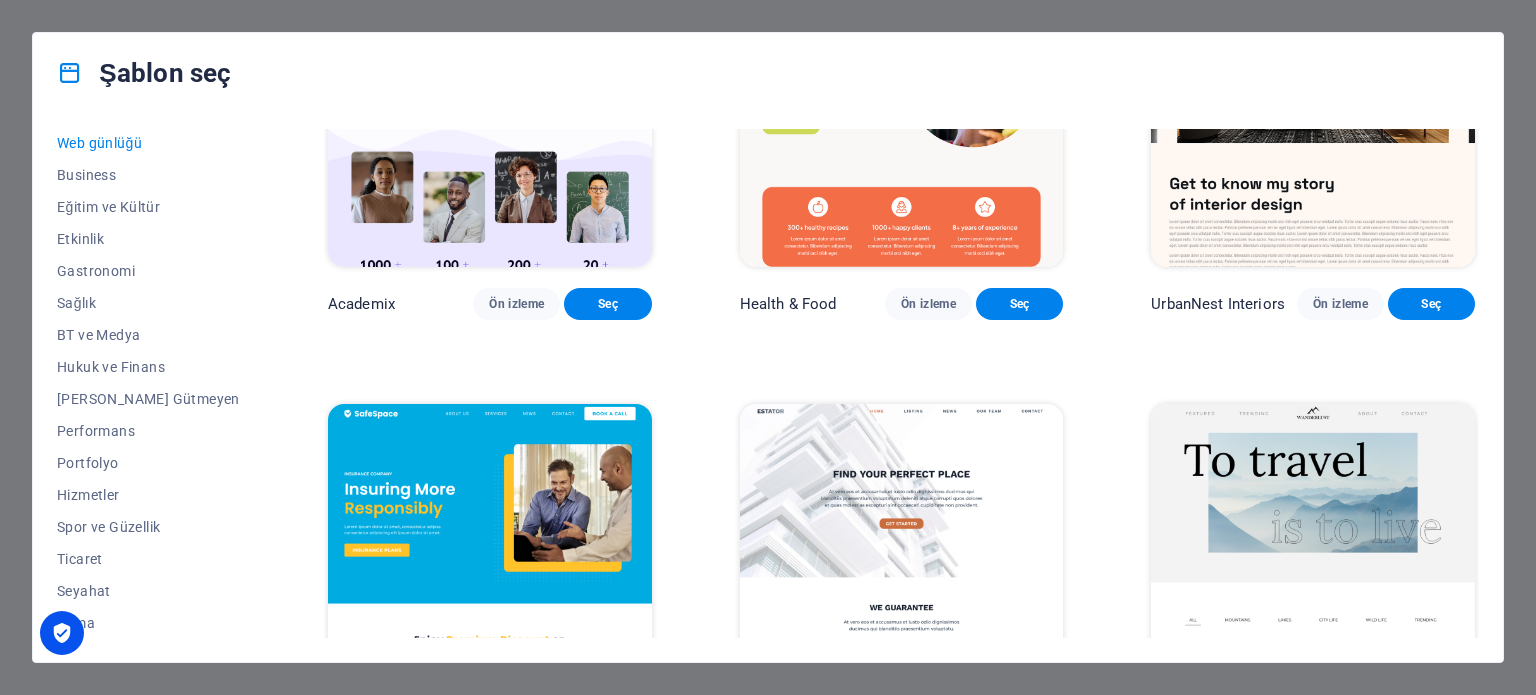 scroll, scrollTop: 0, scrollLeft: 0, axis: both 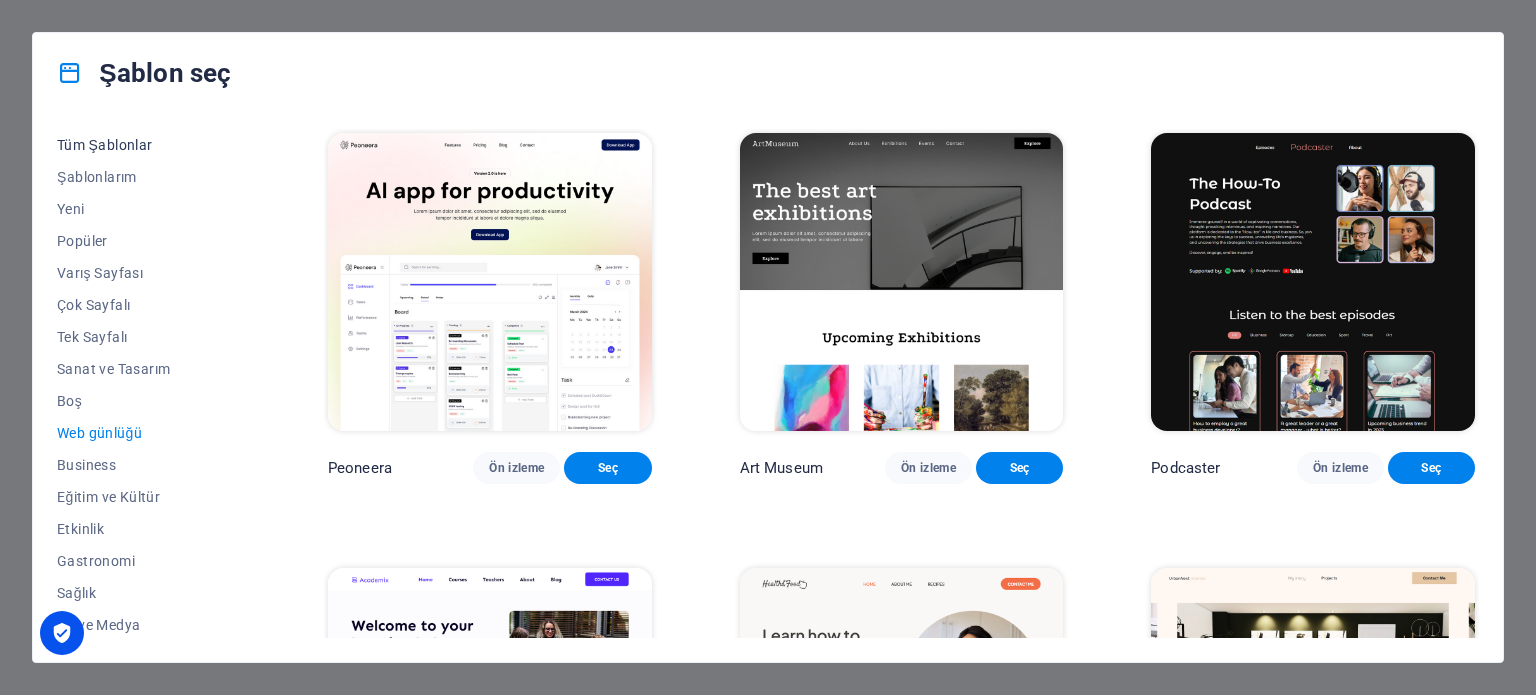 click on "Tüm Şablonlar" at bounding box center [148, 145] 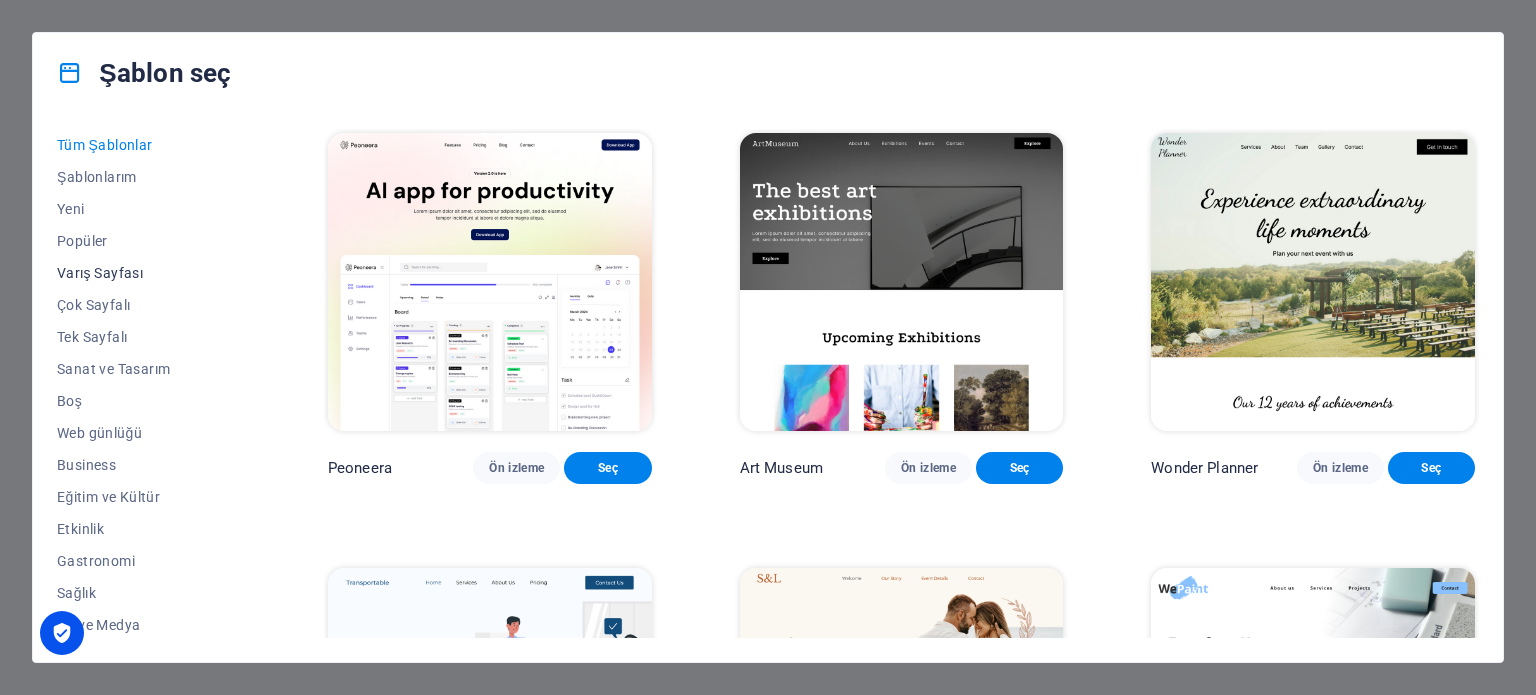click on "Varış Sayfası" at bounding box center (148, 273) 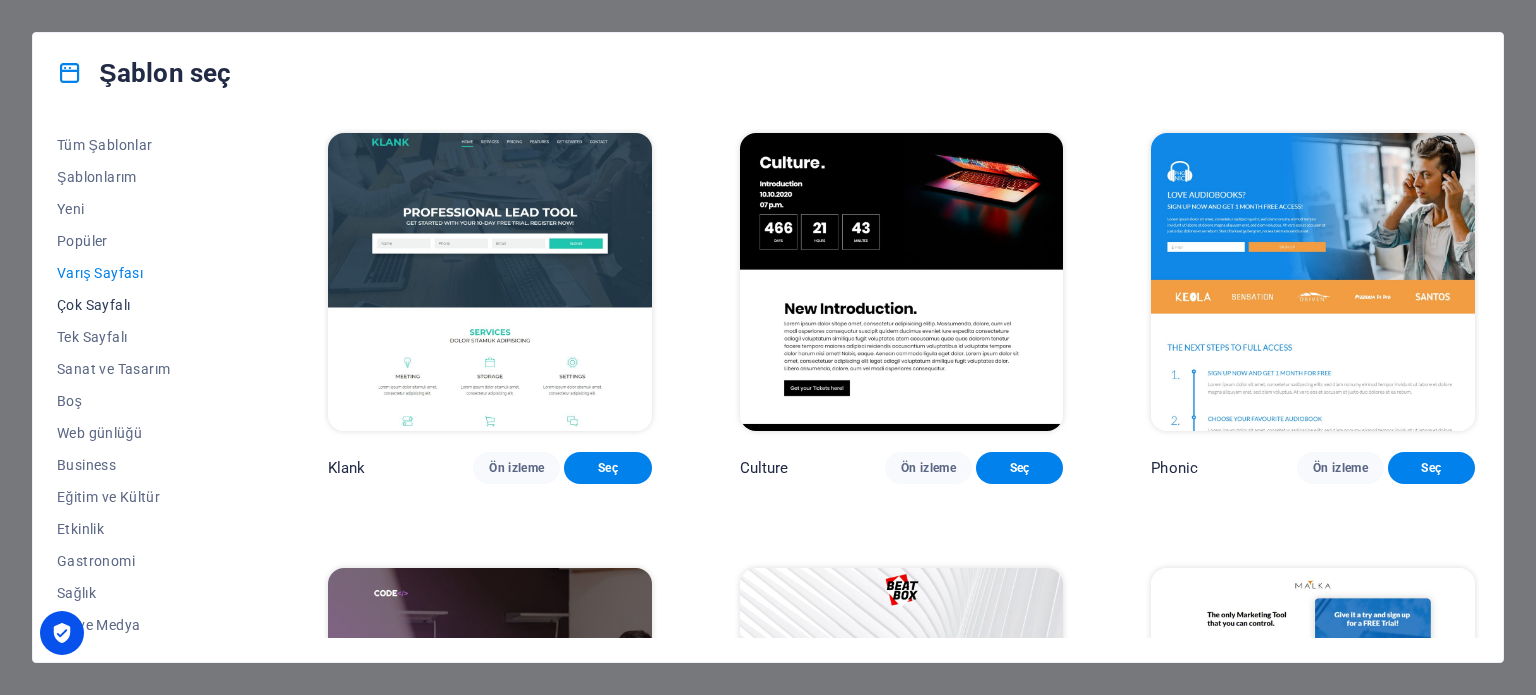 click on "Çok Sayfalı" at bounding box center (148, 305) 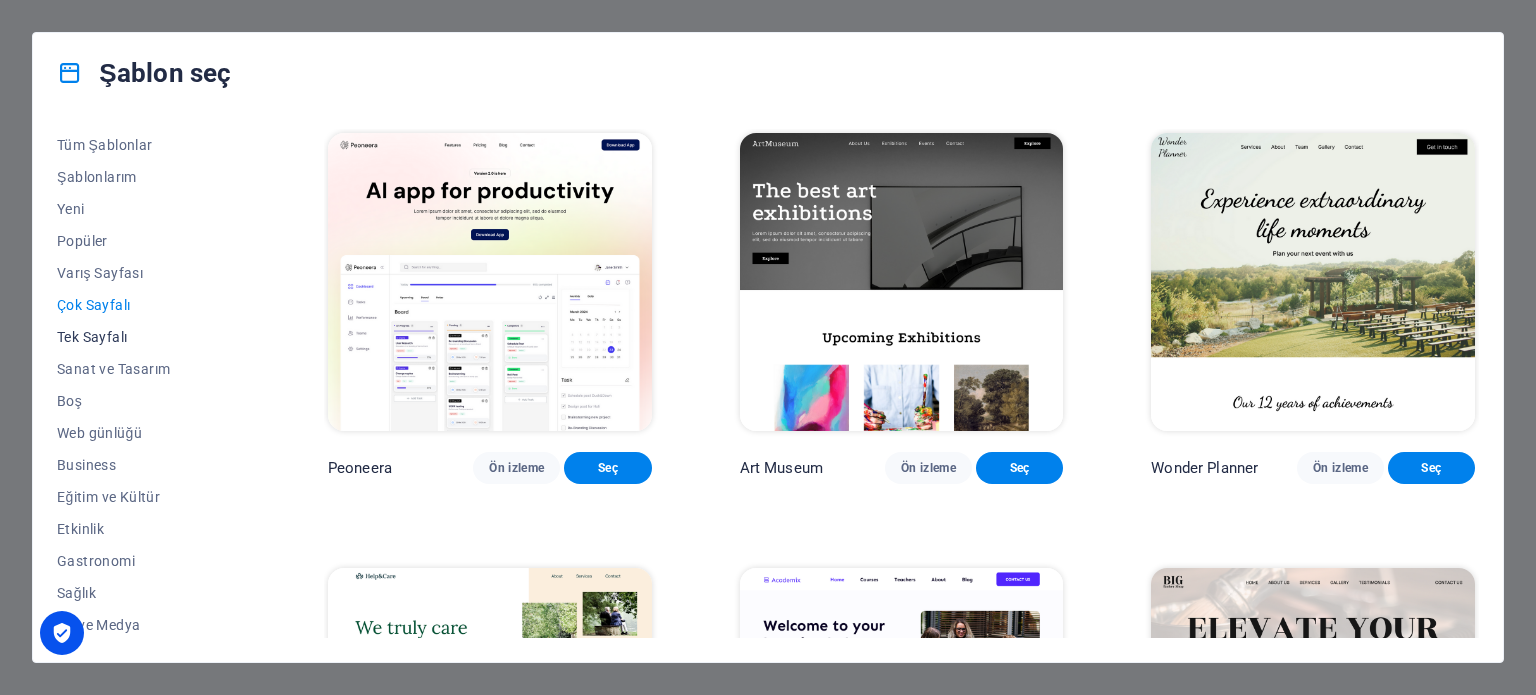 click on "Tek Sayfalı" at bounding box center [148, 337] 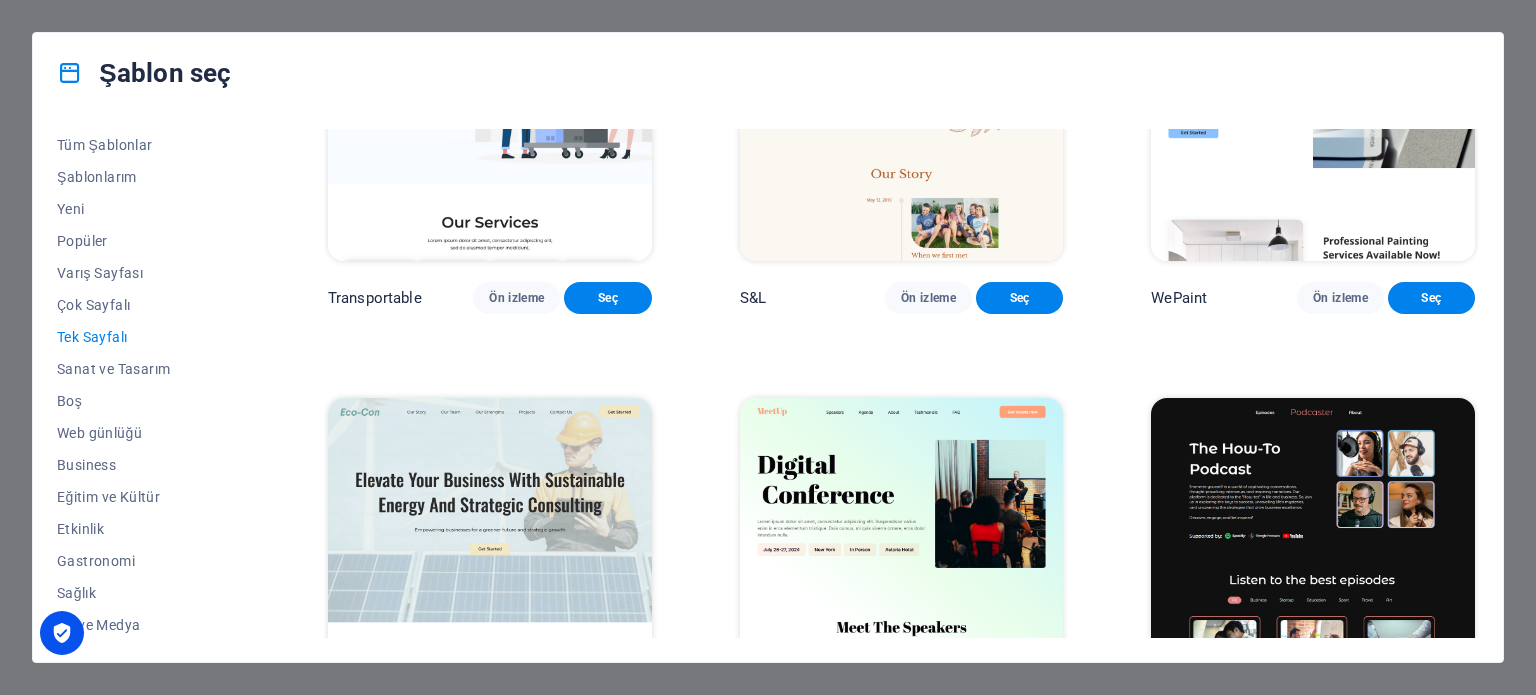 scroll, scrollTop: 0, scrollLeft: 0, axis: both 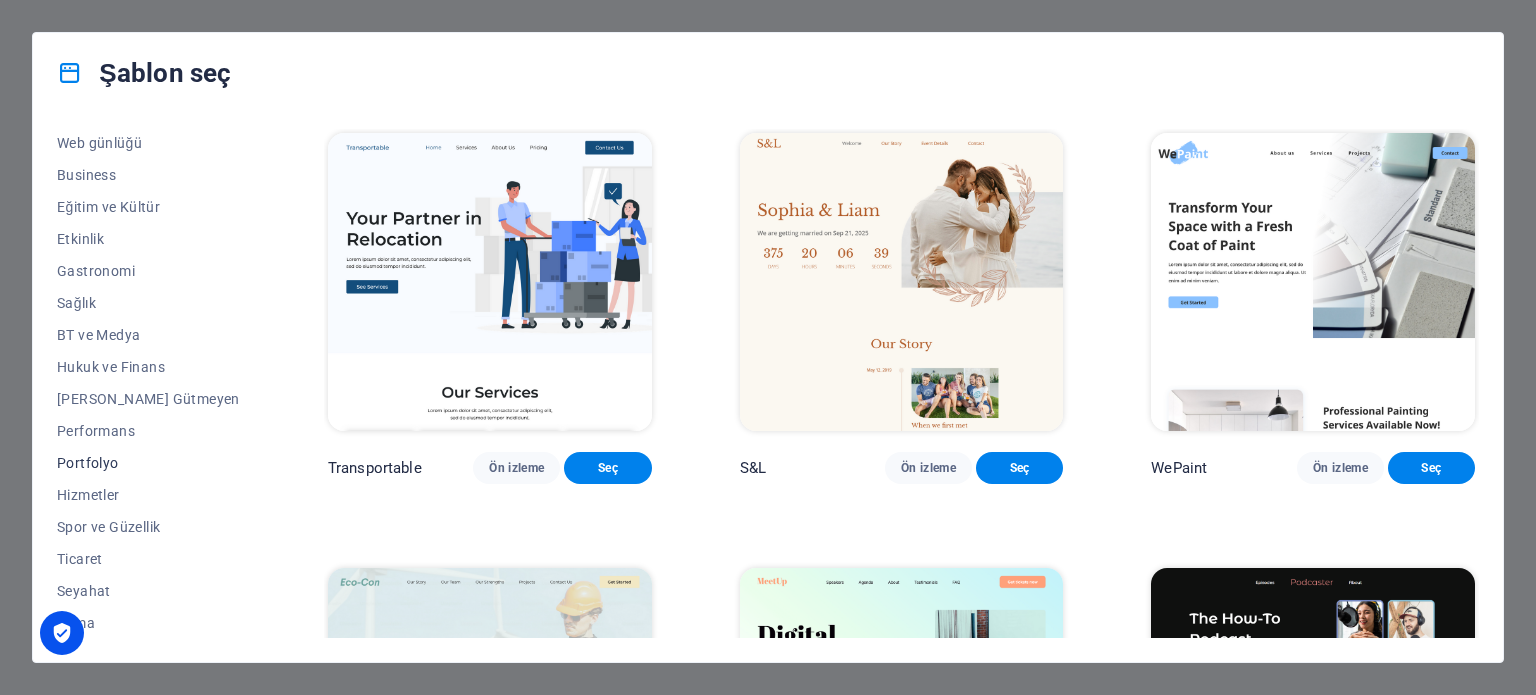 click on "Portfolyo" at bounding box center [148, 463] 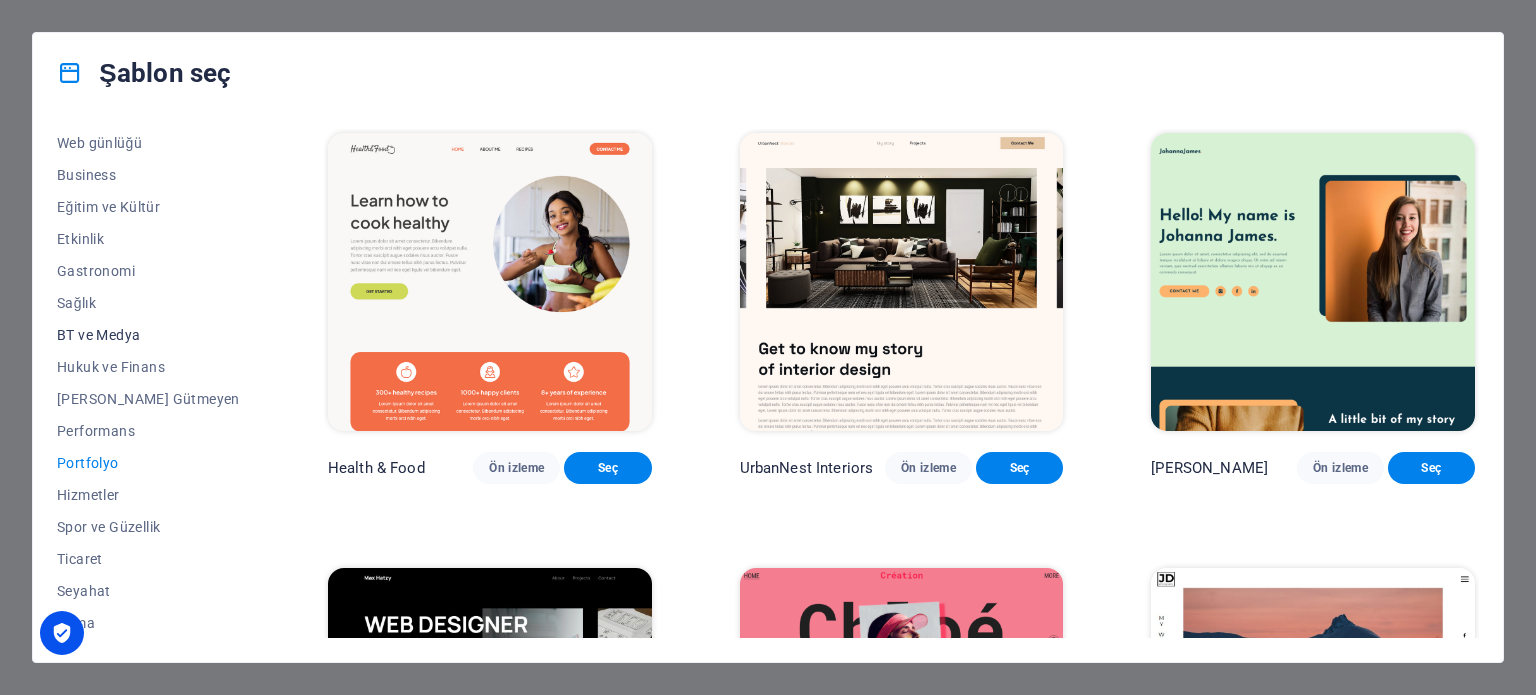 click on "BT ve Medya" at bounding box center [148, 335] 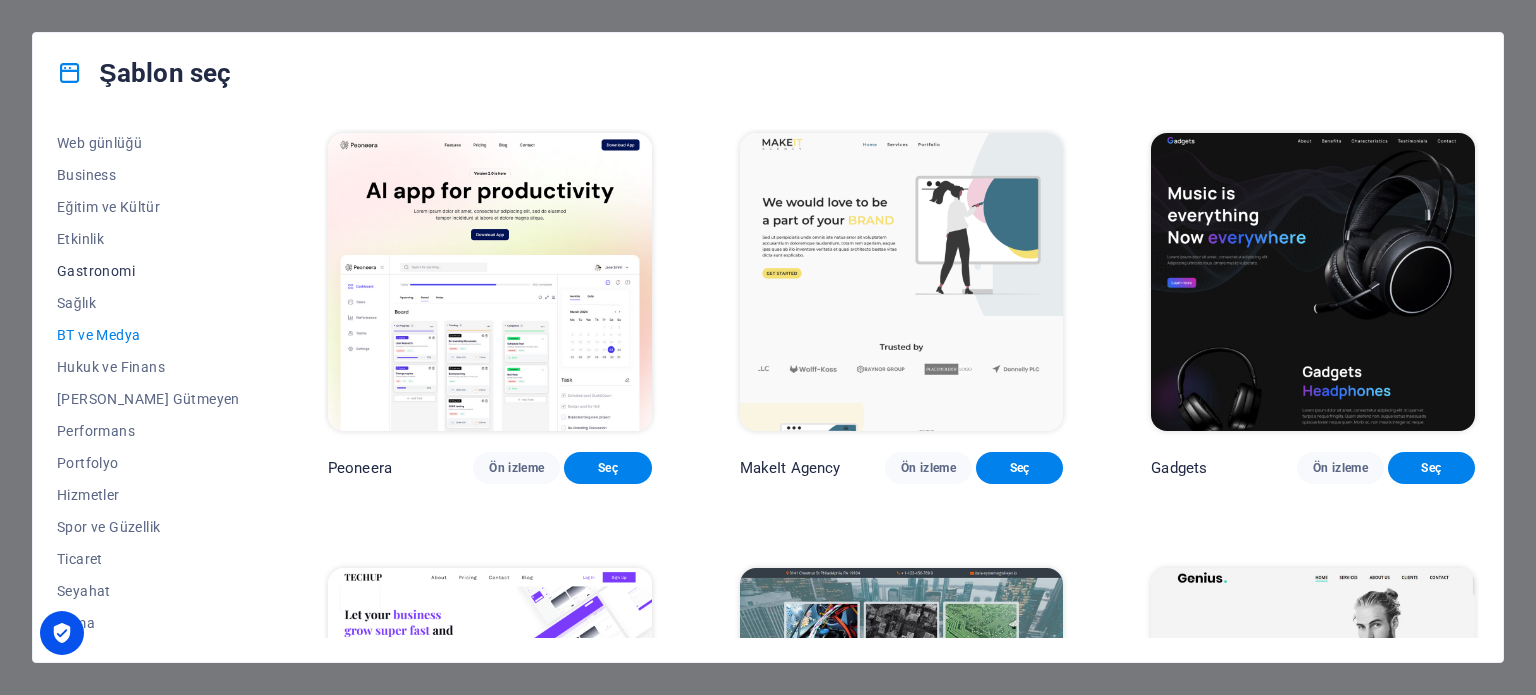 click on "Gastronomi" at bounding box center [148, 271] 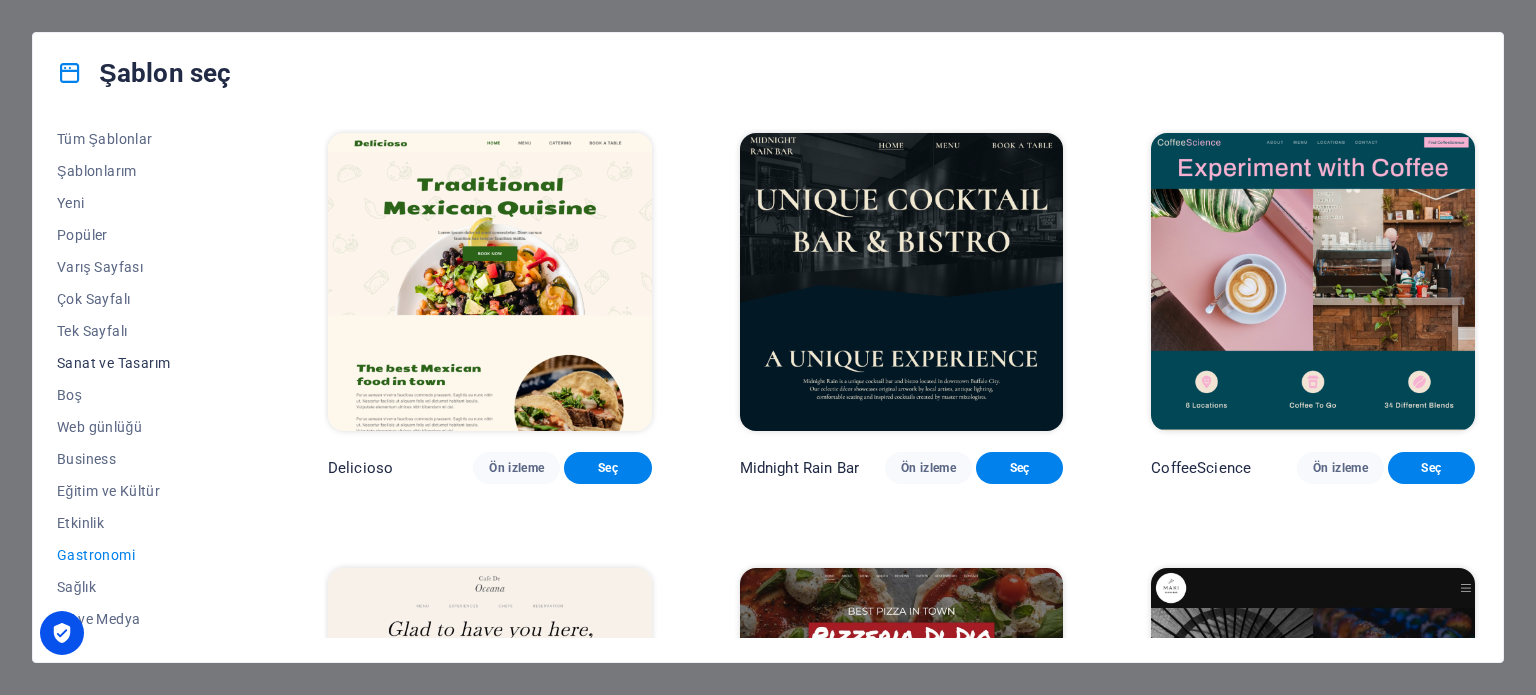 scroll, scrollTop: 0, scrollLeft: 0, axis: both 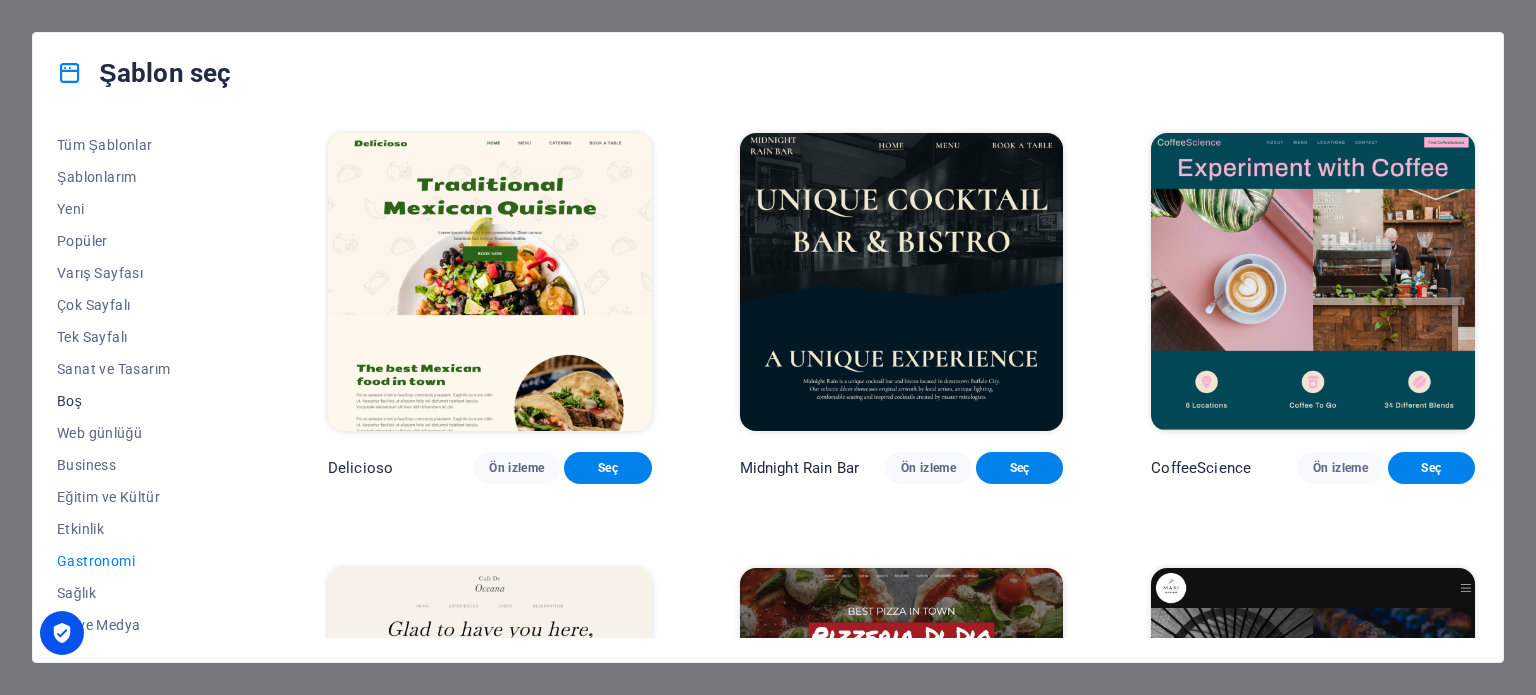 click on "Boş" at bounding box center (148, 401) 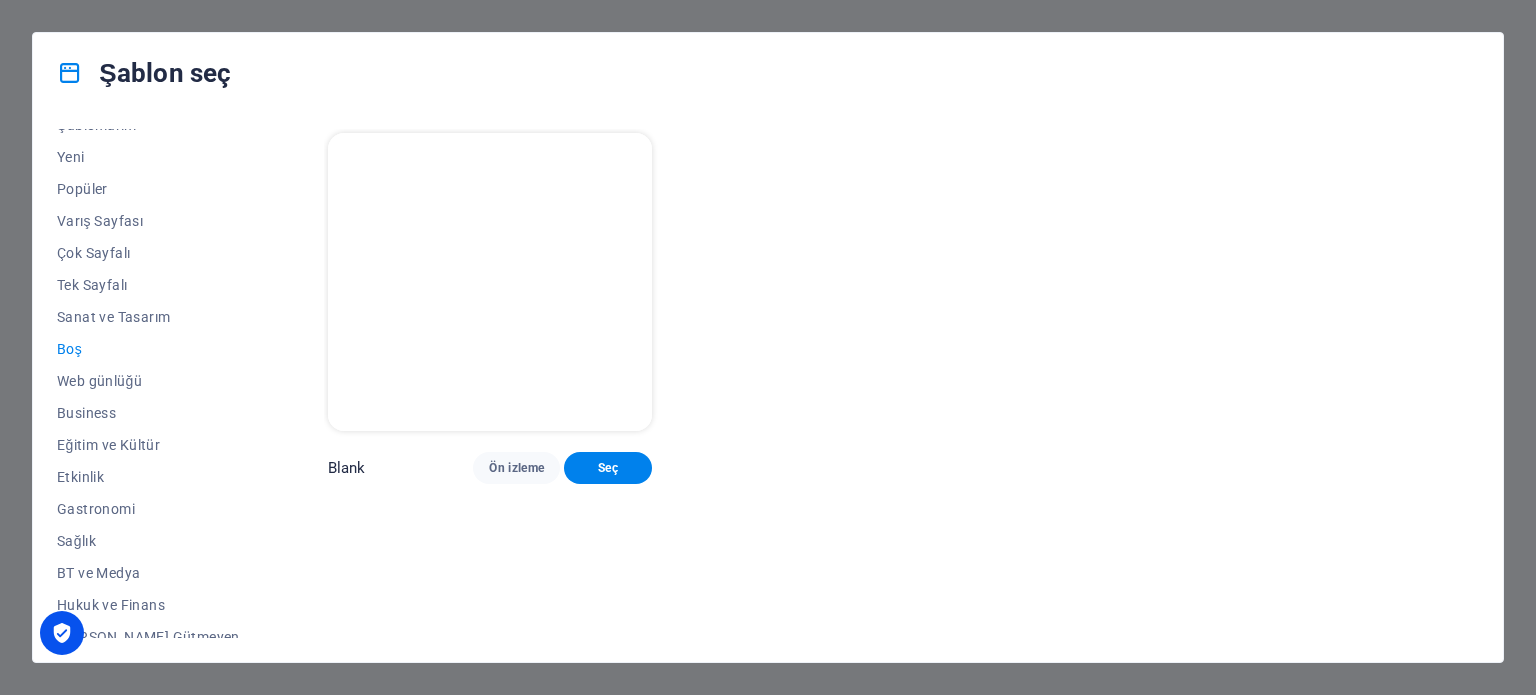 scroll, scrollTop: 290, scrollLeft: 0, axis: vertical 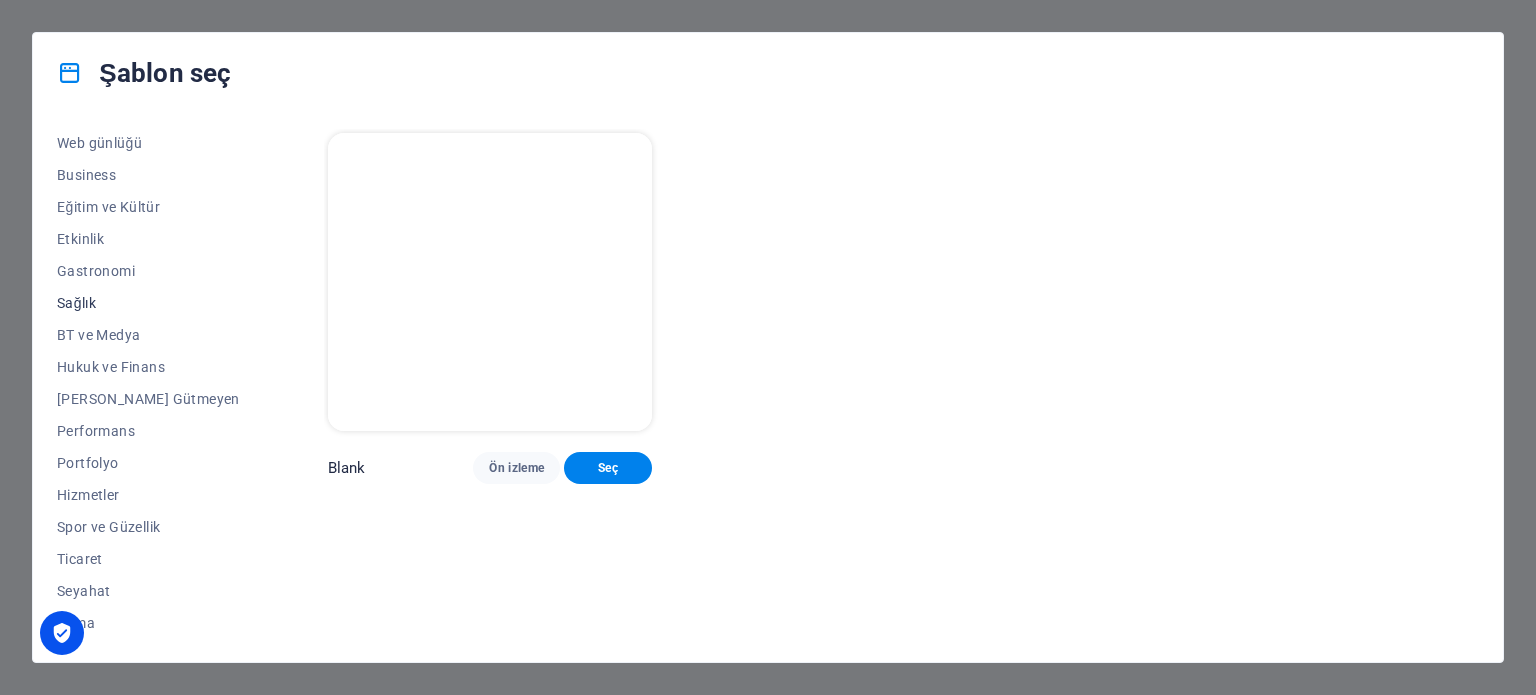 click on "Sağlık" at bounding box center (148, 303) 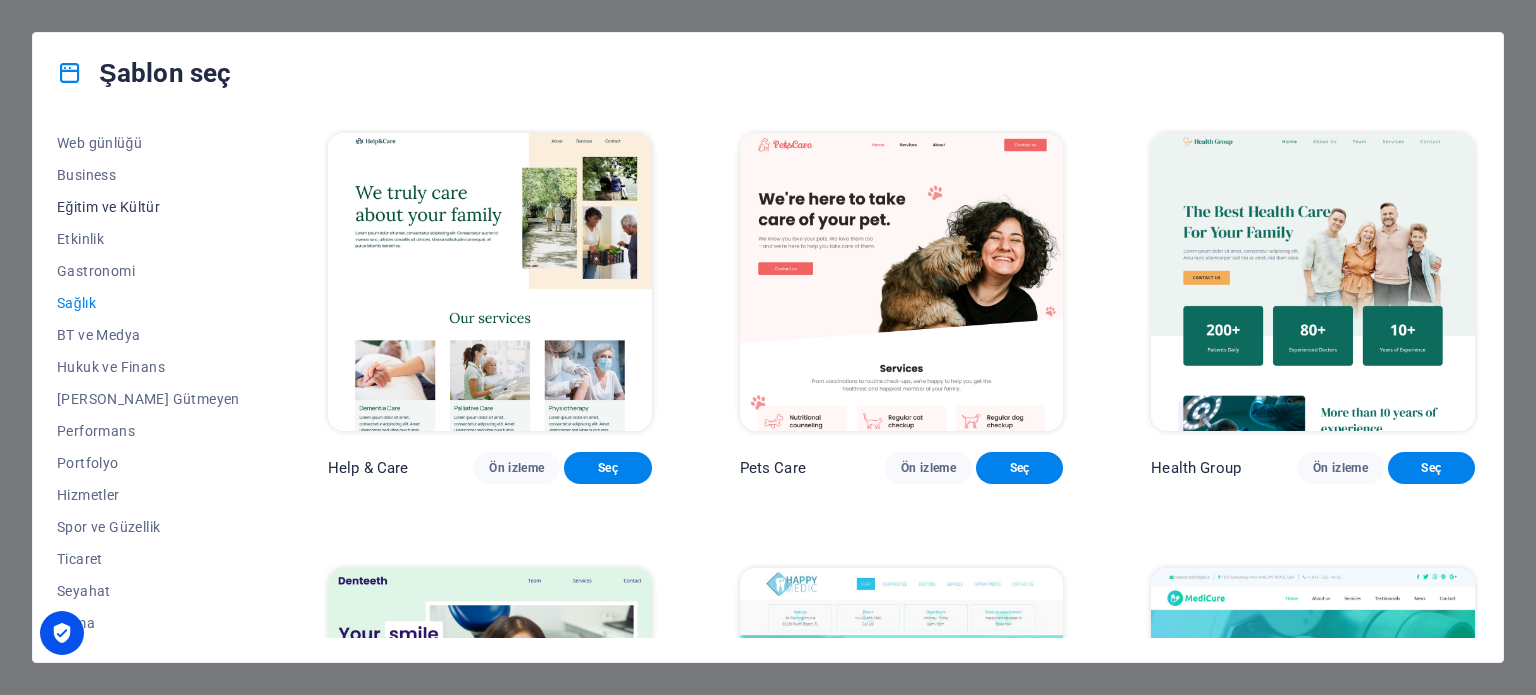 click on "Eğitim ve Kültür" at bounding box center [148, 207] 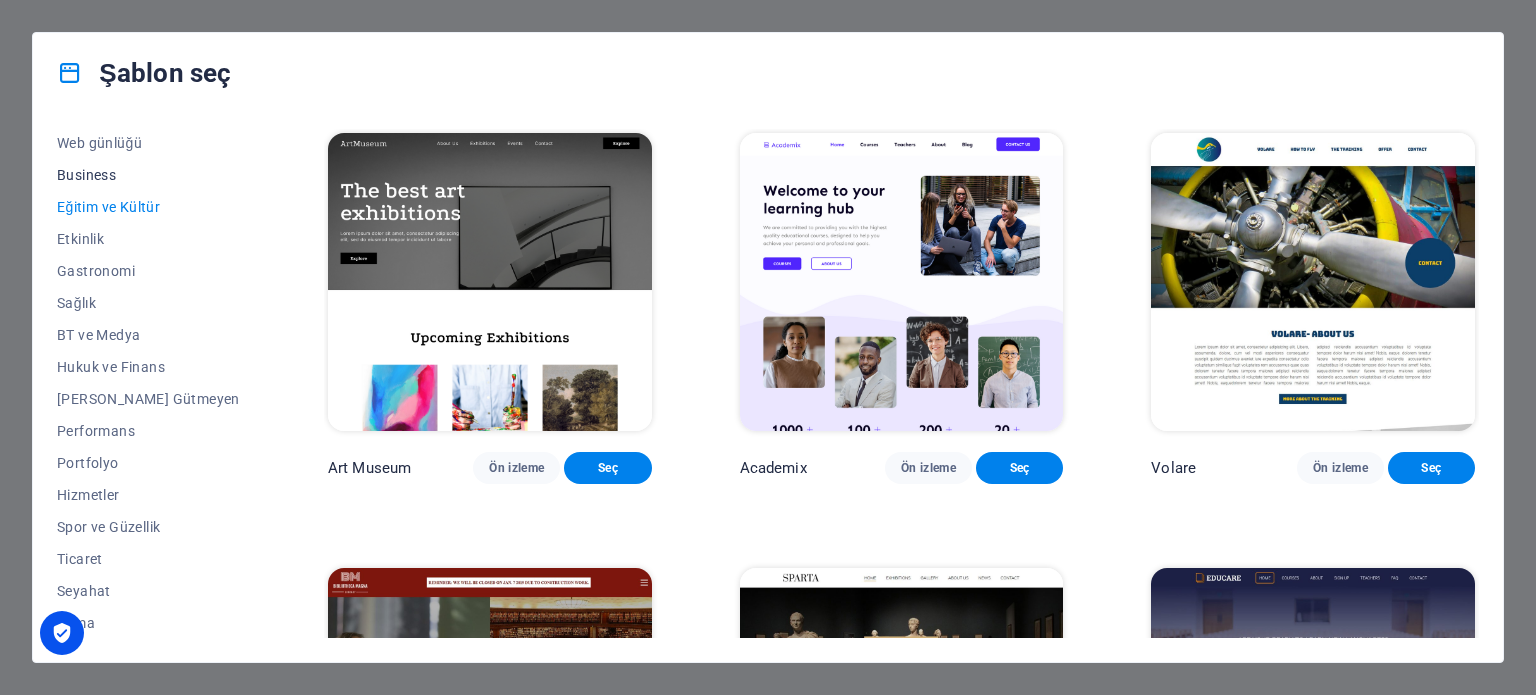 click on "Business" at bounding box center [148, 175] 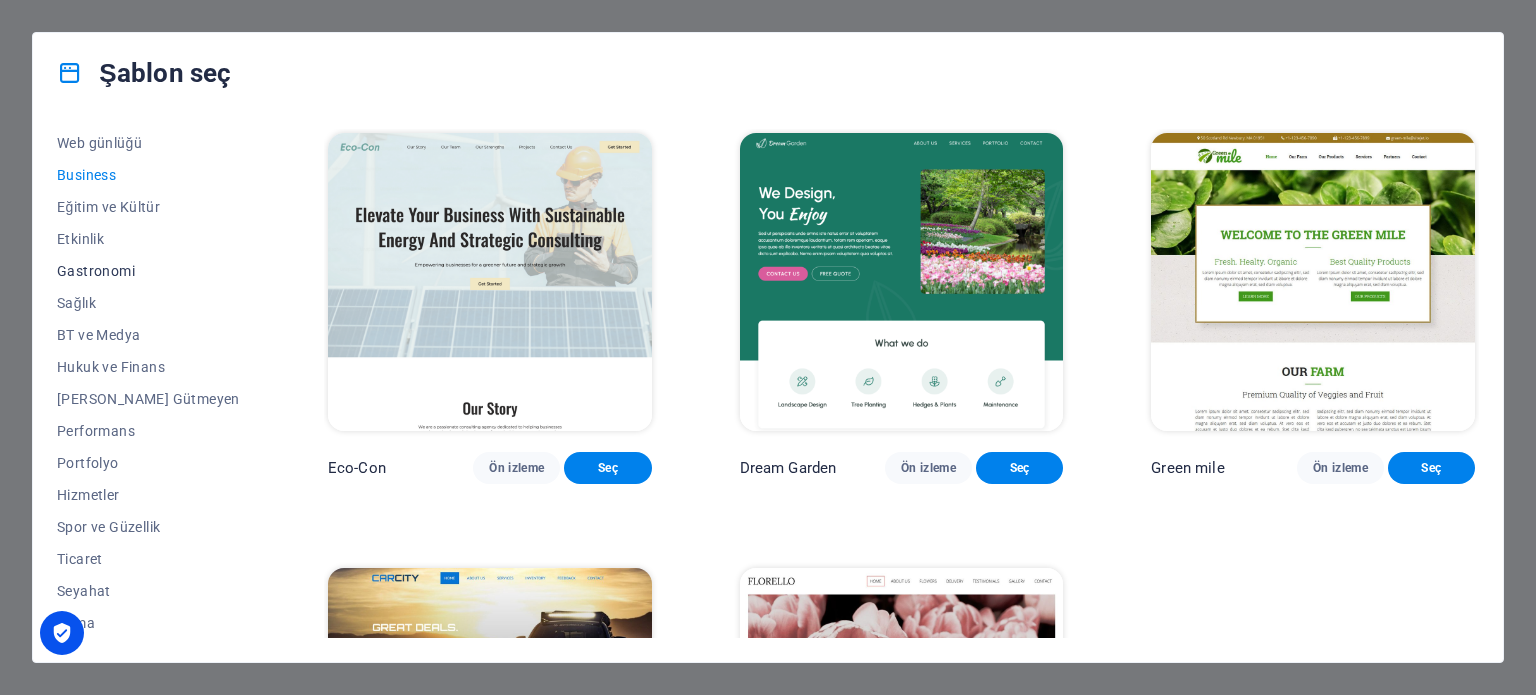 click on "Gastronomi" at bounding box center [148, 271] 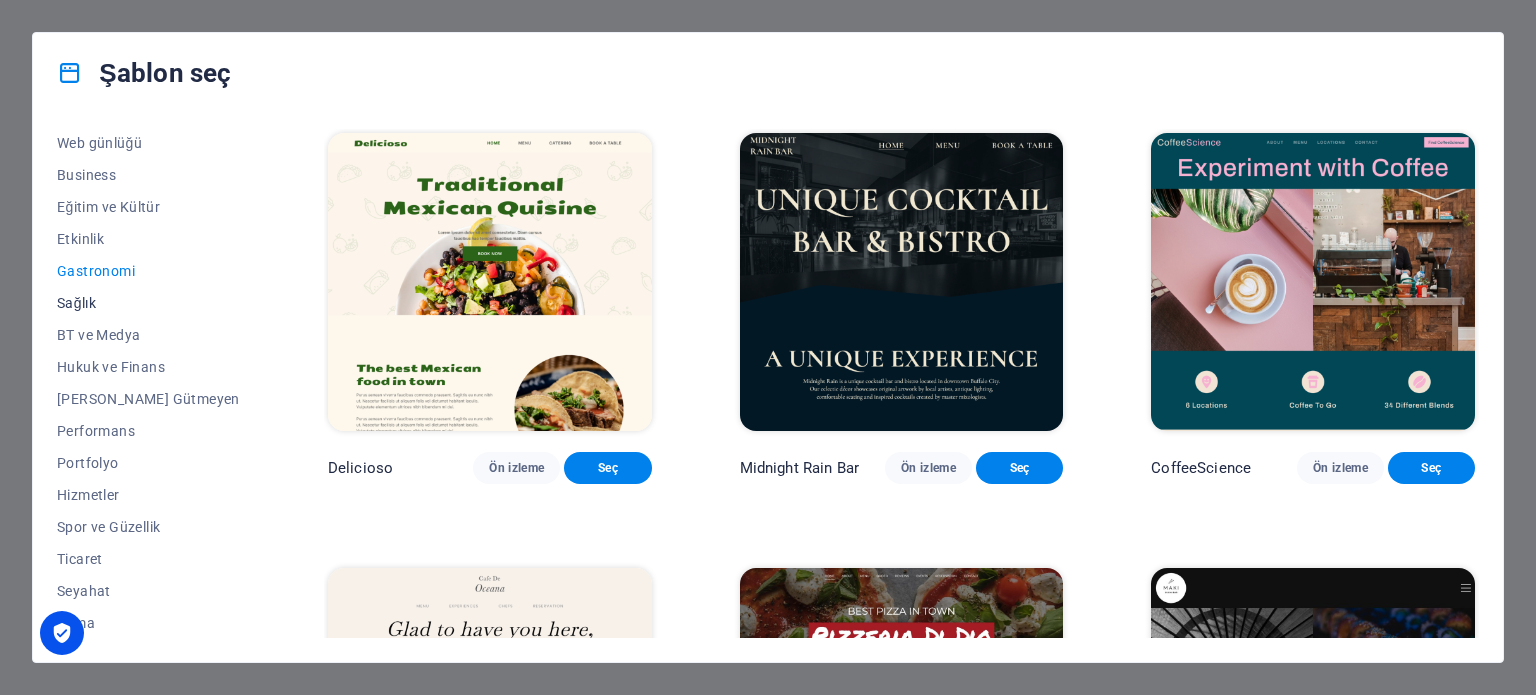 click on "Sağlık" at bounding box center [148, 303] 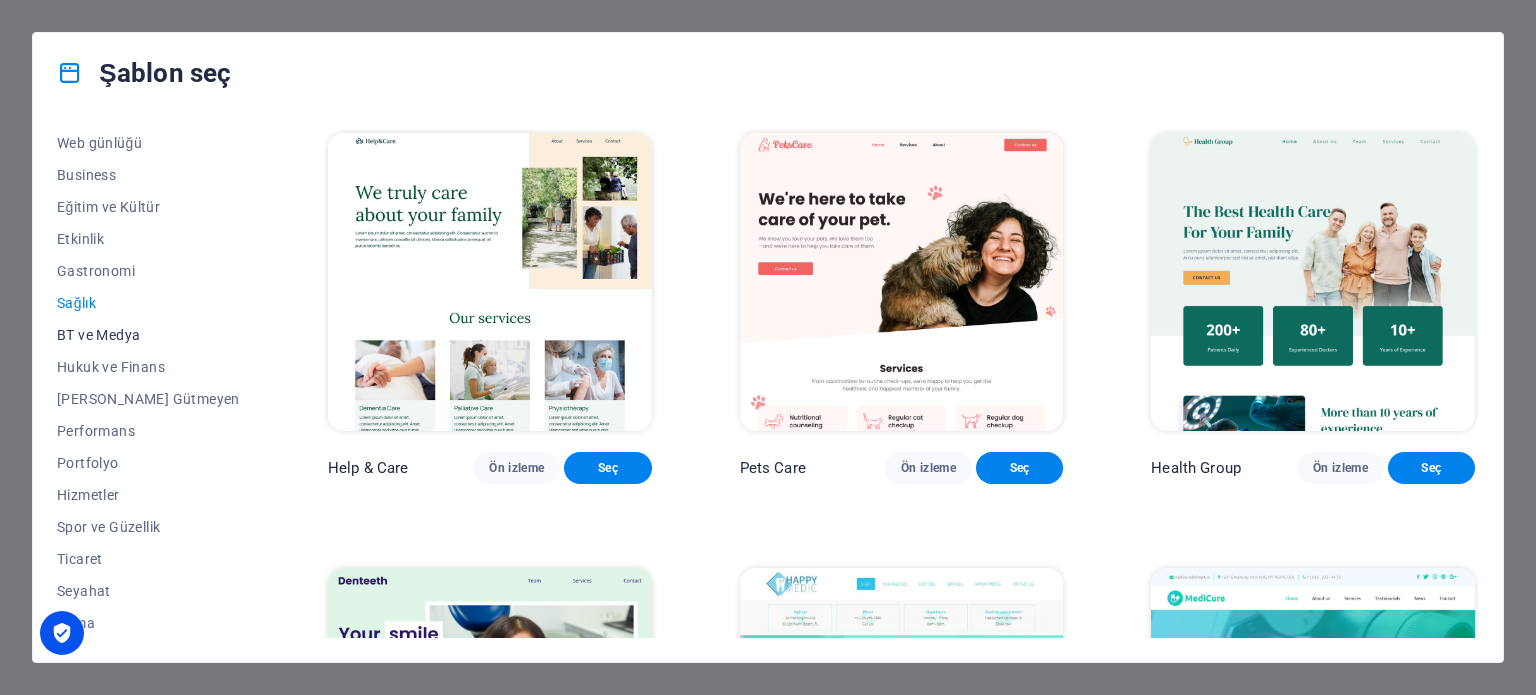 click on "BT ve Medya" at bounding box center (148, 335) 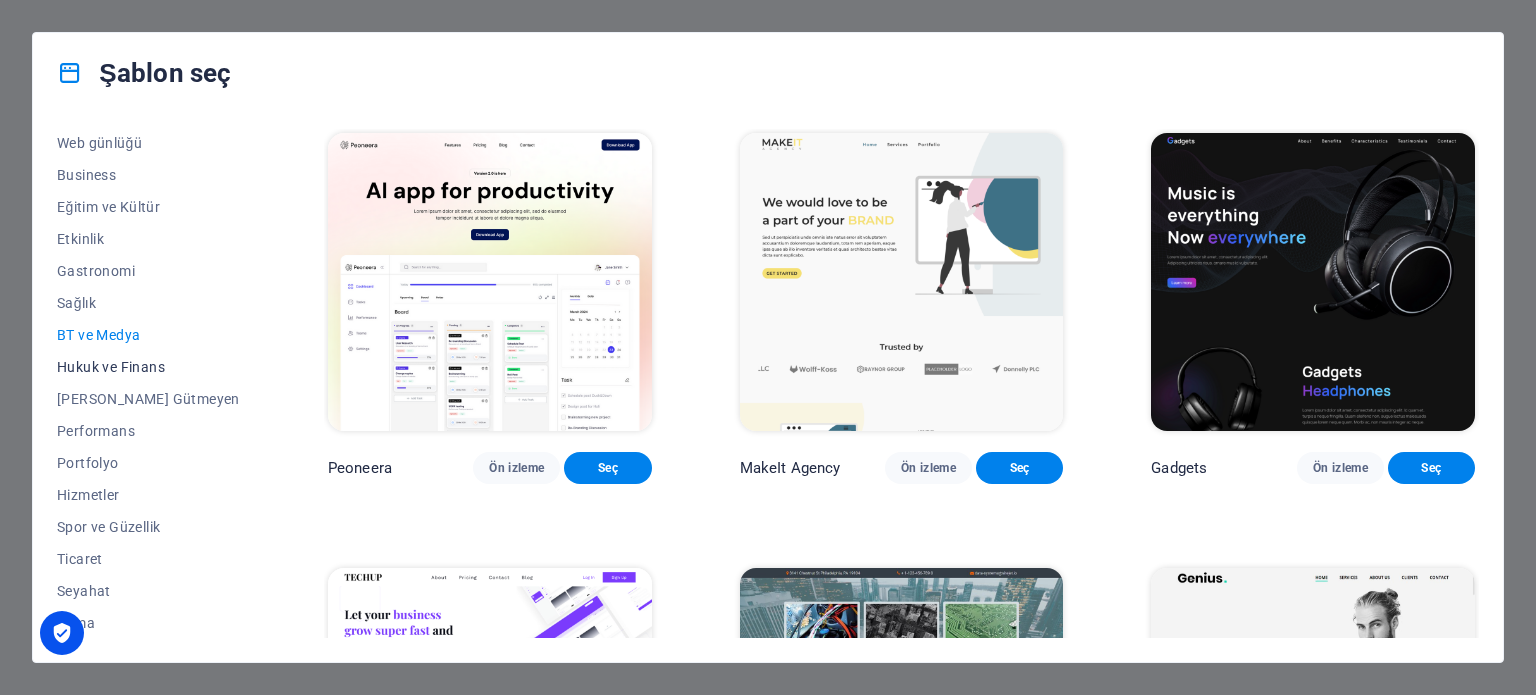 click on "Hukuk ve Finans" at bounding box center [148, 367] 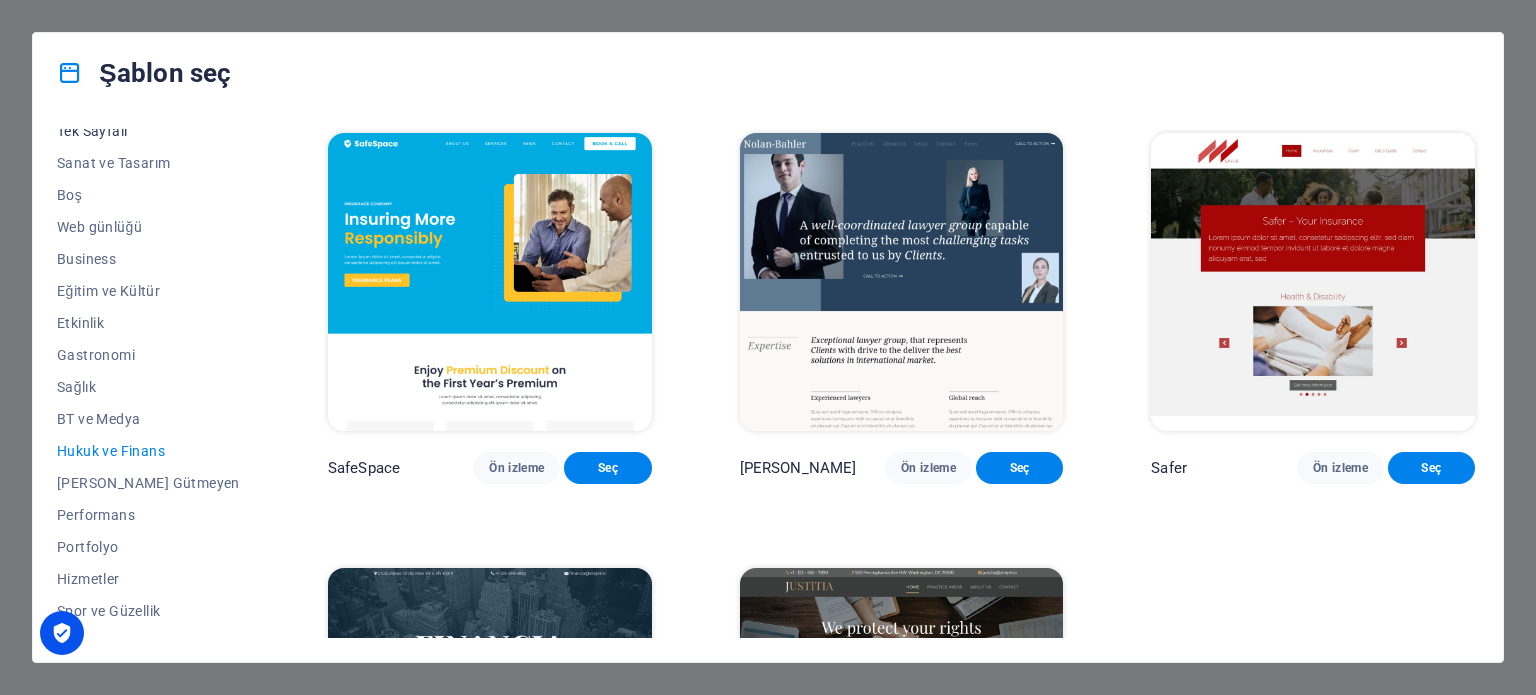 scroll, scrollTop: 0, scrollLeft: 0, axis: both 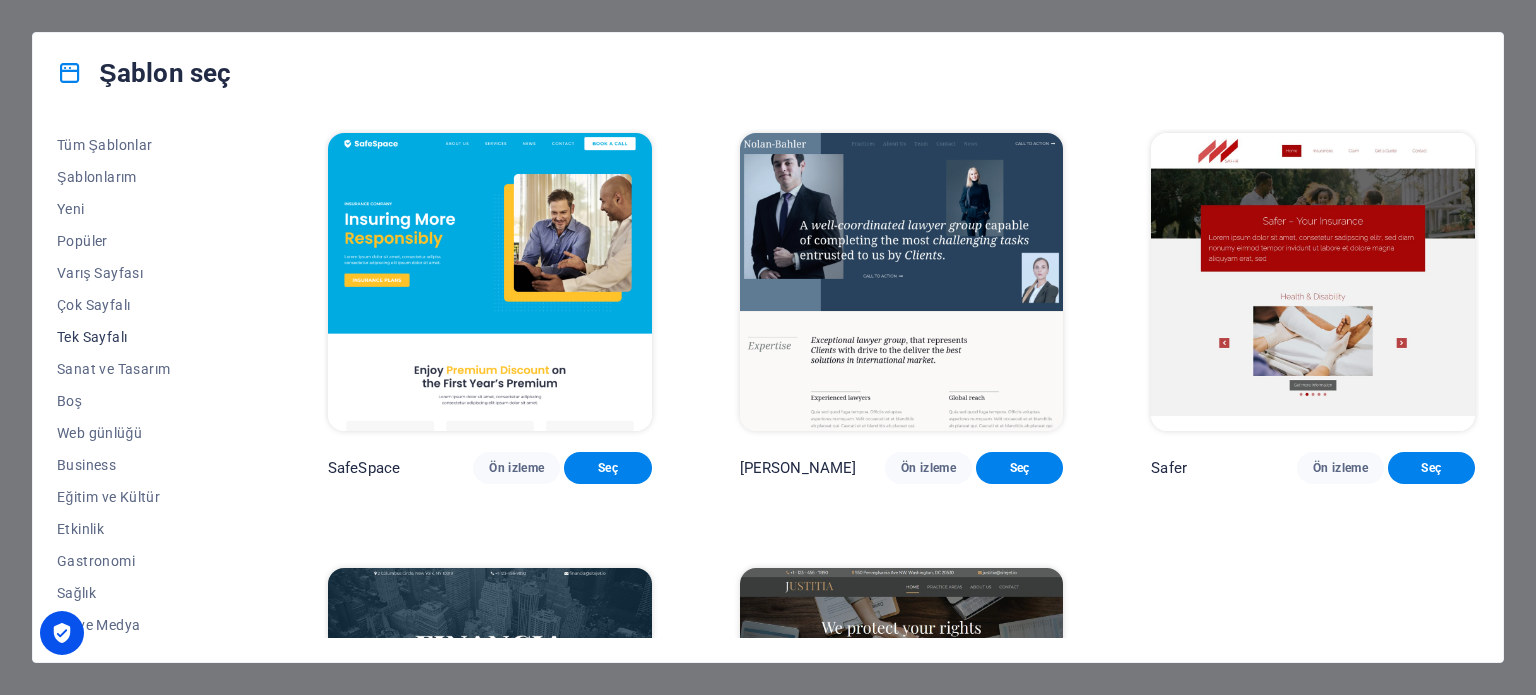 click on "Tek Sayfalı" at bounding box center [148, 337] 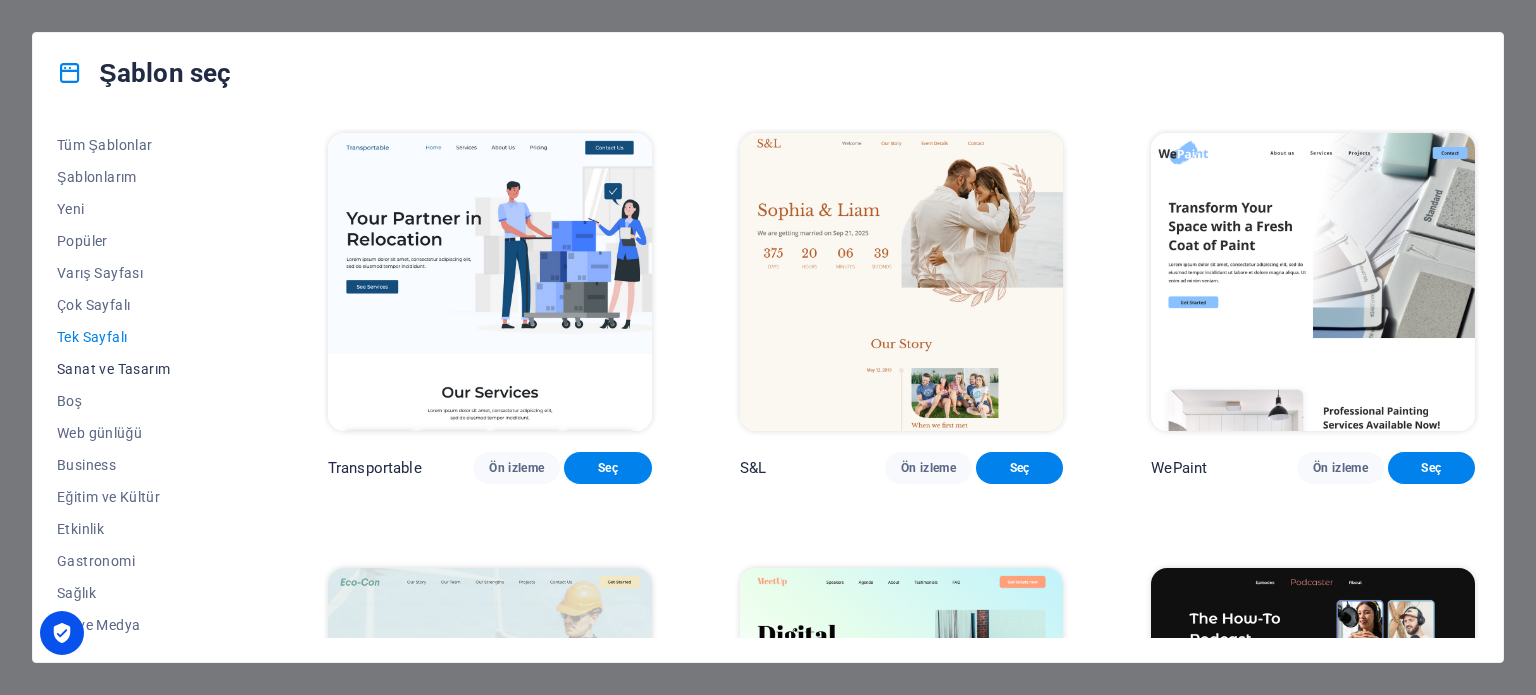 click on "Sanat ve Tasarım" at bounding box center [148, 369] 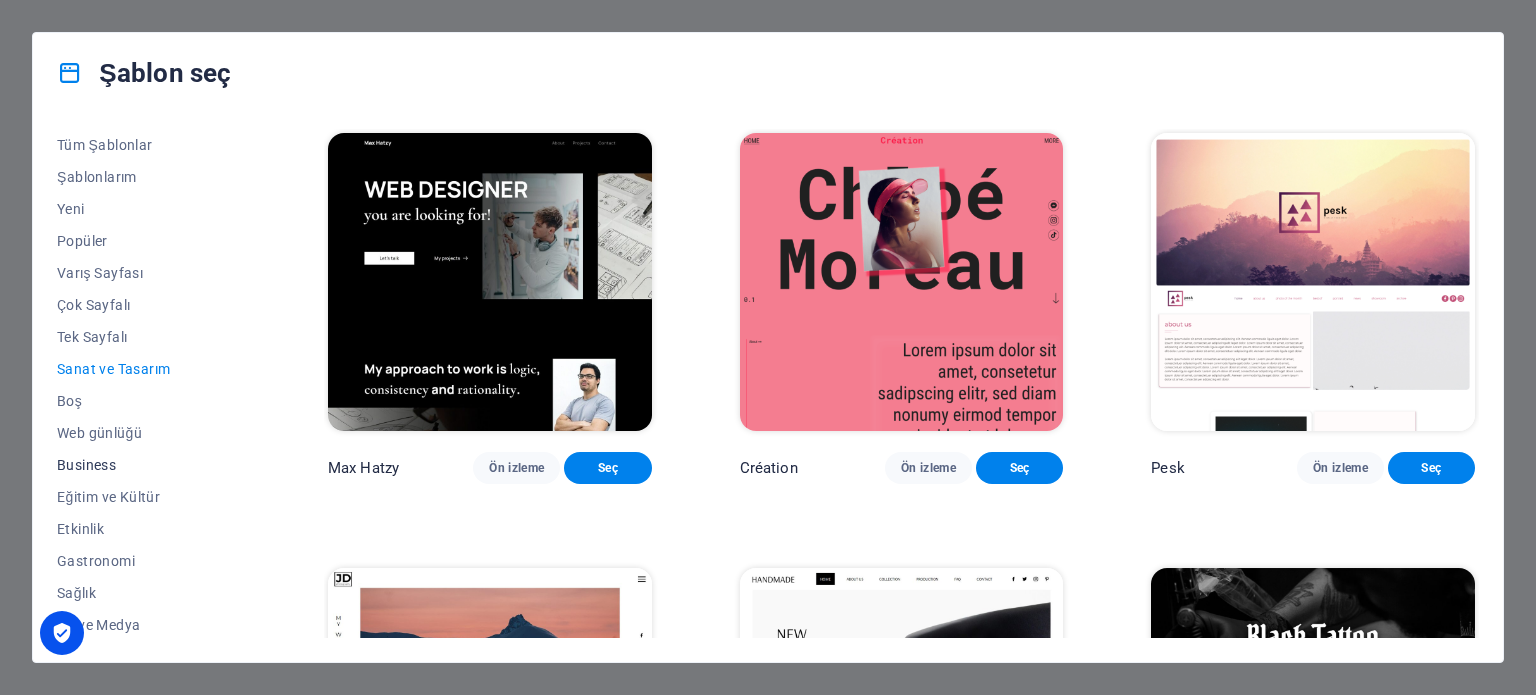 click on "Business" at bounding box center (148, 465) 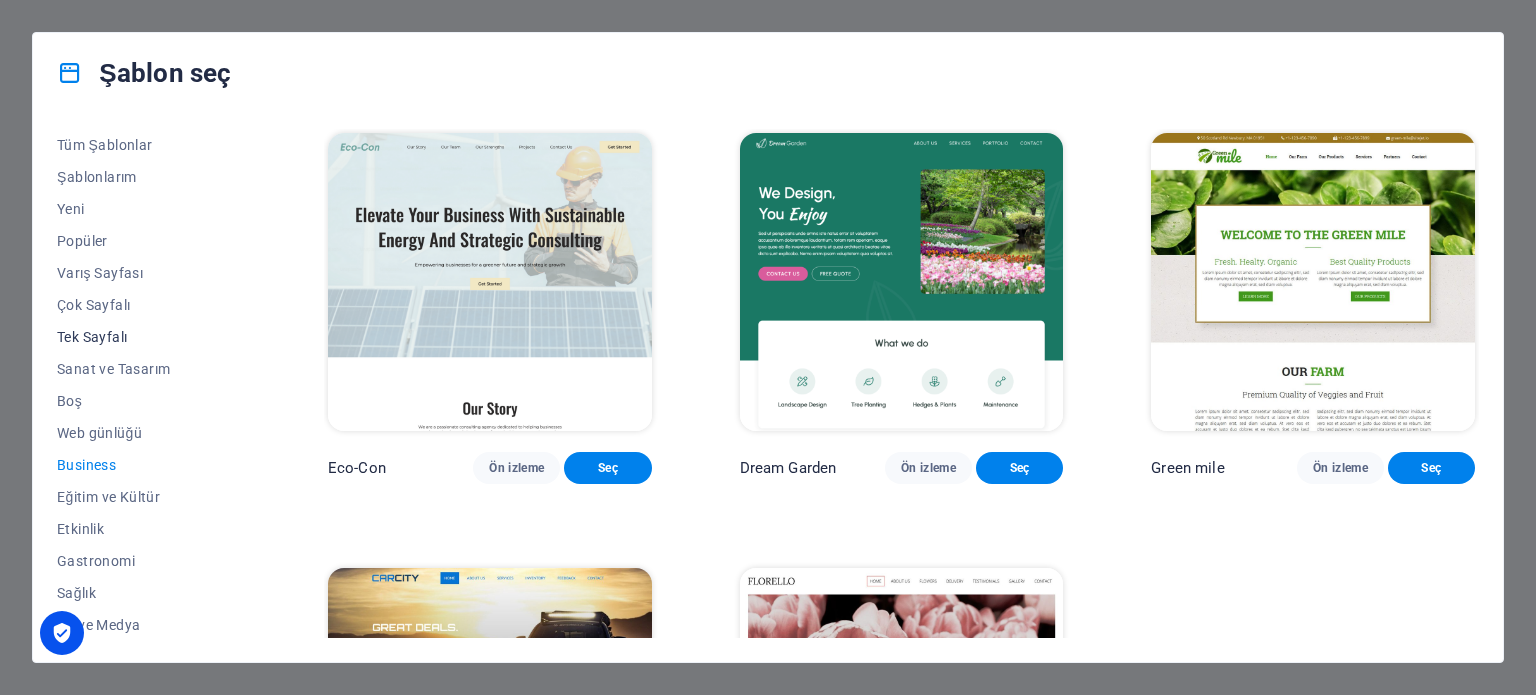 click on "Tek Sayfalı" at bounding box center [148, 337] 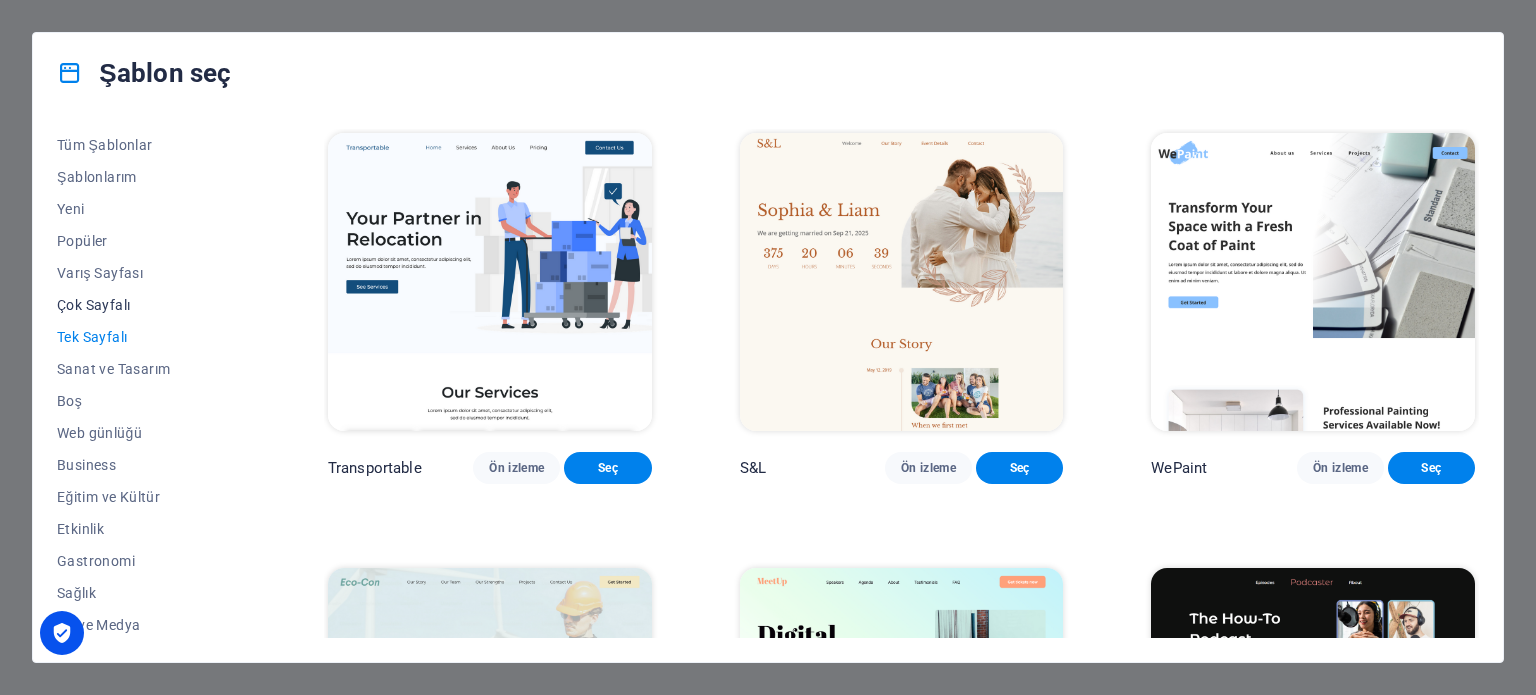 click on "Çok Sayfalı" at bounding box center [148, 305] 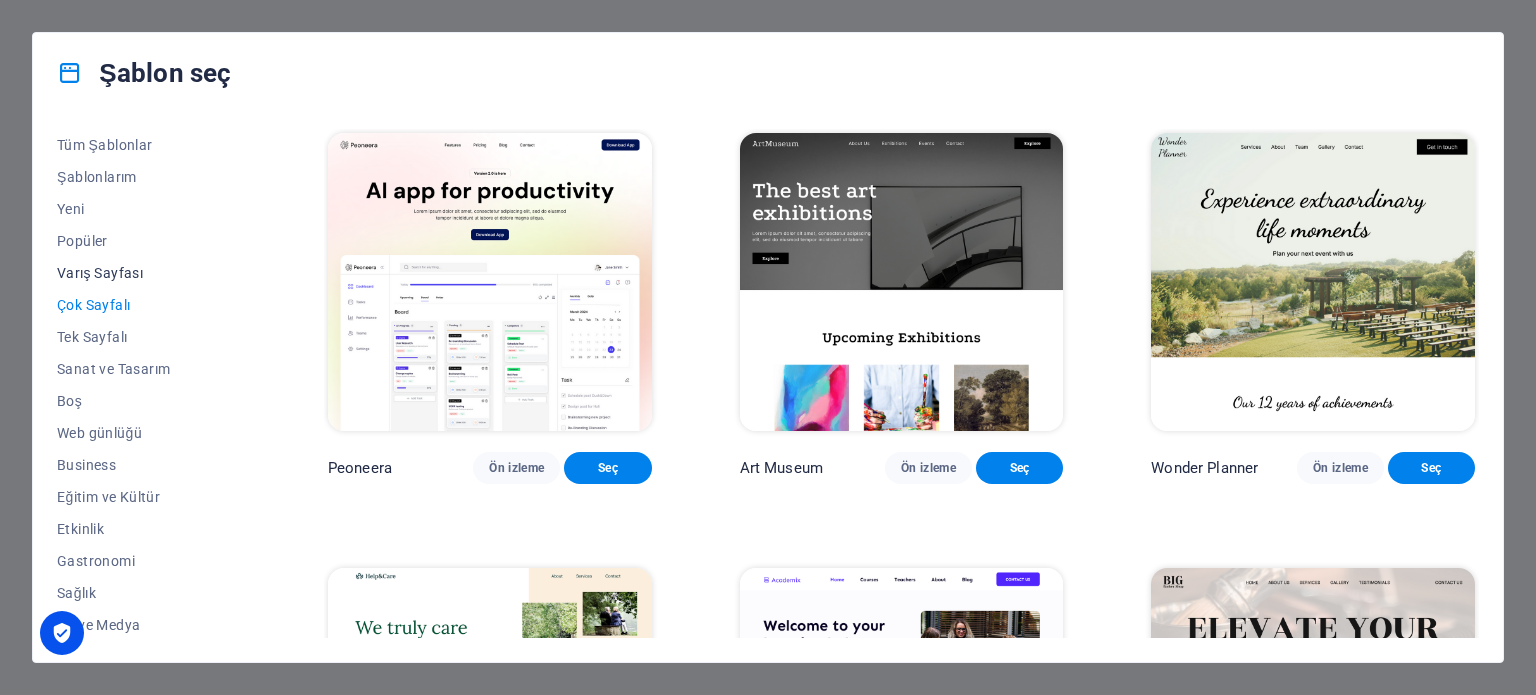 click on "Varış Sayfası" at bounding box center [148, 273] 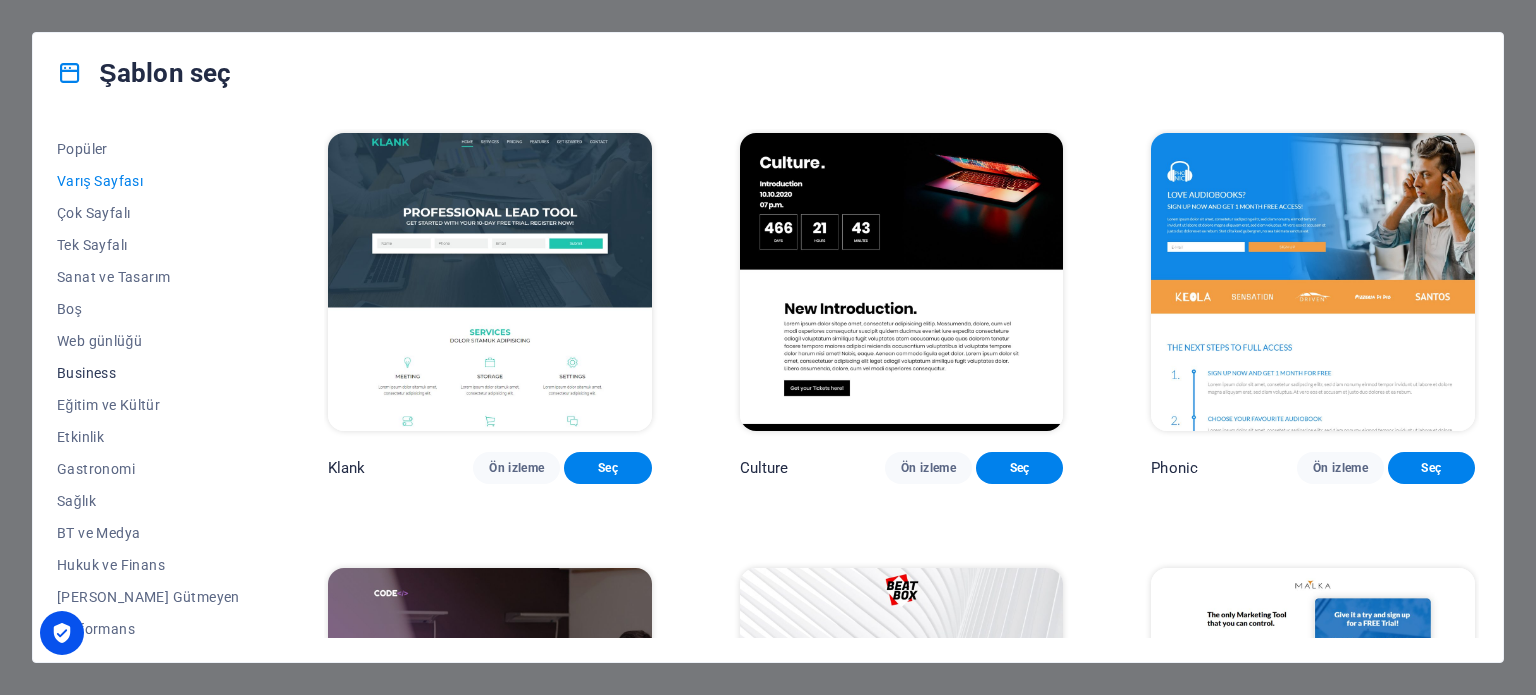 scroll, scrollTop: 100, scrollLeft: 0, axis: vertical 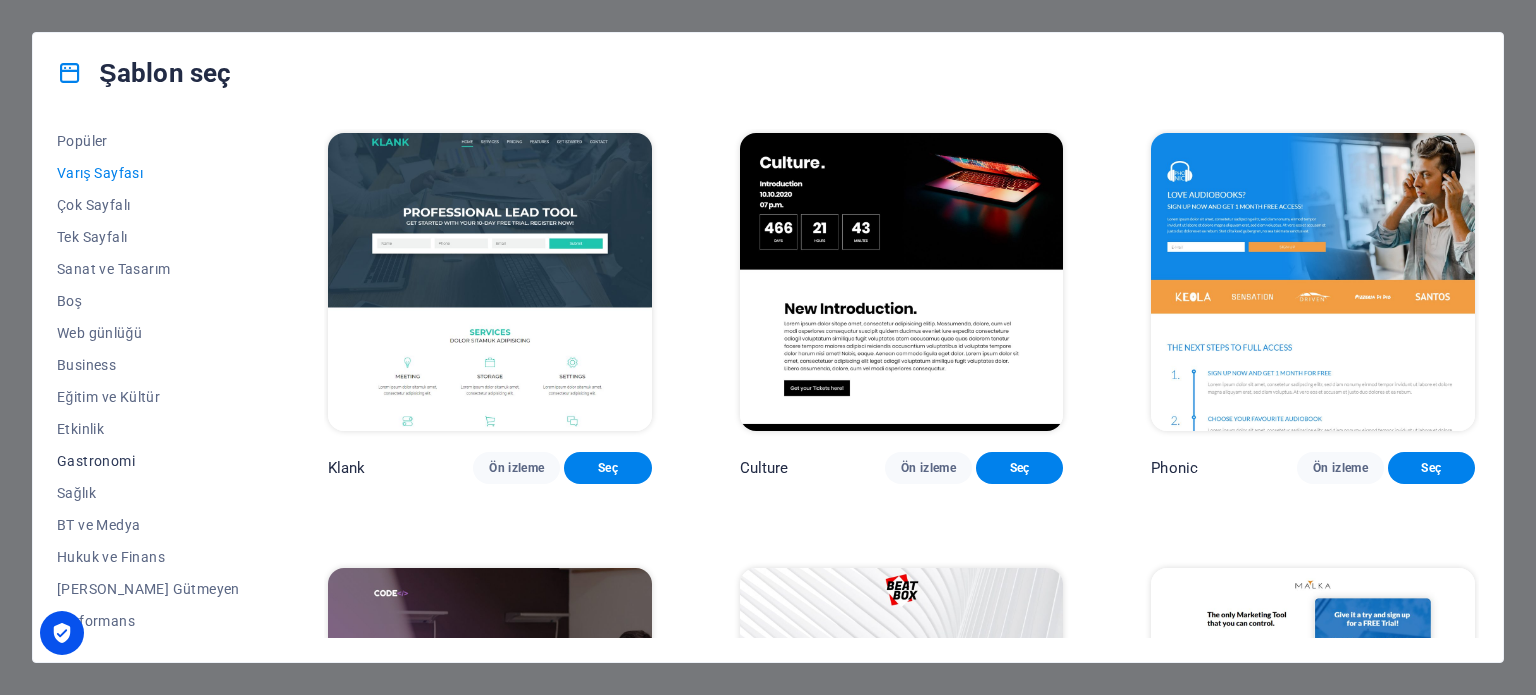 click on "Gastronomi" at bounding box center [148, 461] 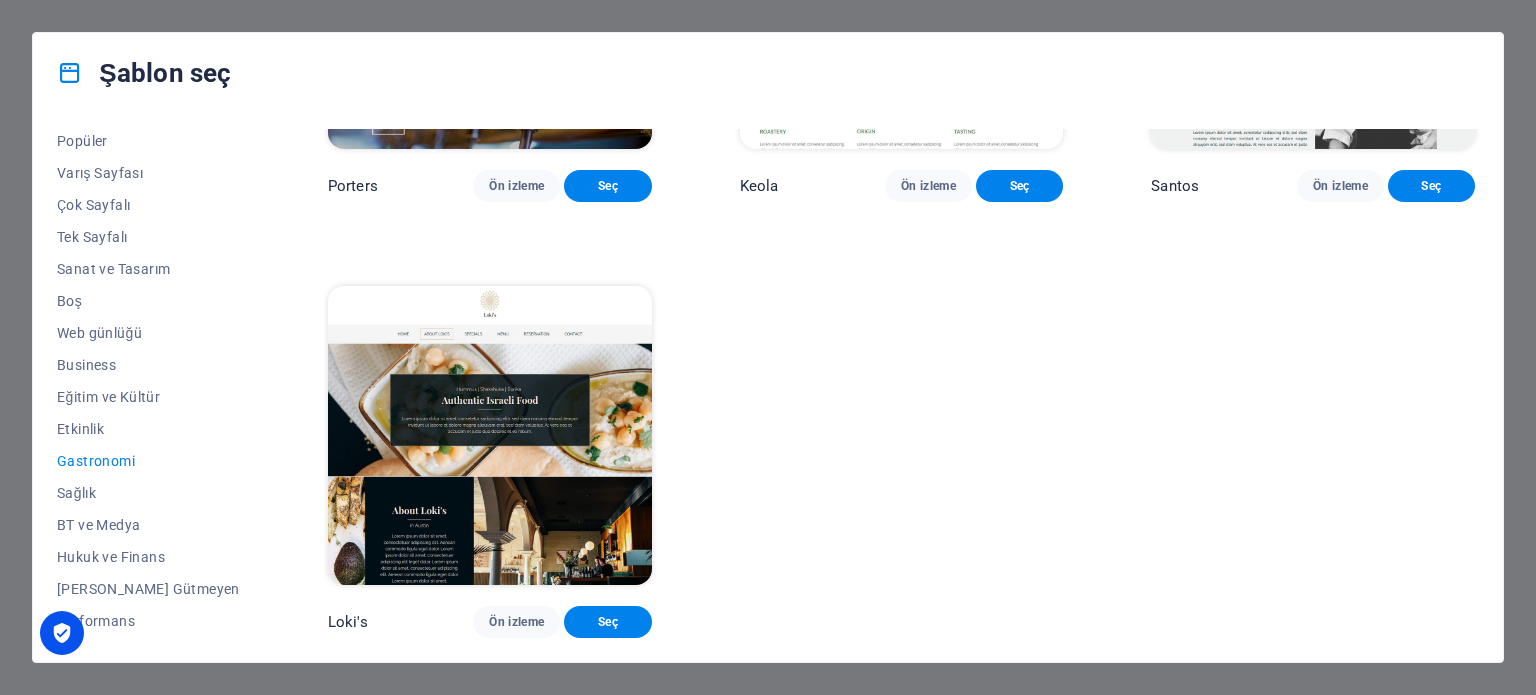scroll, scrollTop: 2091, scrollLeft: 0, axis: vertical 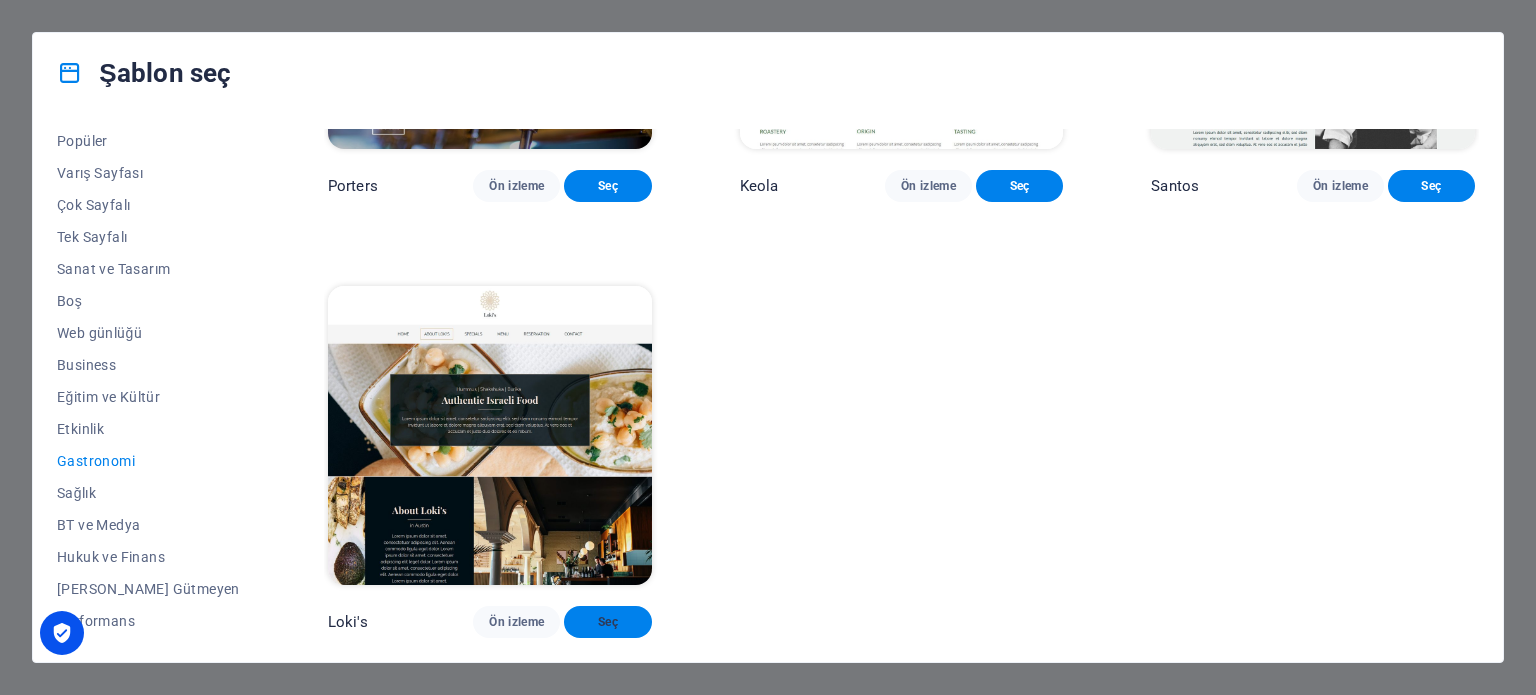 click on "Seç" at bounding box center (607, 622) 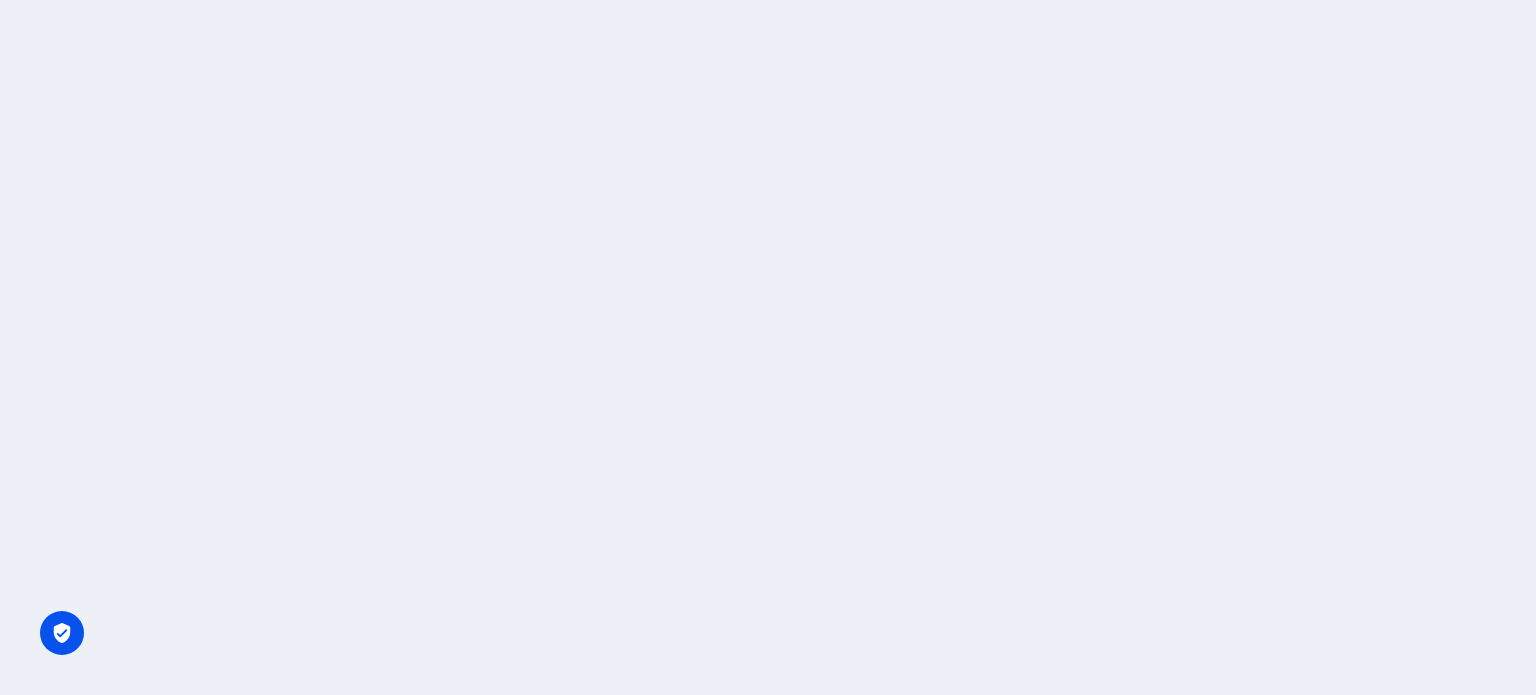 scroll, scrollTop: 0, scrollLeft: 0, axis: both 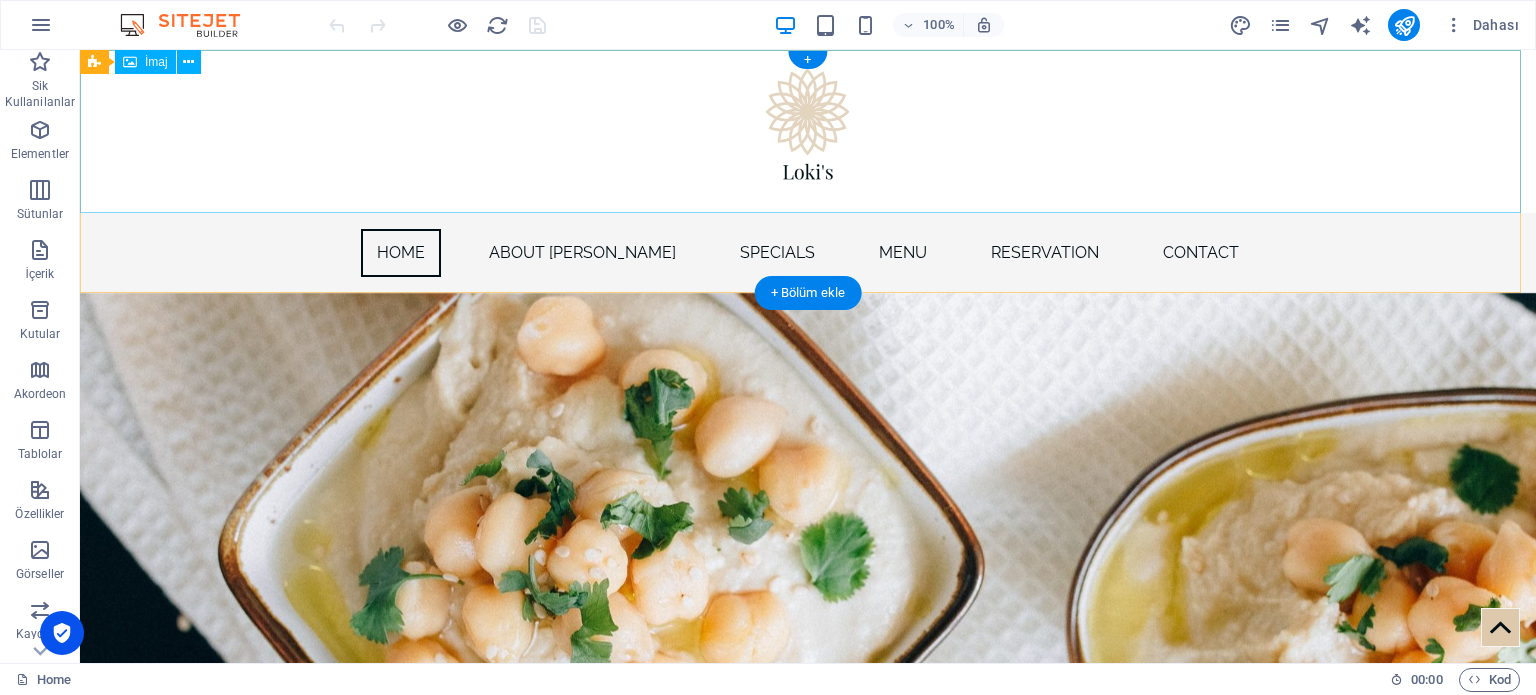 click at bounding box center (808, 131) 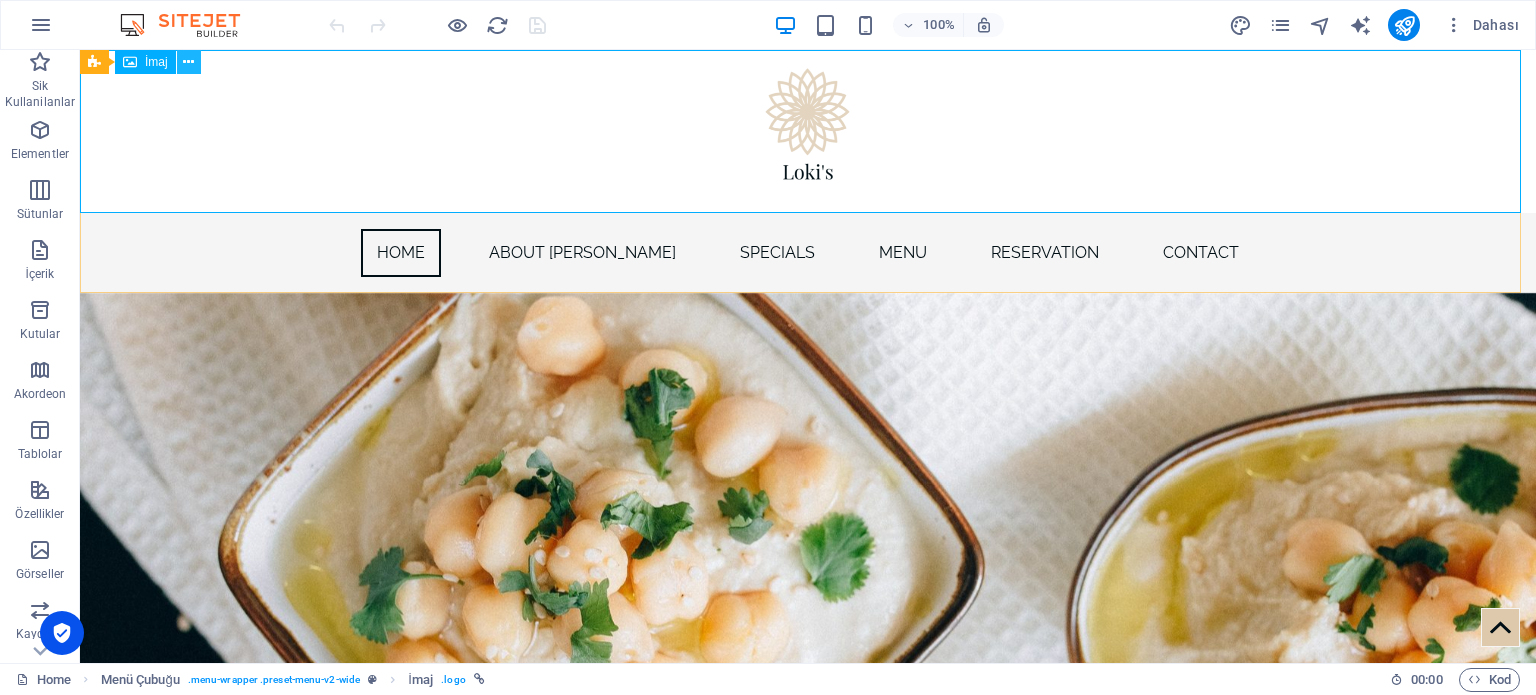 click at bounding box center [188, 62] 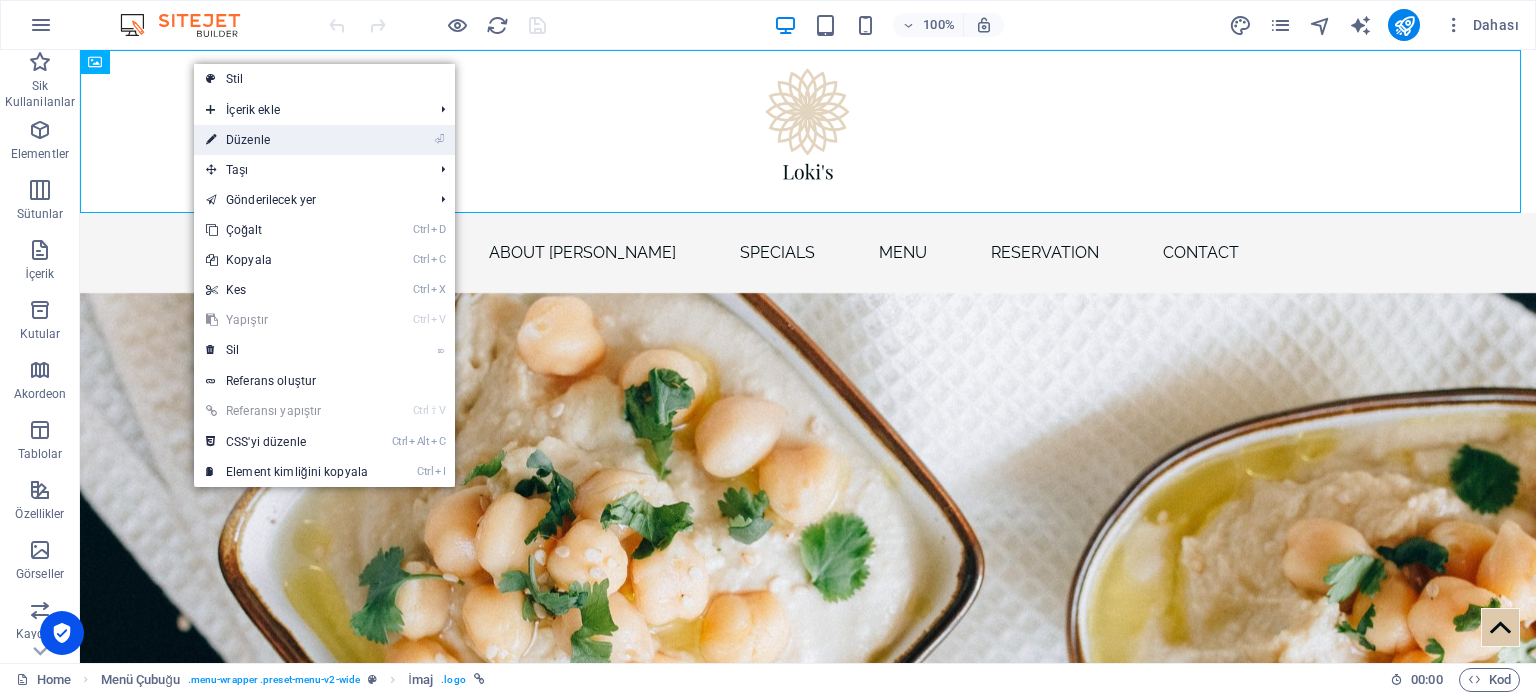 click on "⏎  Düzenle" at bounding box center (287, 140) 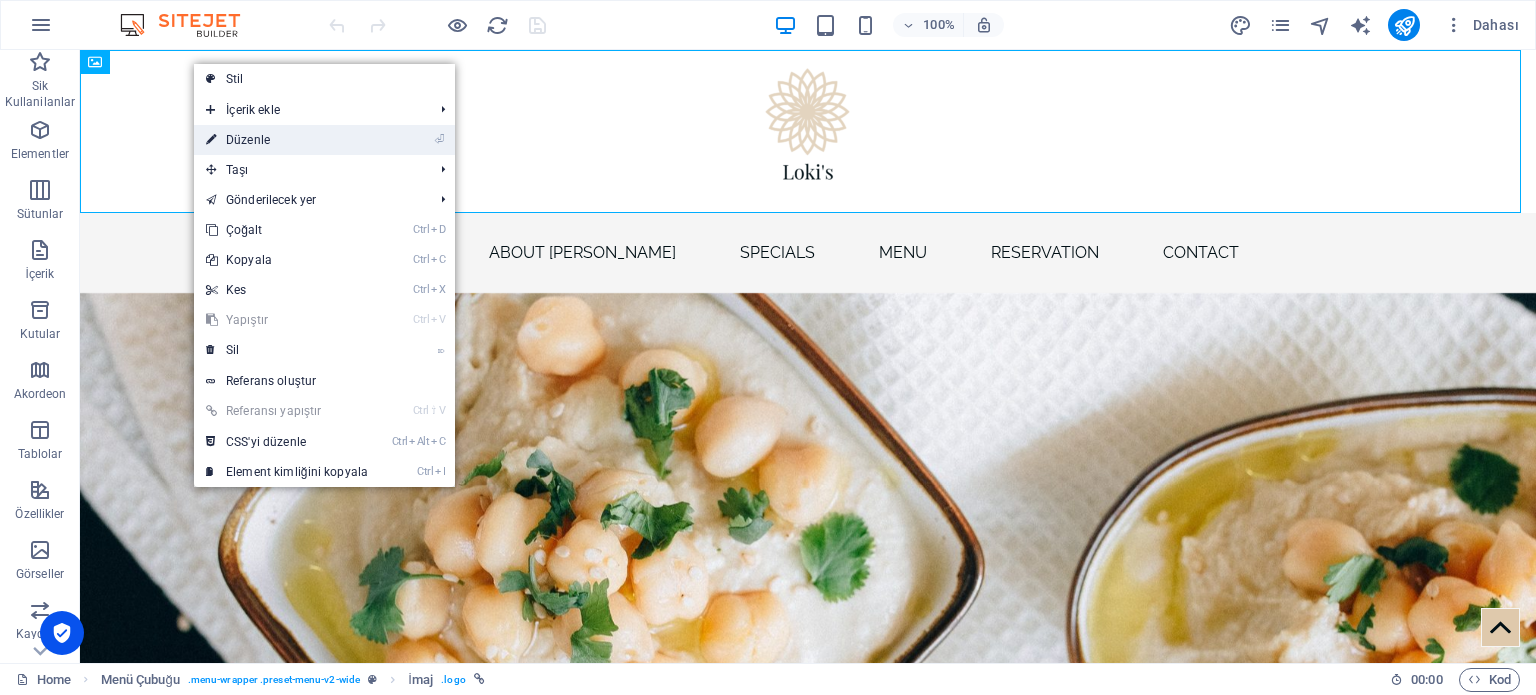 select on "px" 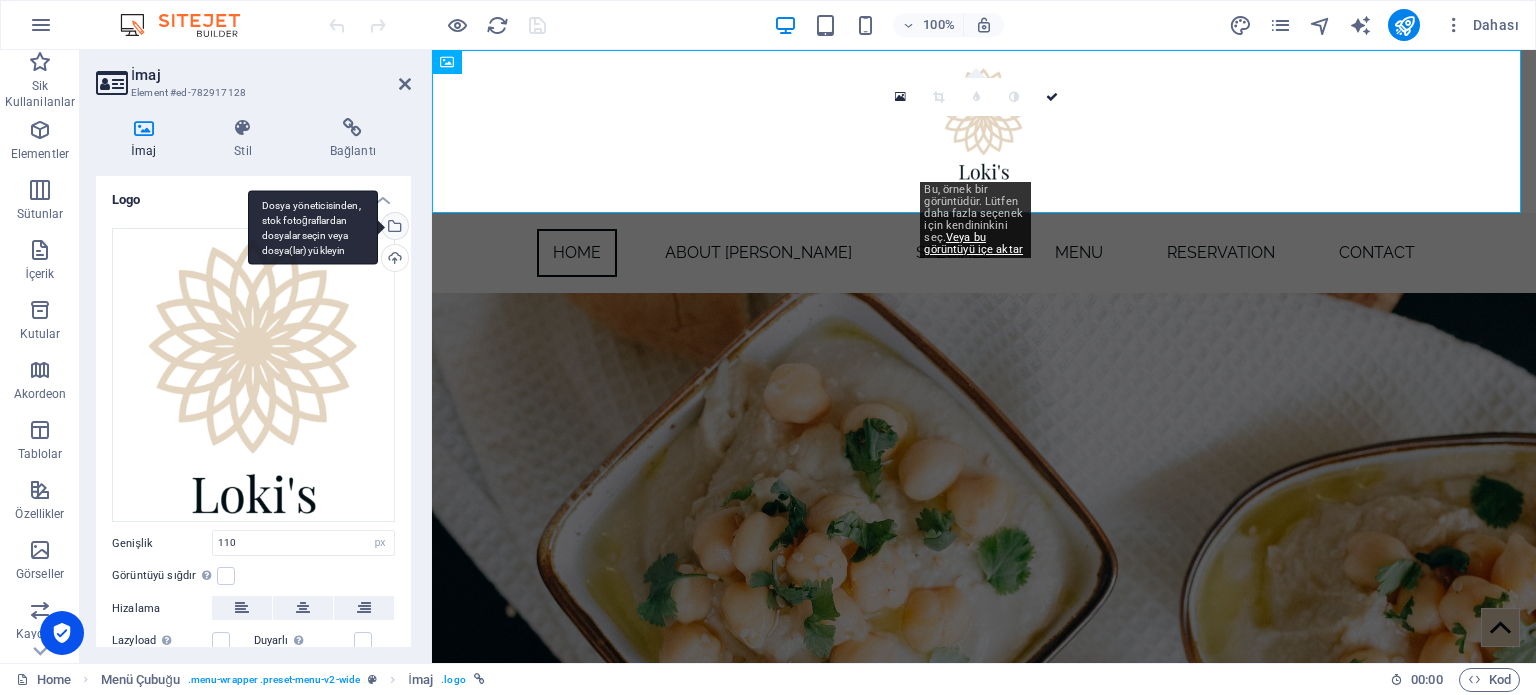 click on "Dosya yöneticisinden, stok fotoğraflardan dosyalar seçin veya dosya(lar) yükleyin" at bounding box center [313, 227] 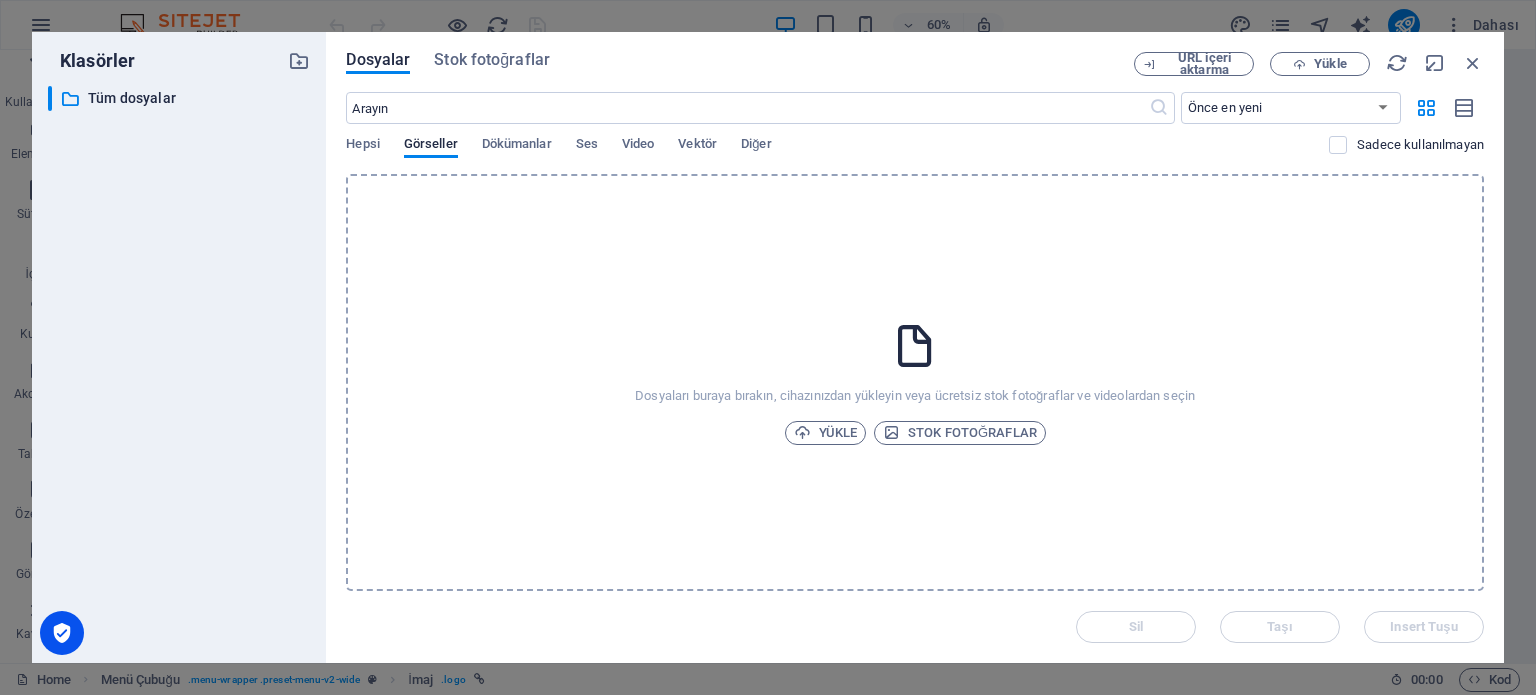 click at bounding box center [915, 346] 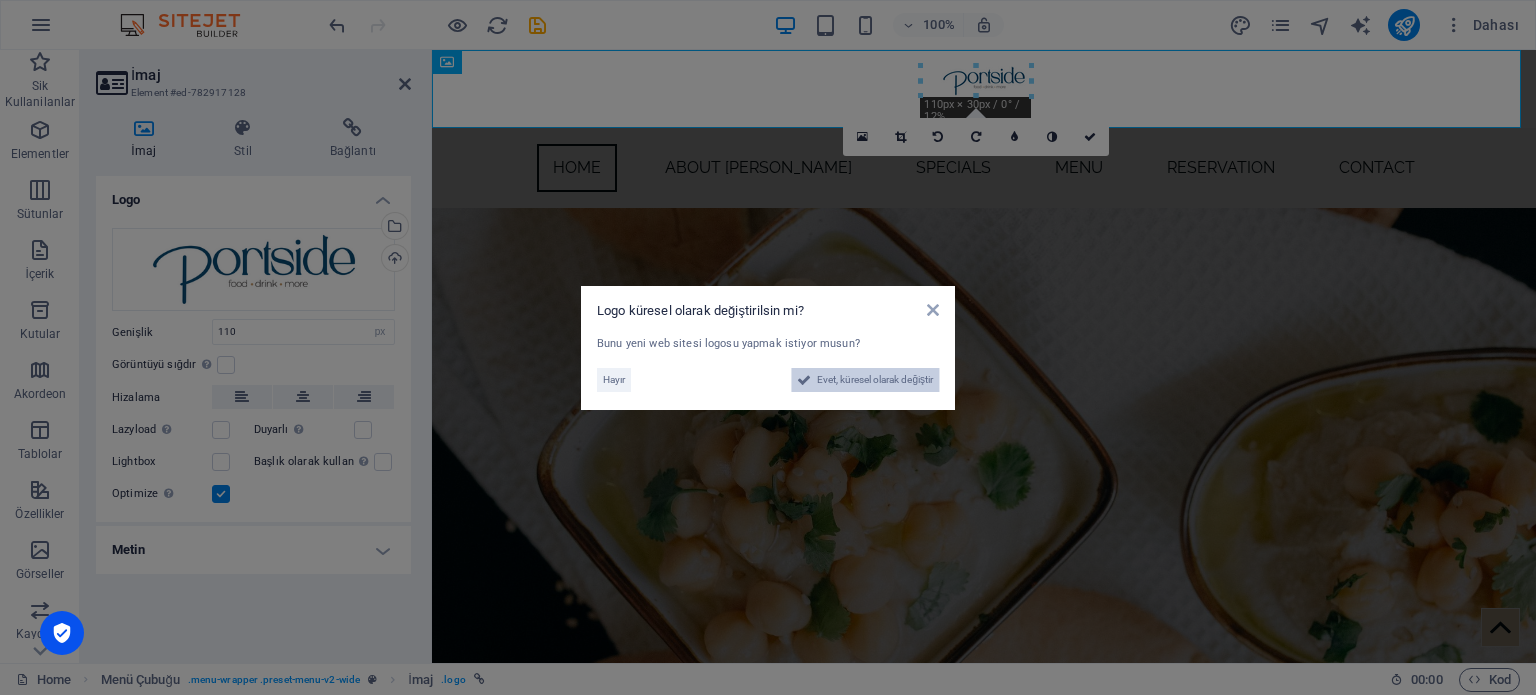 drag, startPoint x: 842, startPoint y: 376, endPoint x: 681, endPoint y: 517, distance: 214.01402 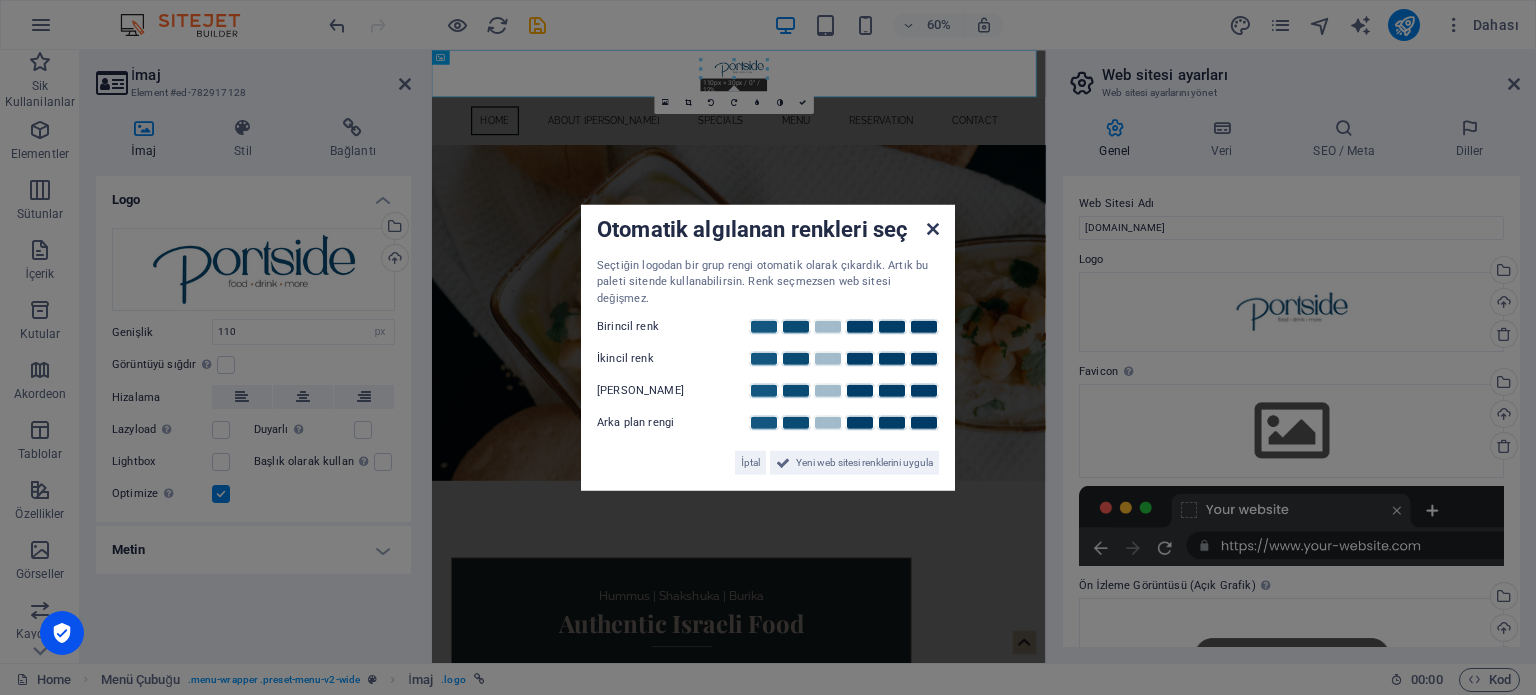 click at bounding box center (933, 228) 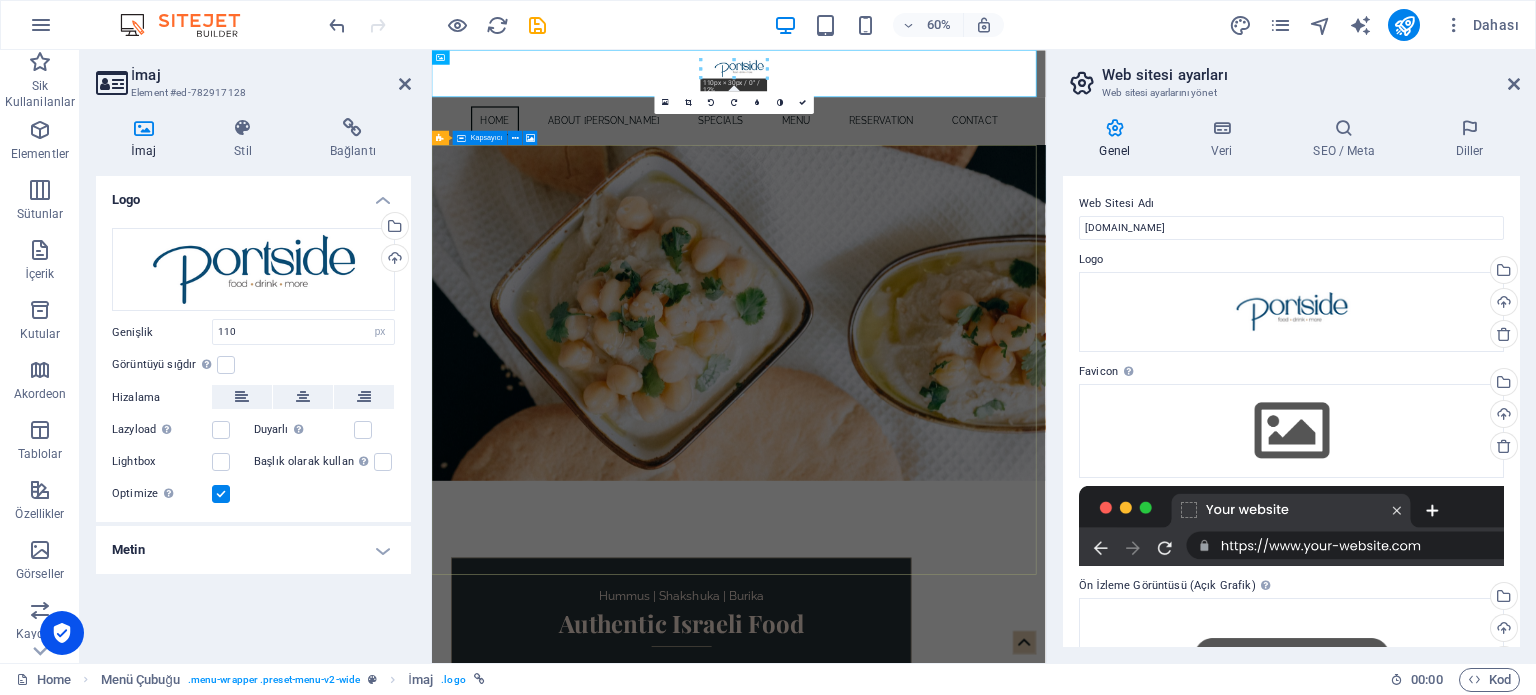 click on "Web sitesi ayarlarını yönet" at bounding box center [1291, 93] 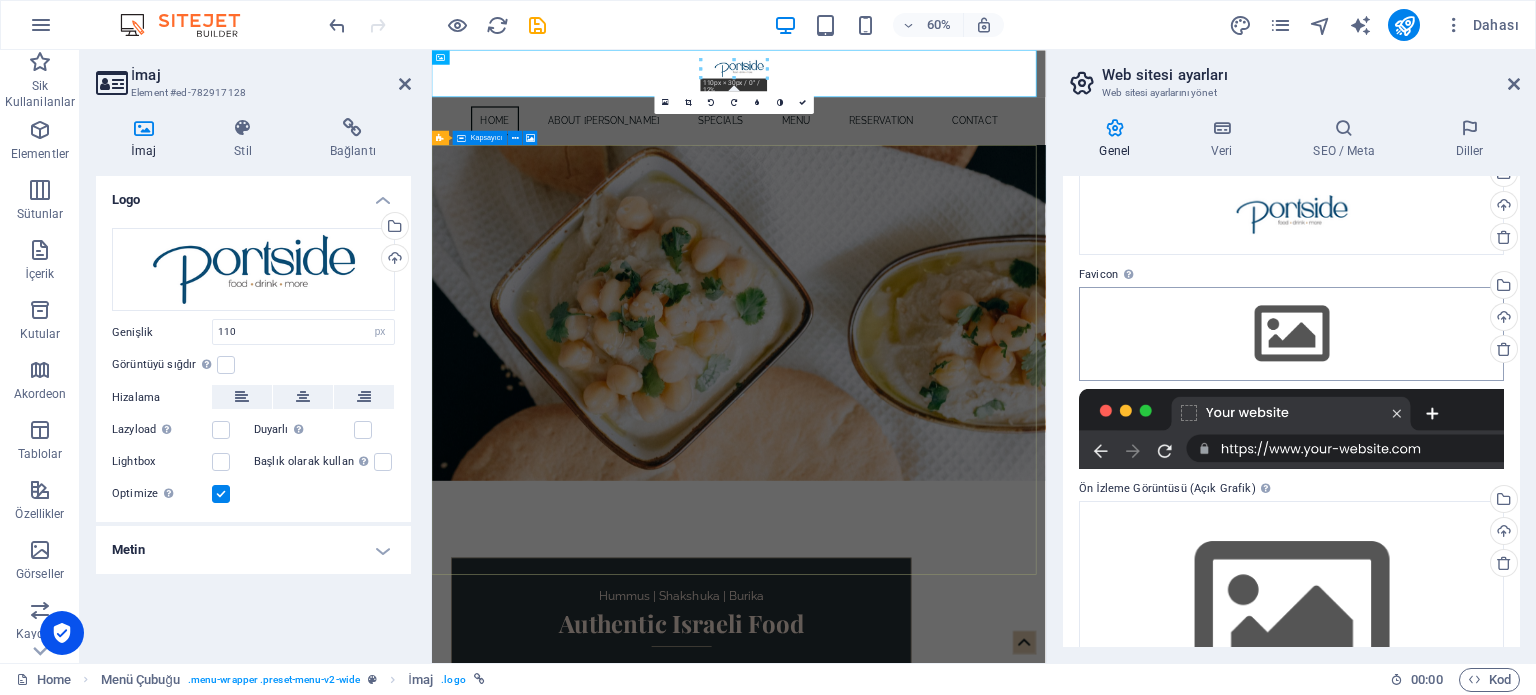 scroll, scrollTop: 196, scrollLeft: 0, axis: vertical 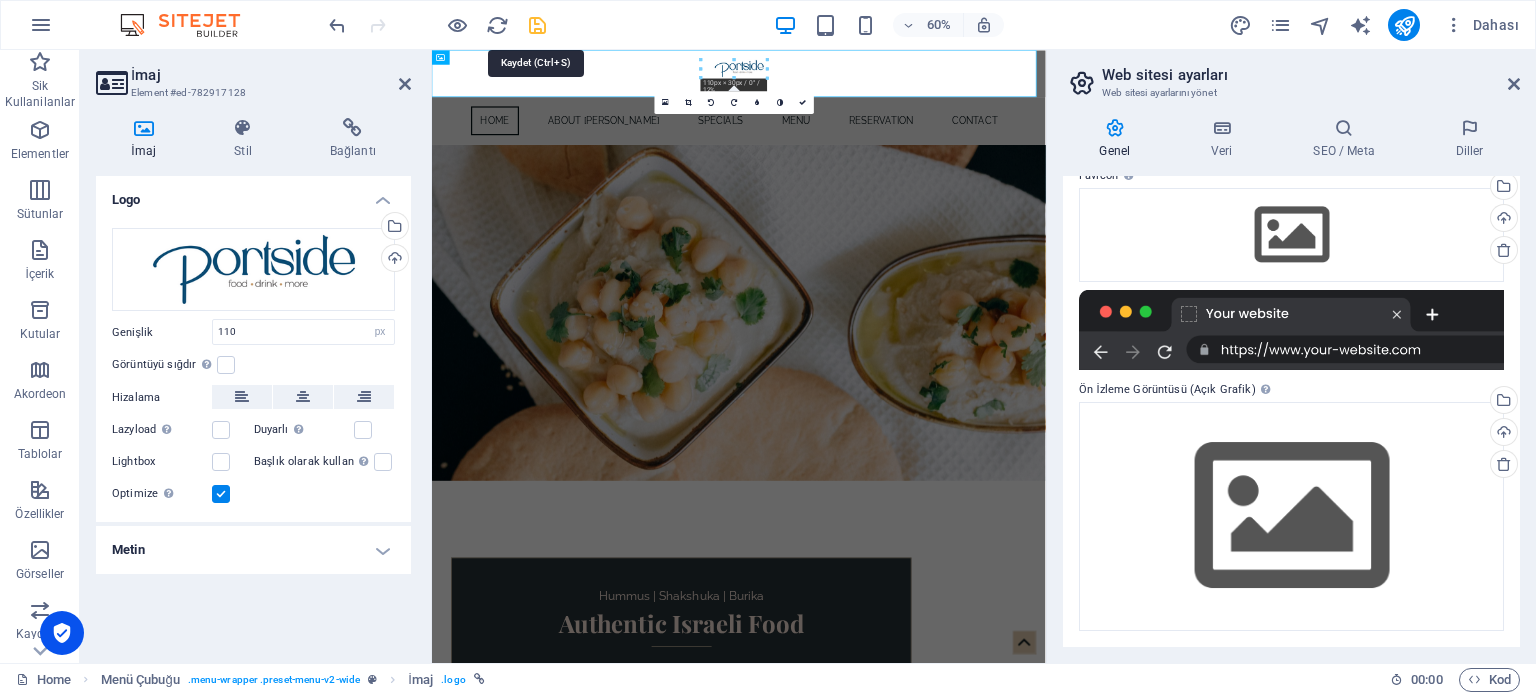 click at bounding box center (537, 25) 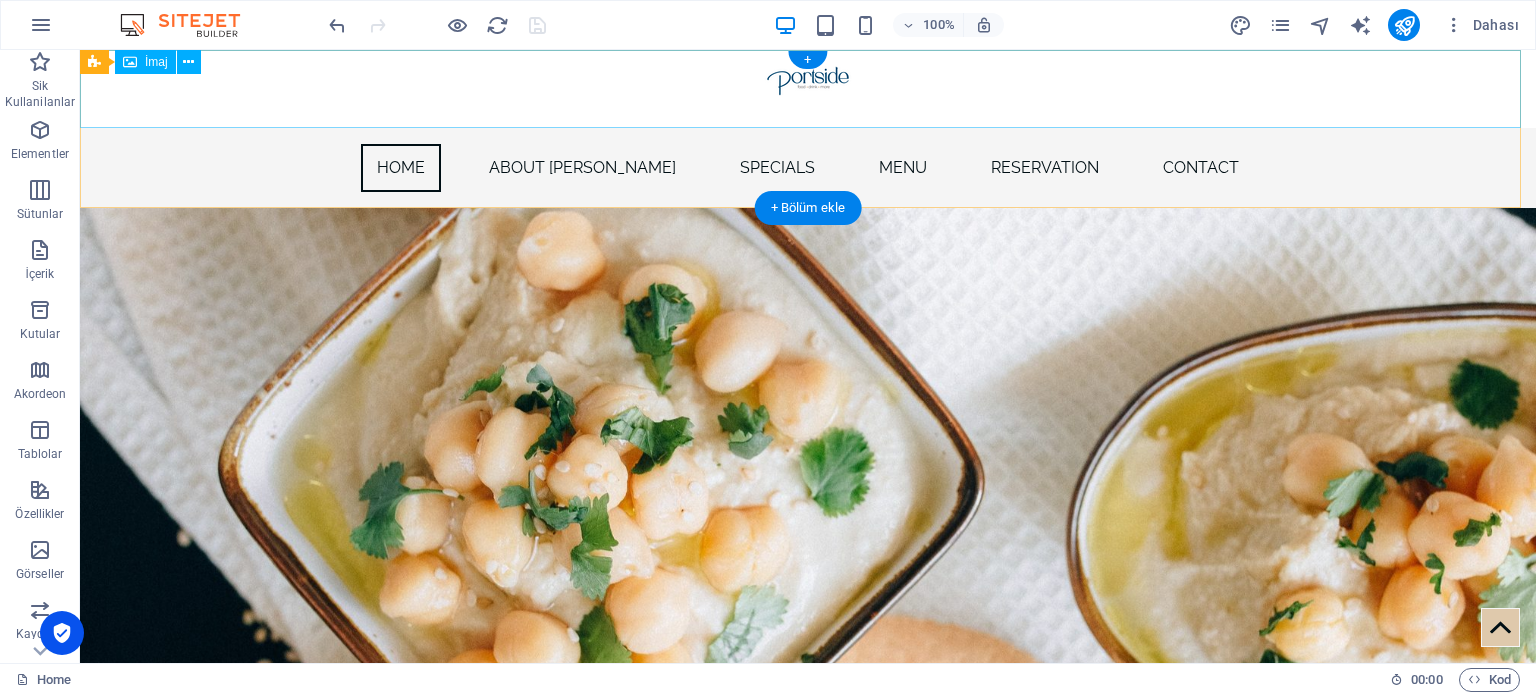 click at bounding box center (808, 89) 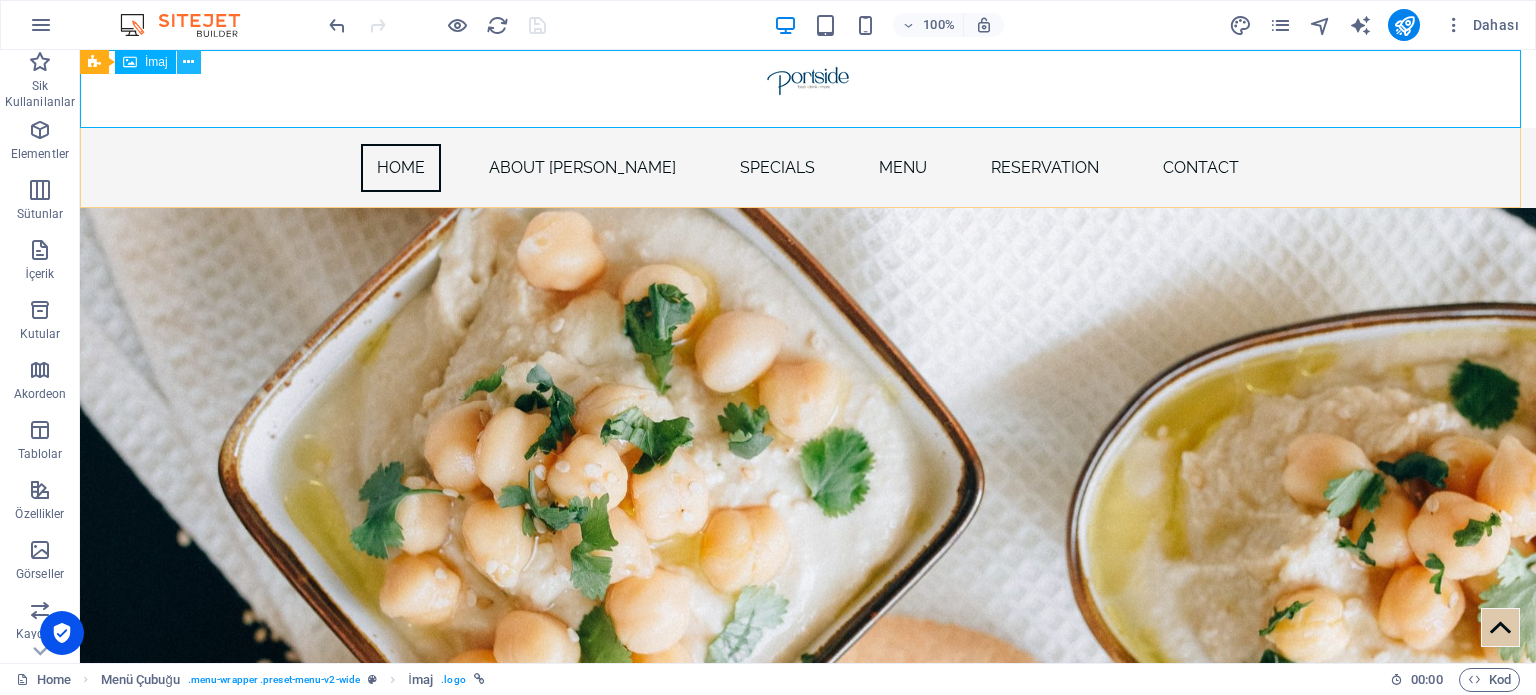 click at bounding box center [188, 62] 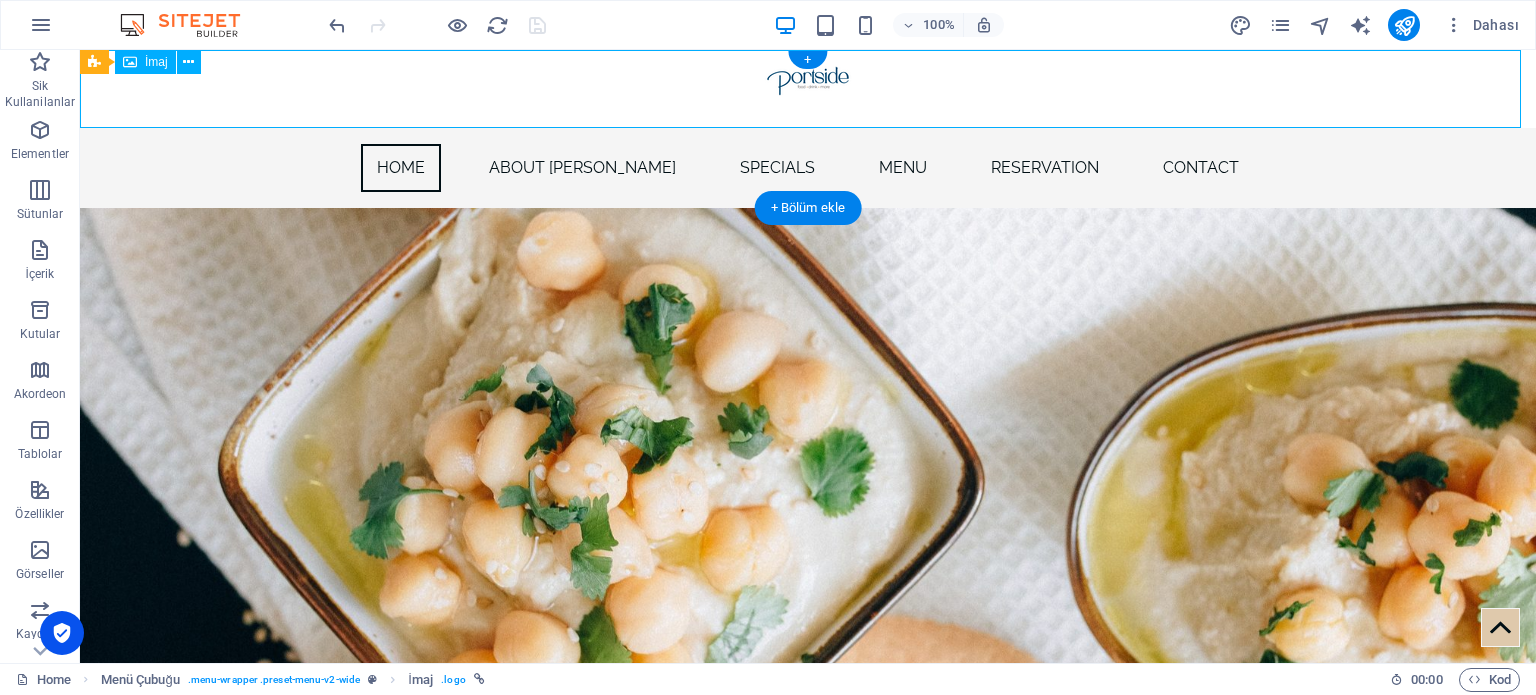 drag, startPoint x: 781, startPoint y: 76, endPoint x: 783, endPoint y: 92, distance: 16.124516 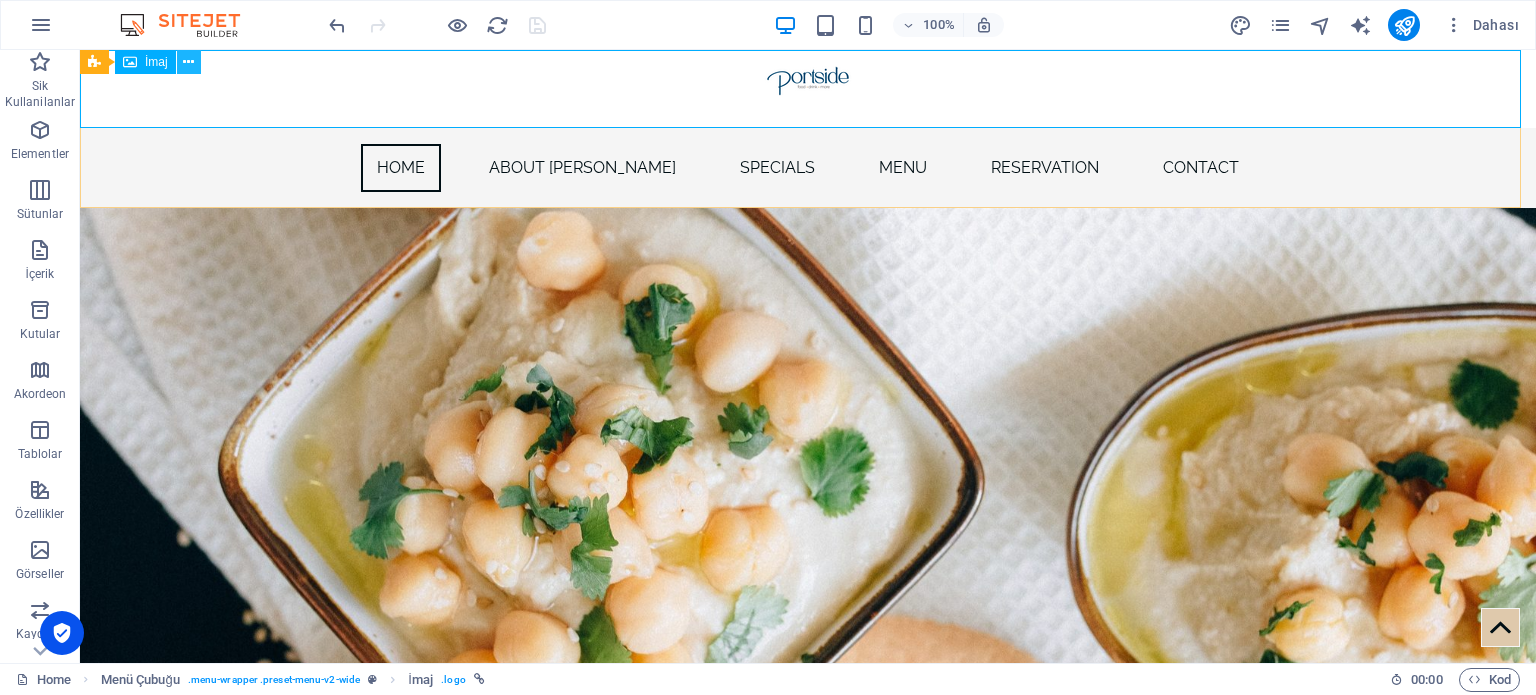 click at bounding box center [188, 62] 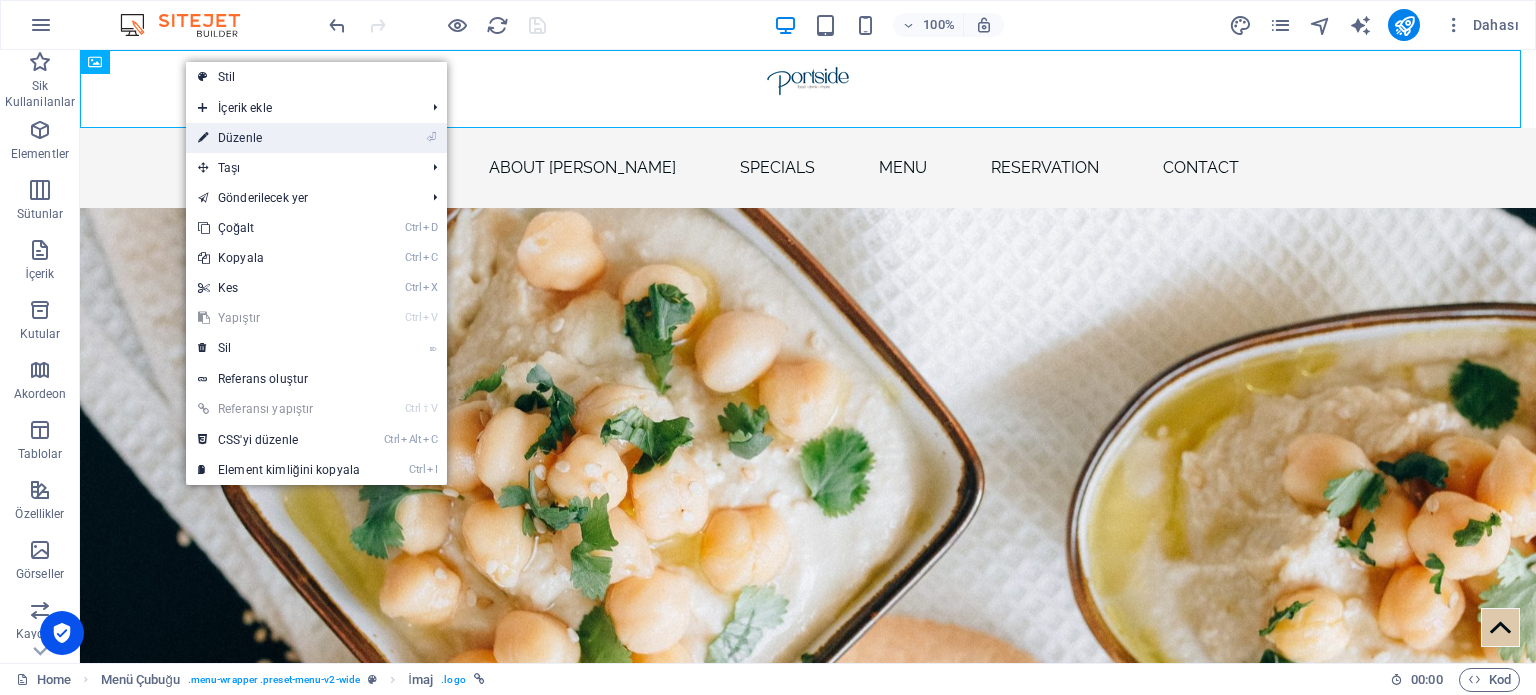 click on "⏎  Düzenle" at bounding box center [279, 138] 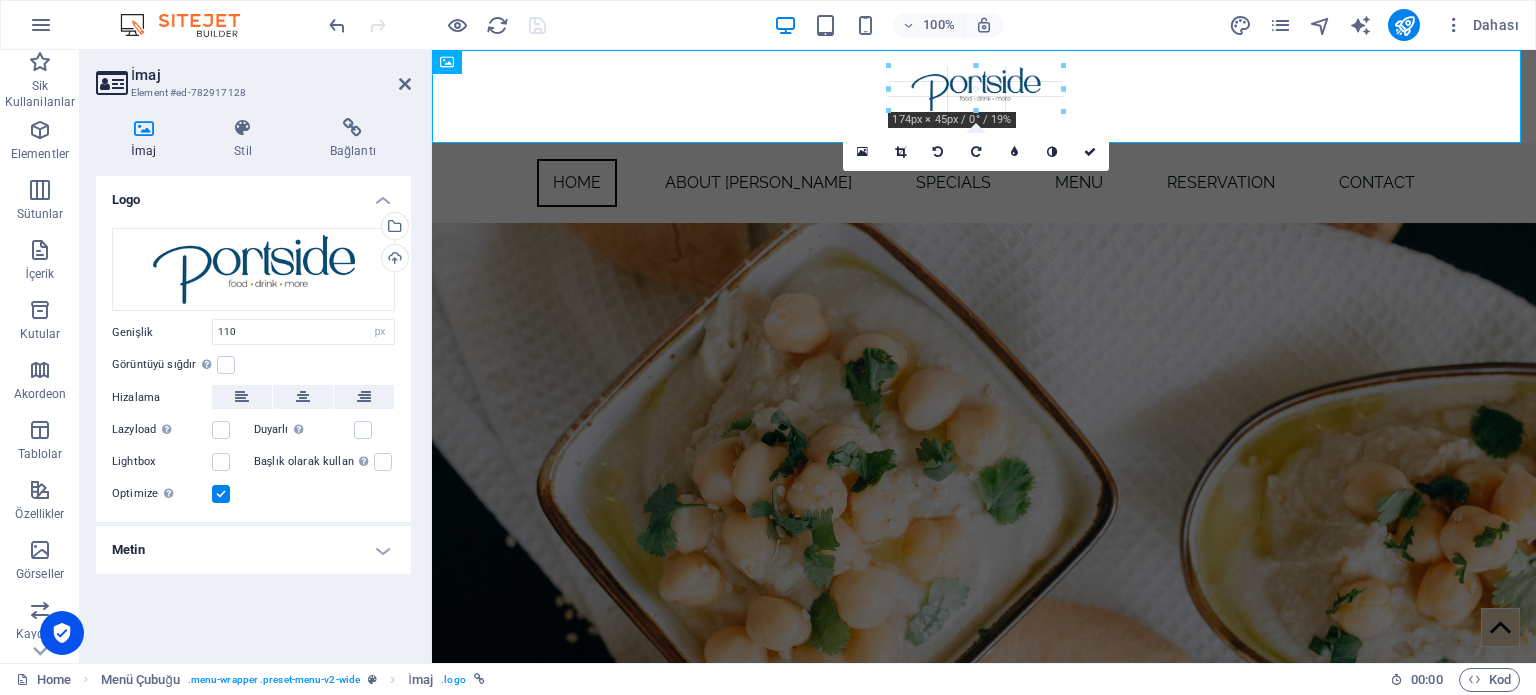 drag, startPoint x: 920, startPoint y: 98, endPoint x: 460, endPoint y: 38, distance: 463.89655 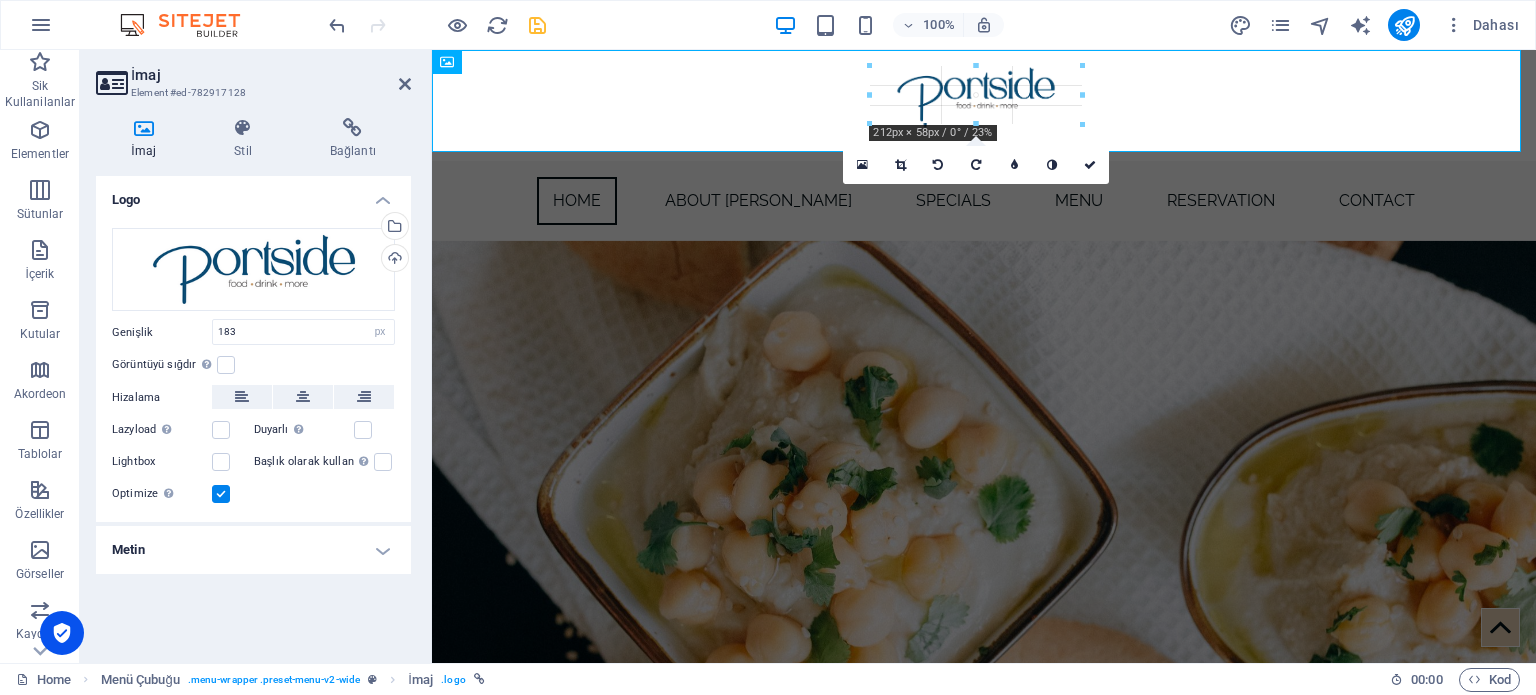 drag, startPoint x: 885, startPoint y: 114, endPoint x: 856, endPoint y: 128, distance: 32.202484 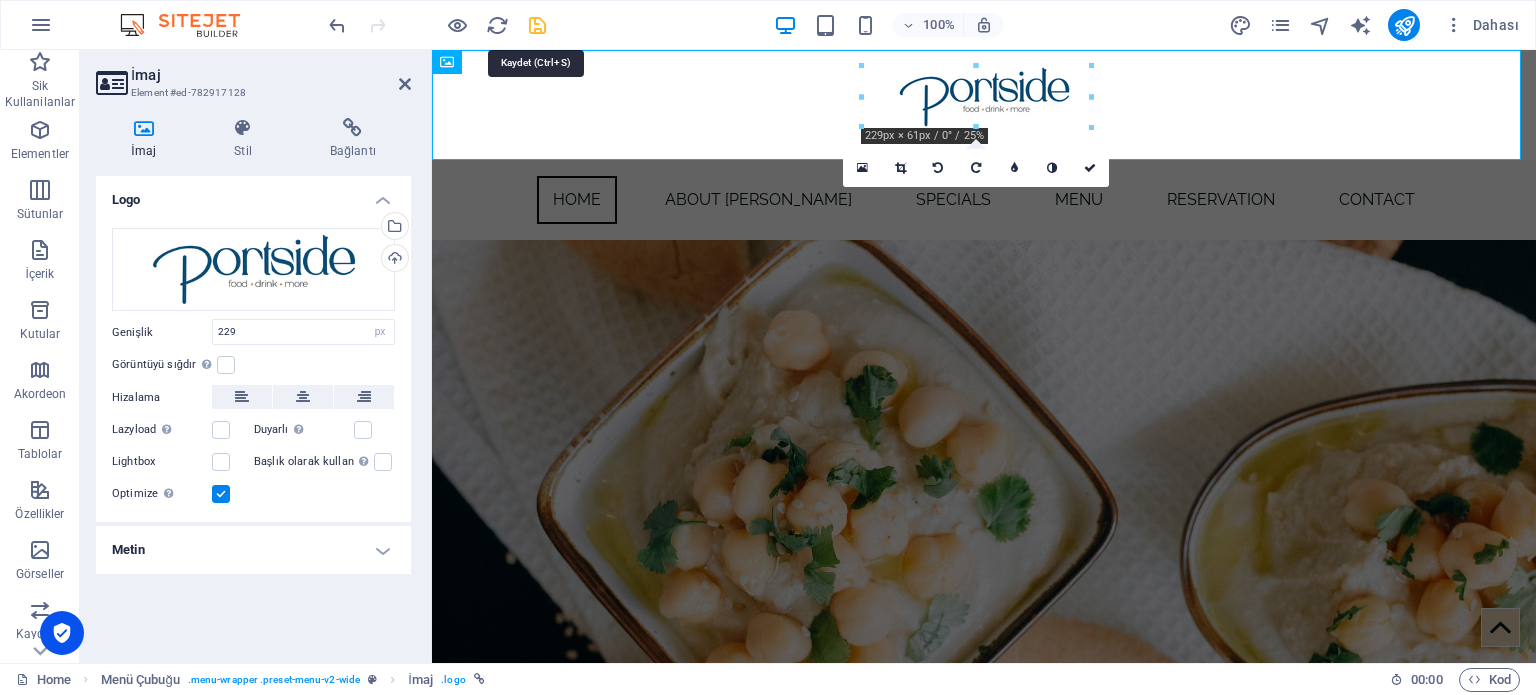 click at bounding box center [537, 25] 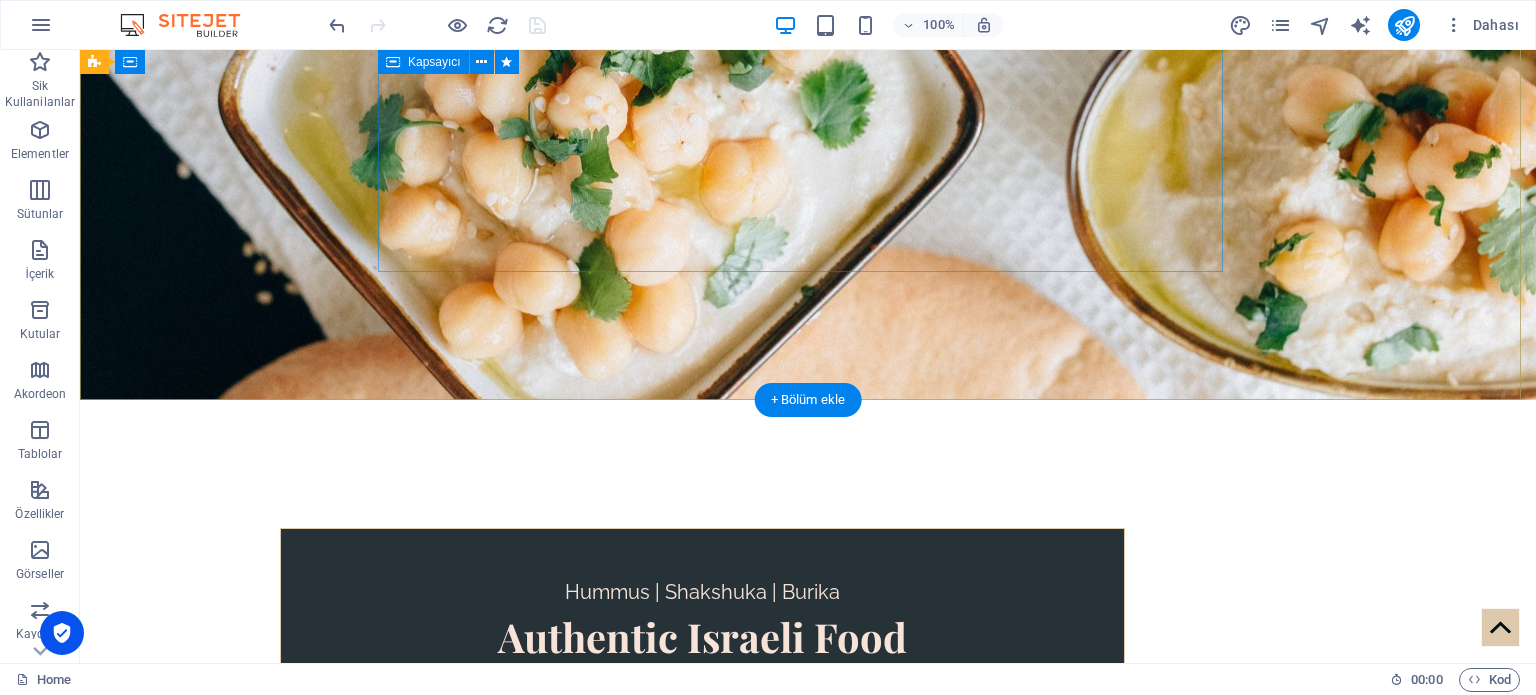 scroll, scrollTop: 0, scrollLeft: 0, axis: both 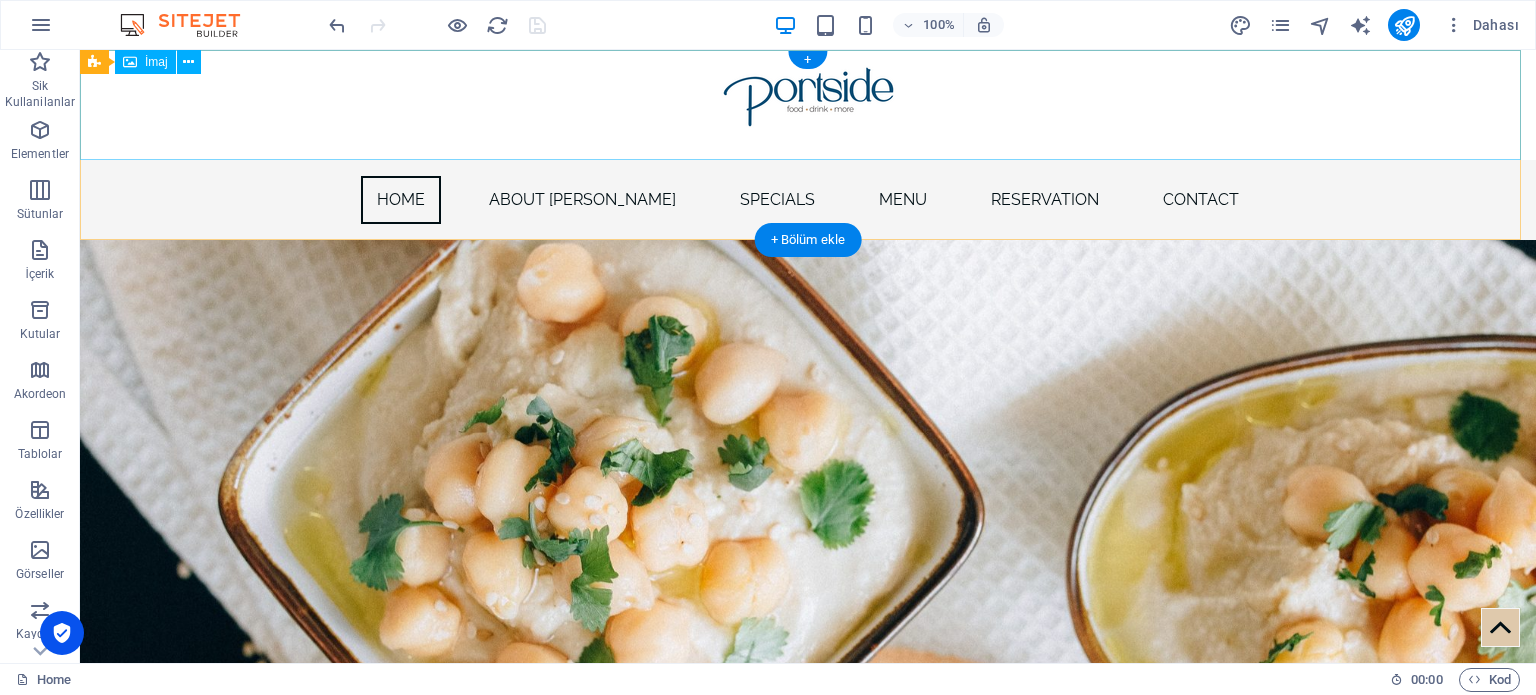 click at bounding box center (808, 105) 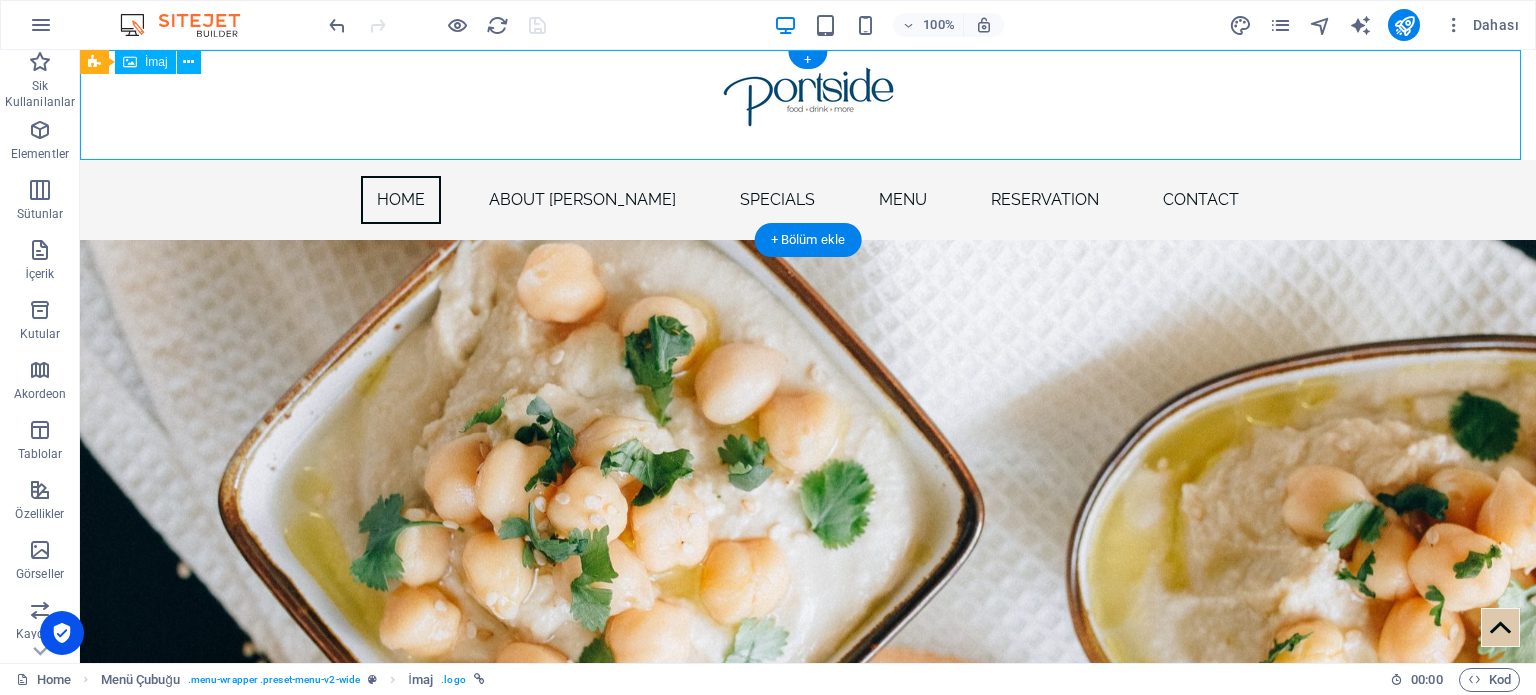 click at bounding box center [808, 105] 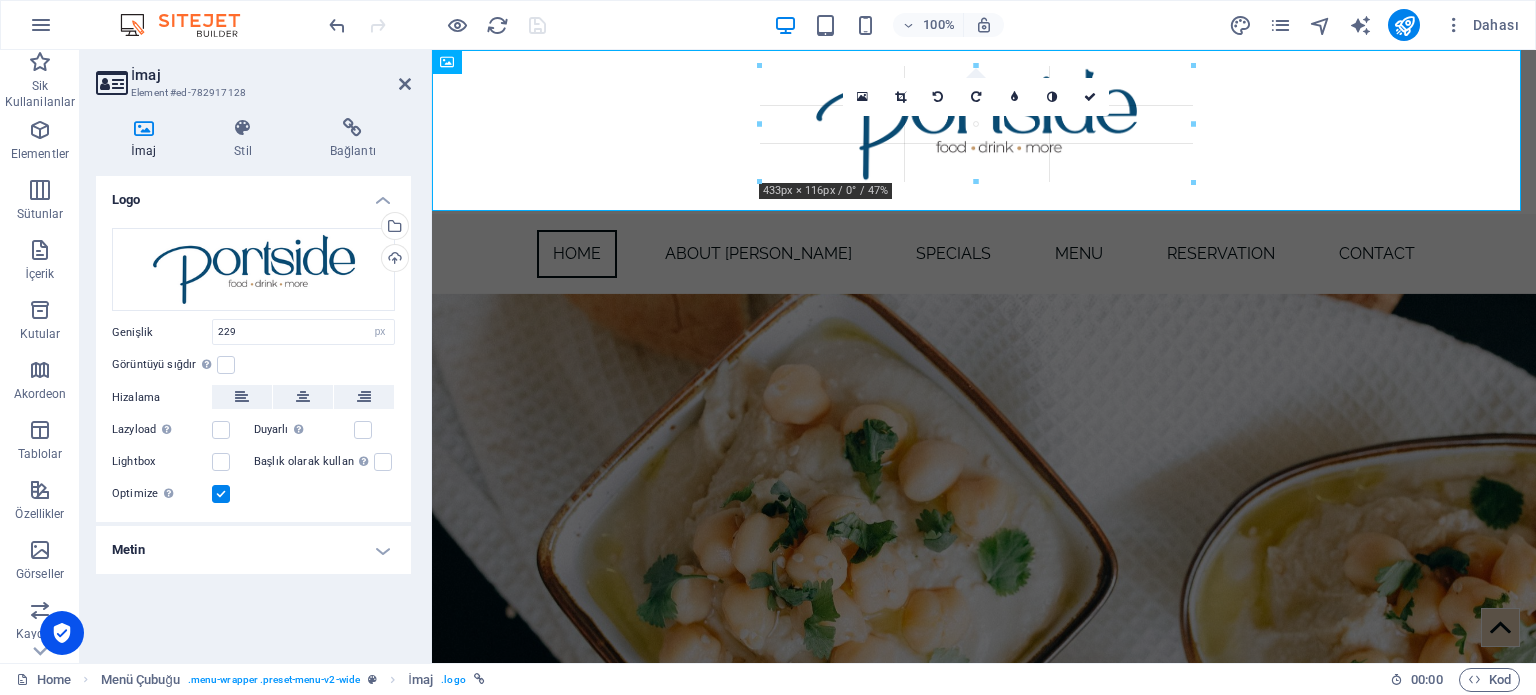 drag, startPoint x: 858, startPoint y: 130, endPoint x: 742, endPoint y: 179, distance: 125.92458 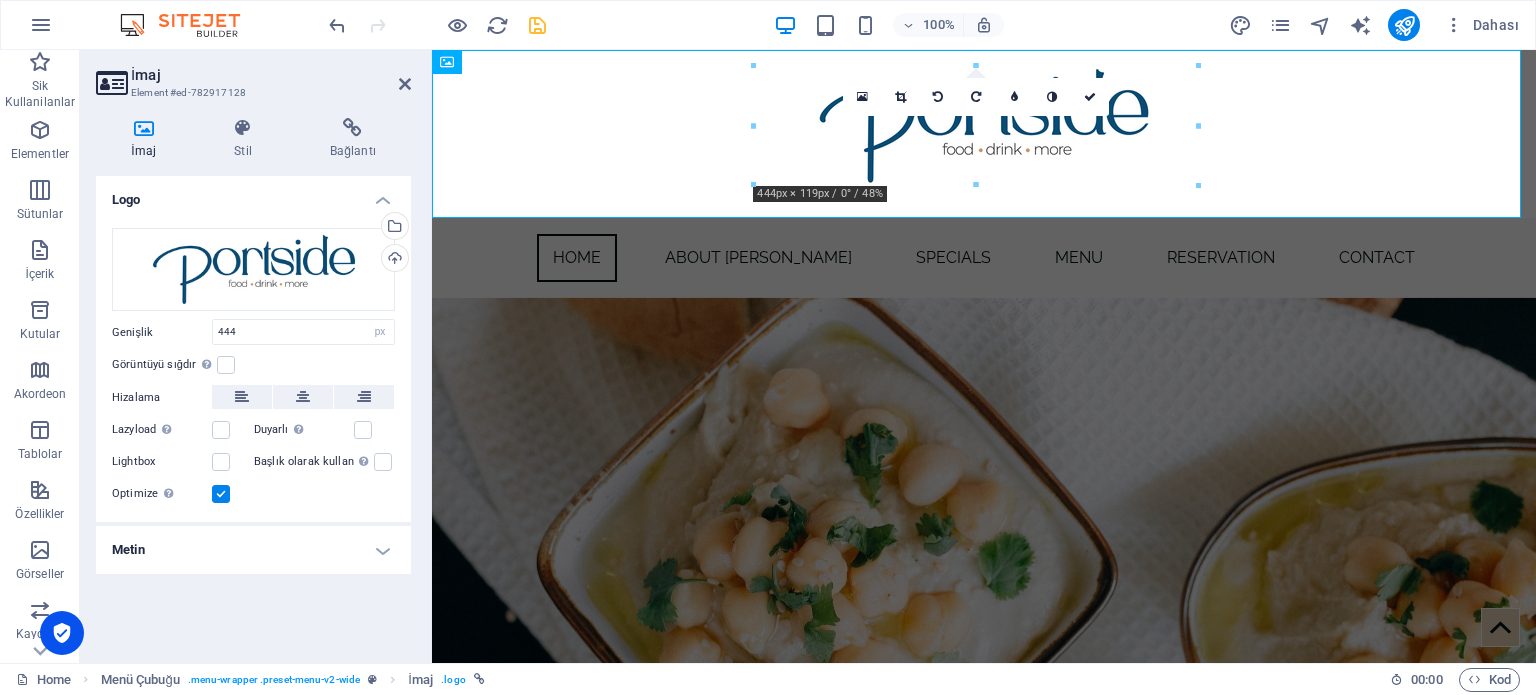 click at bounding box center (984, 578) 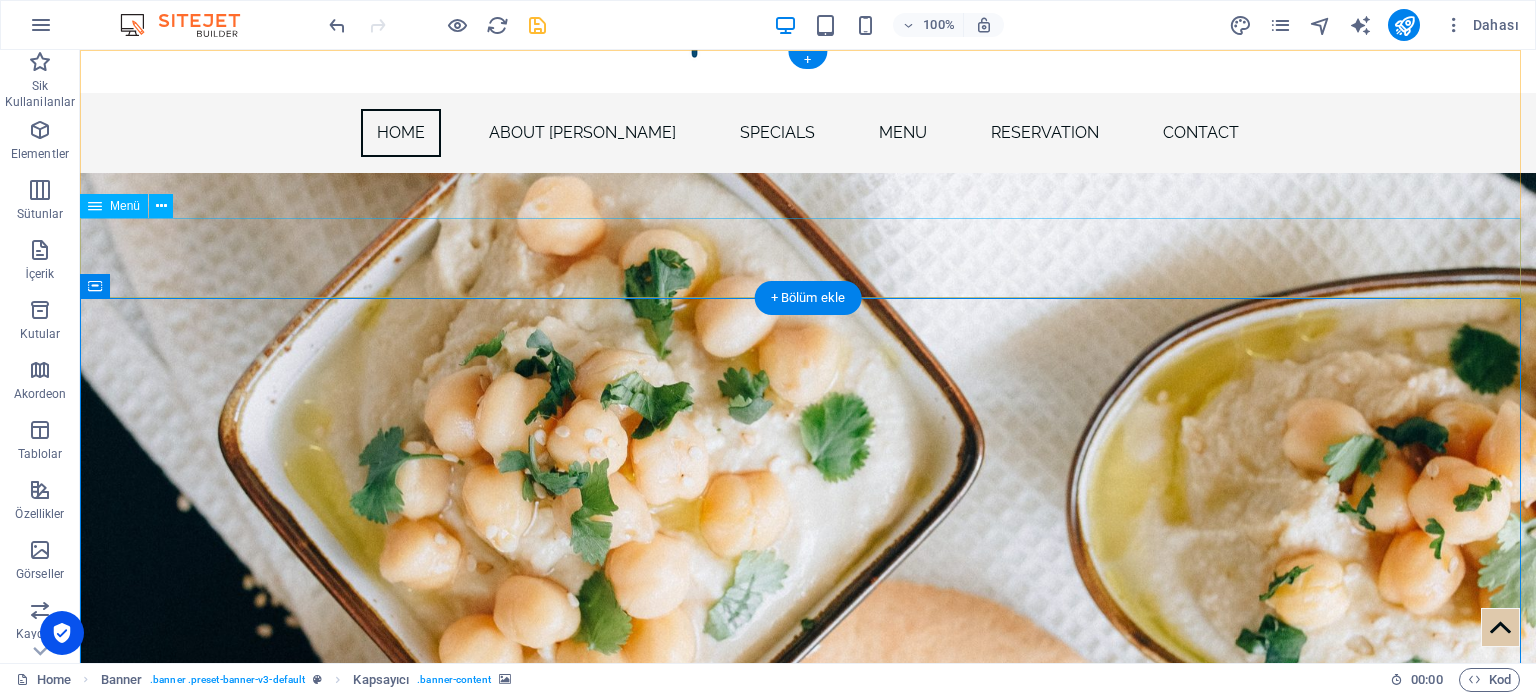 scroll, scrollTop: 0, scrollLeft: 0, axis: both 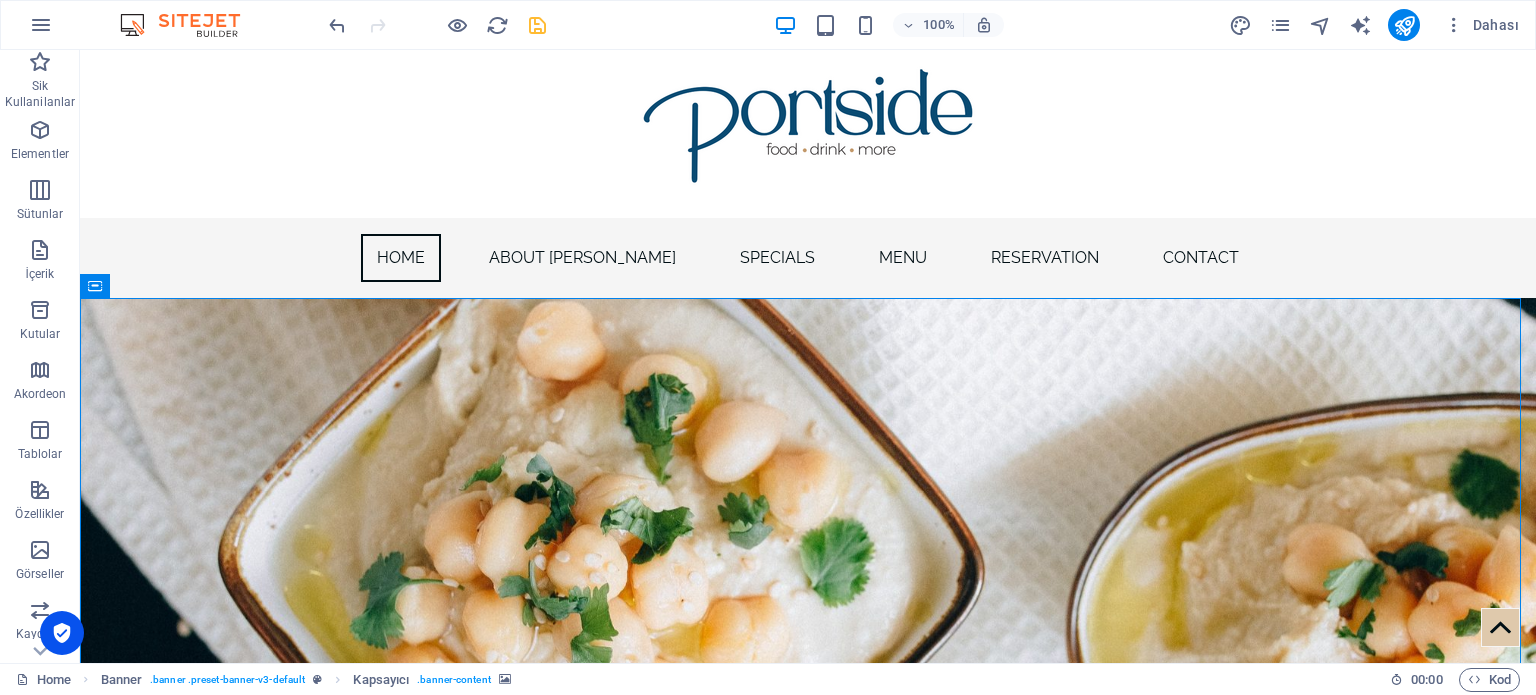 click at bounding box center [537, 25] 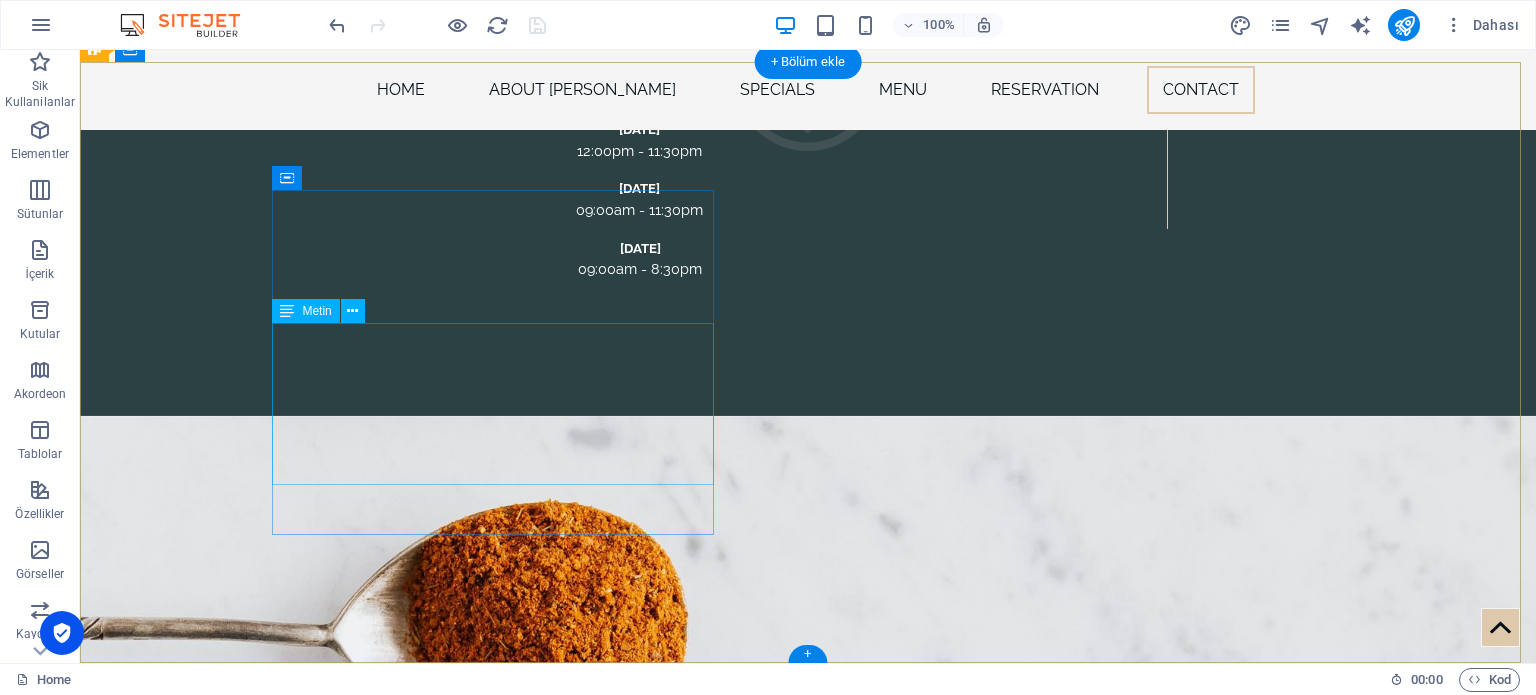 scroll, scrollTop: 7380, scrollLeft: 0, axis: vertical 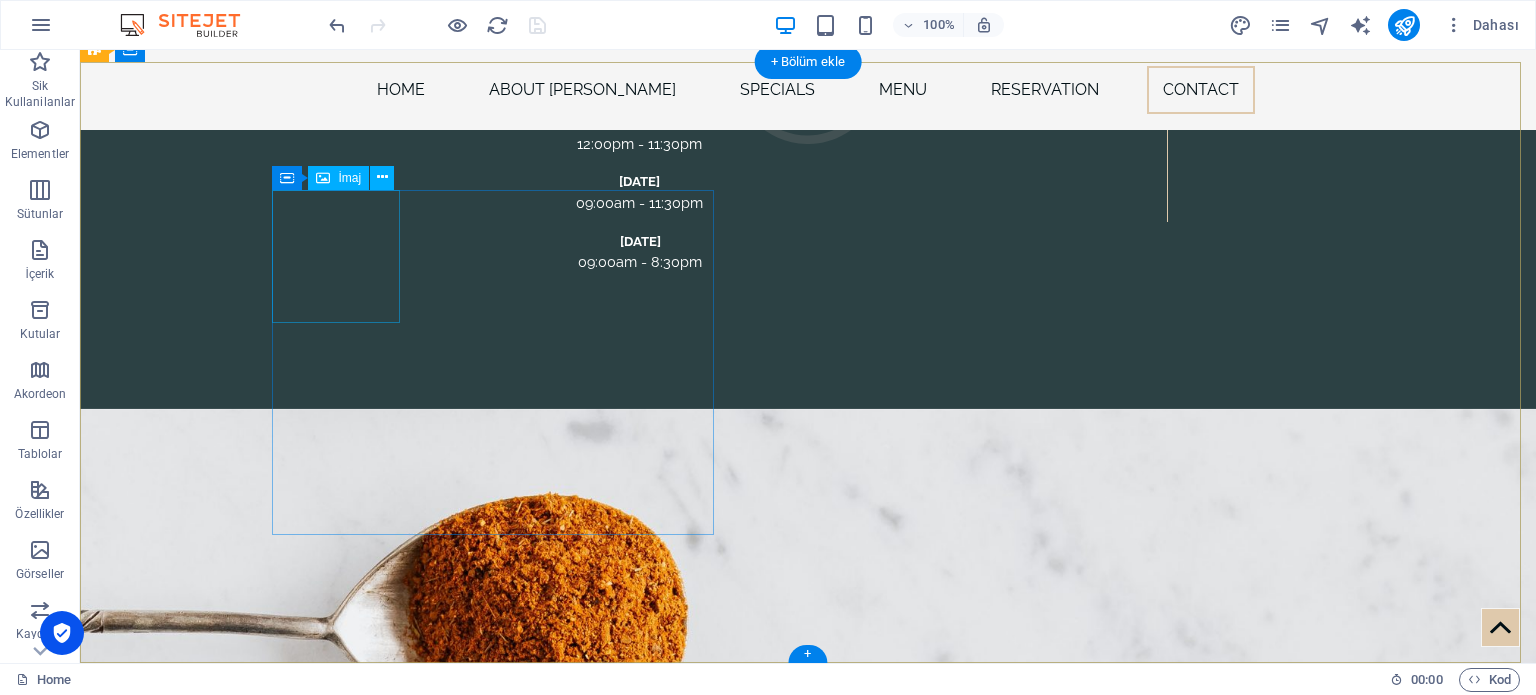 click at bounding box center [624, 6982] 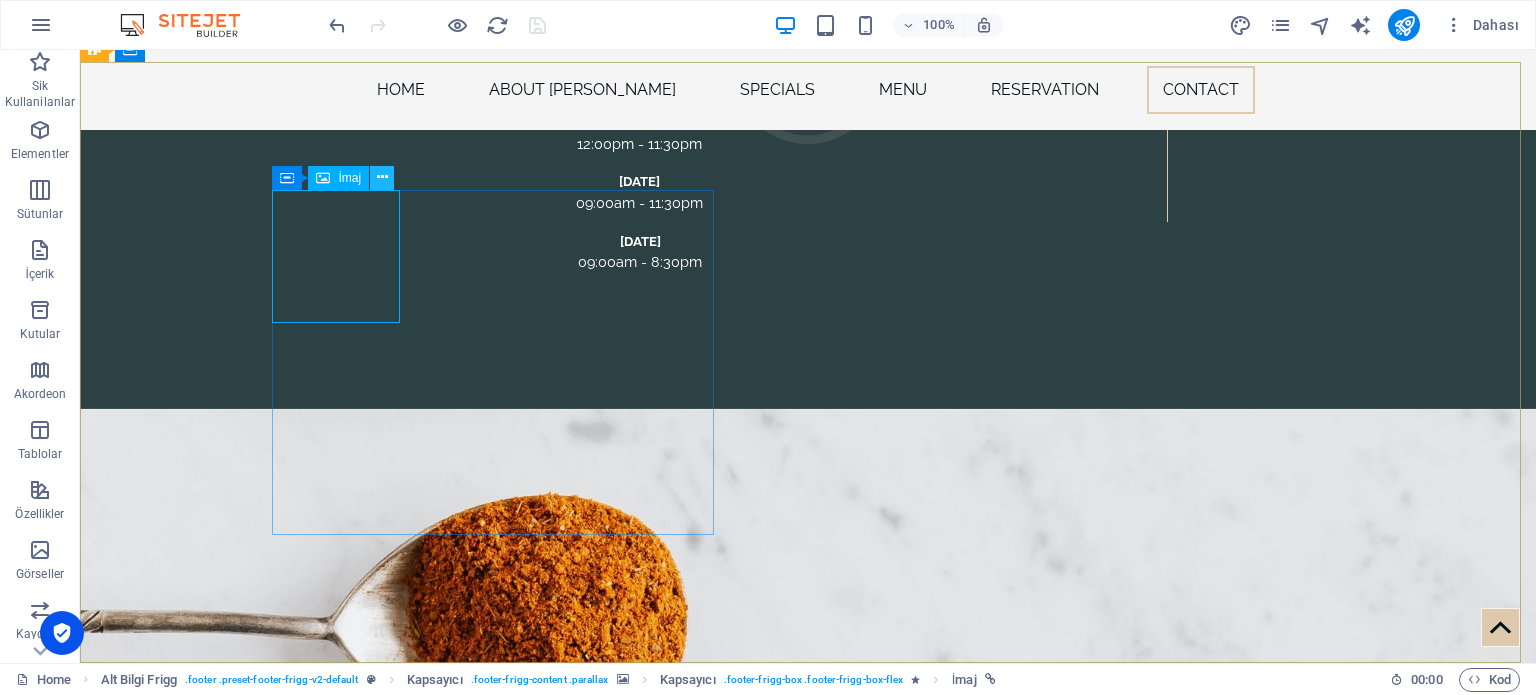 click at bounding box center (382, 177) 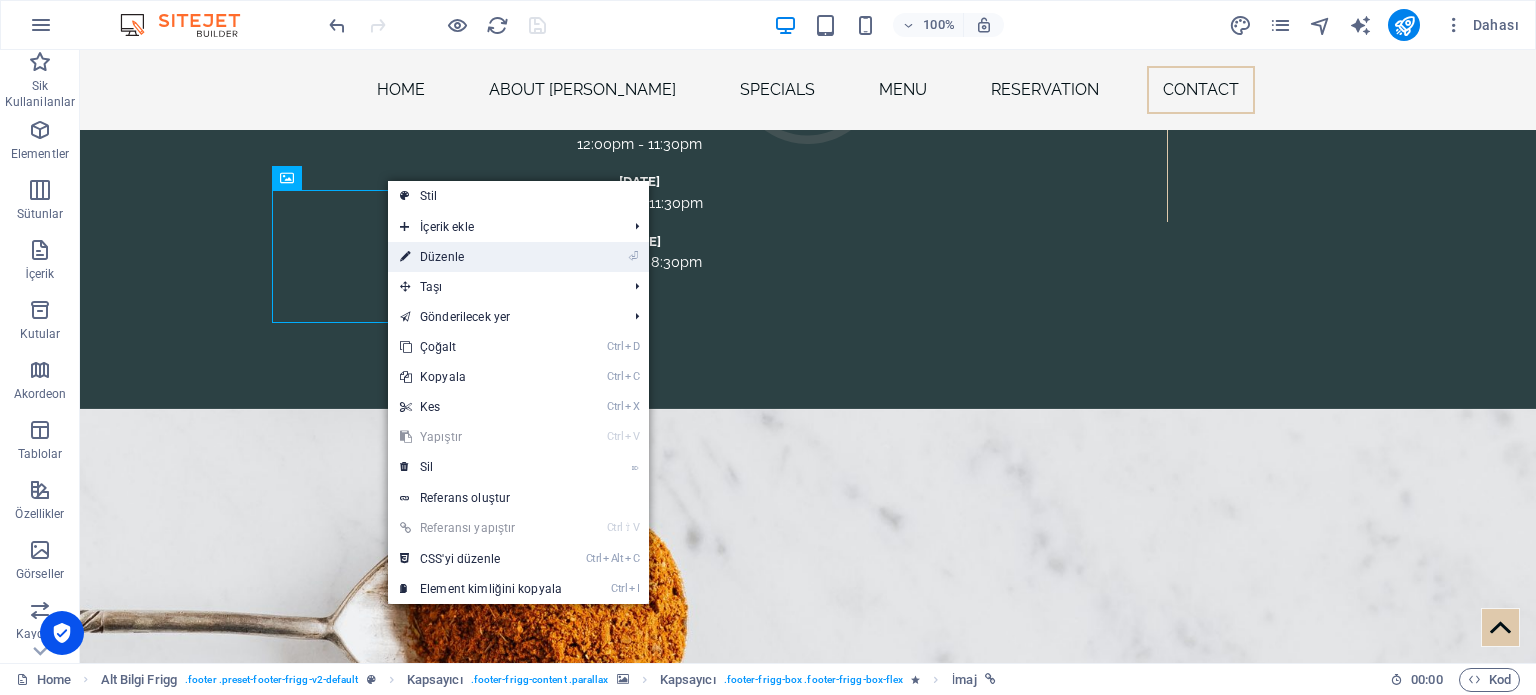 click on "⏎" at bounding box center [633, 256] 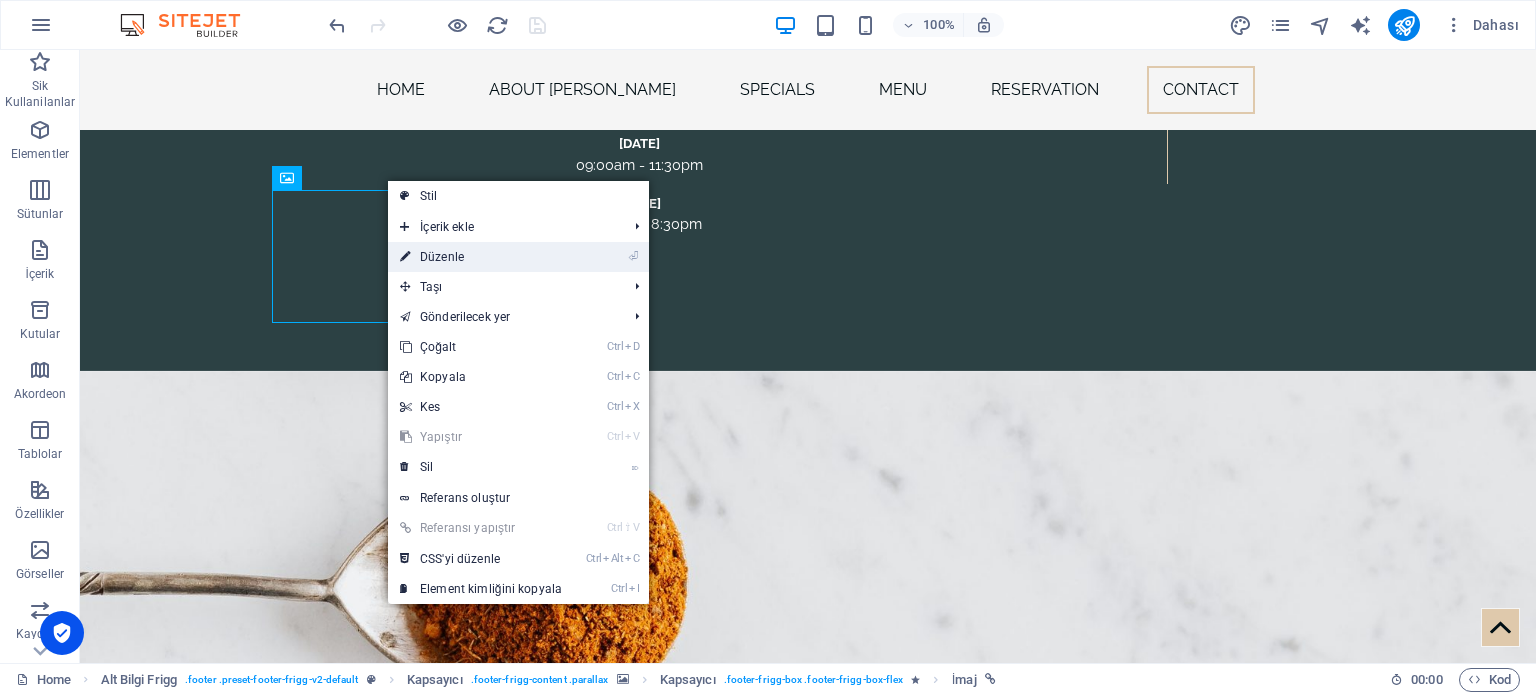 select on "px" 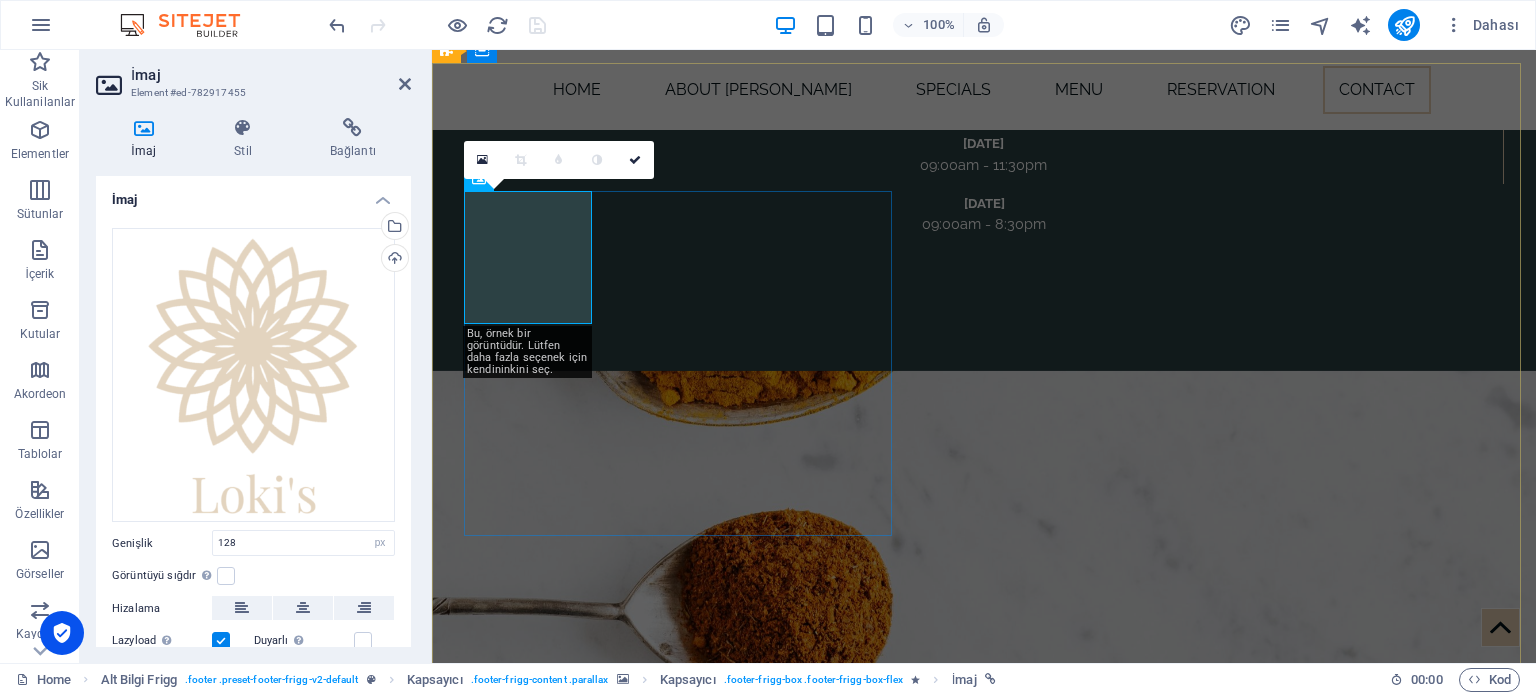 scroll, scrollTop: 7264, scrollLeft: 0, axis: vertical 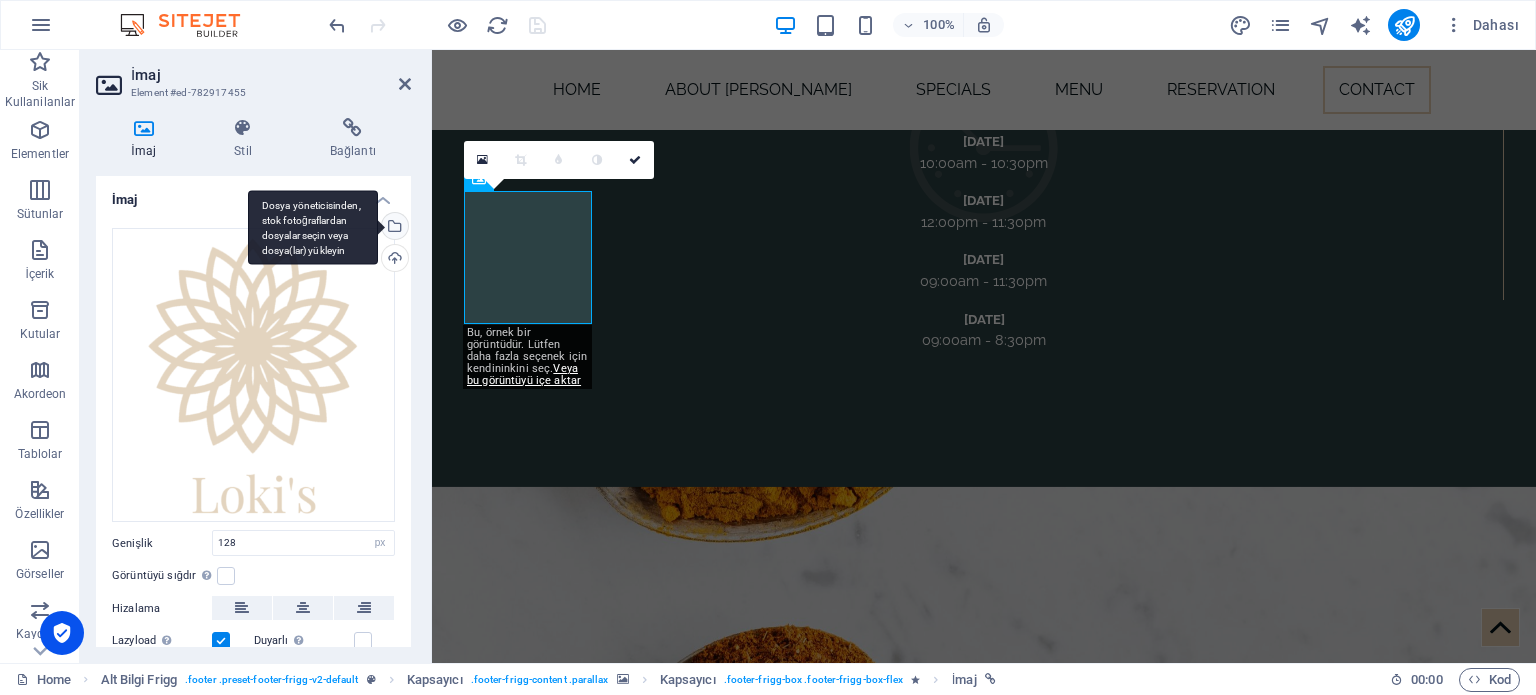 click on "Dosya yöneticisinden, stok fotoğraflardan dosyalar seçin veya dosya(lar) yükleyin" at bounding box center (393, 228) 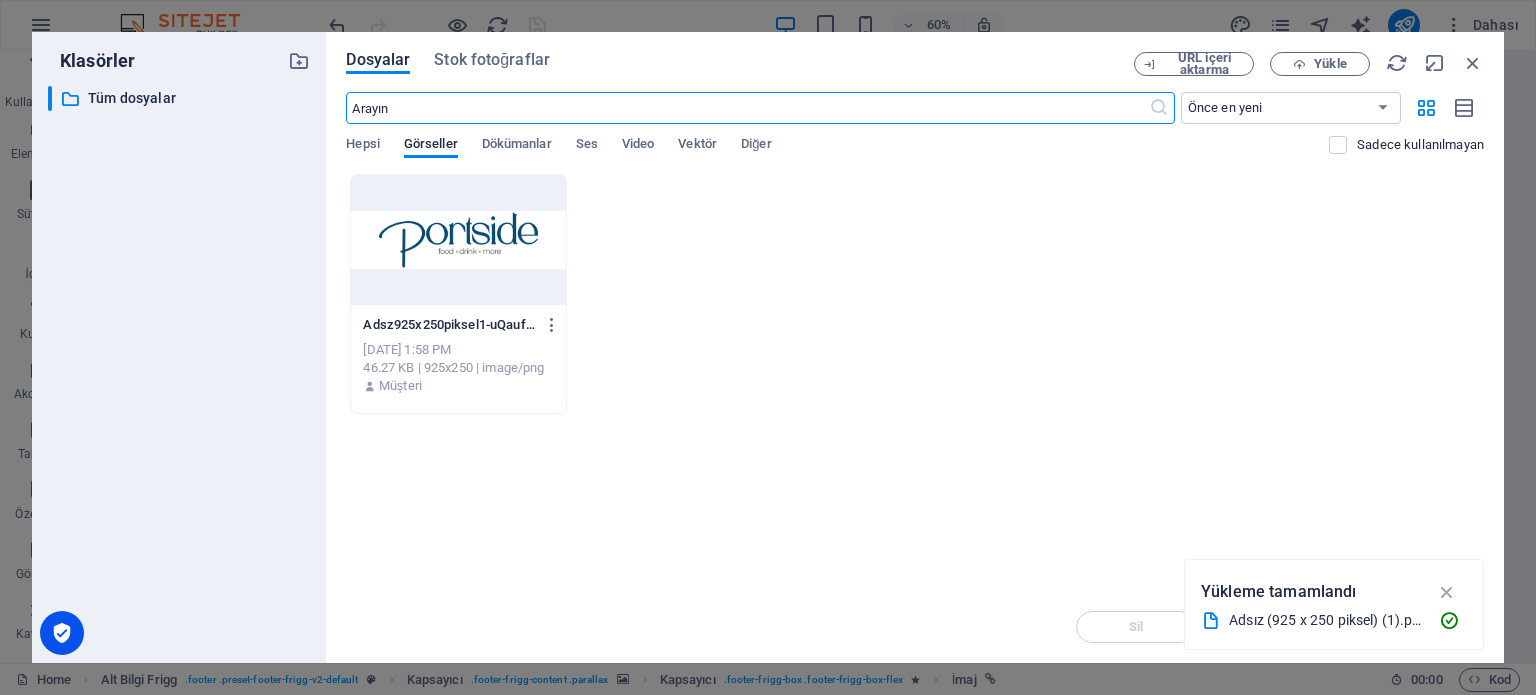 scroll, scrollTop: 7024, scrollLeft: 0, axis: vertical 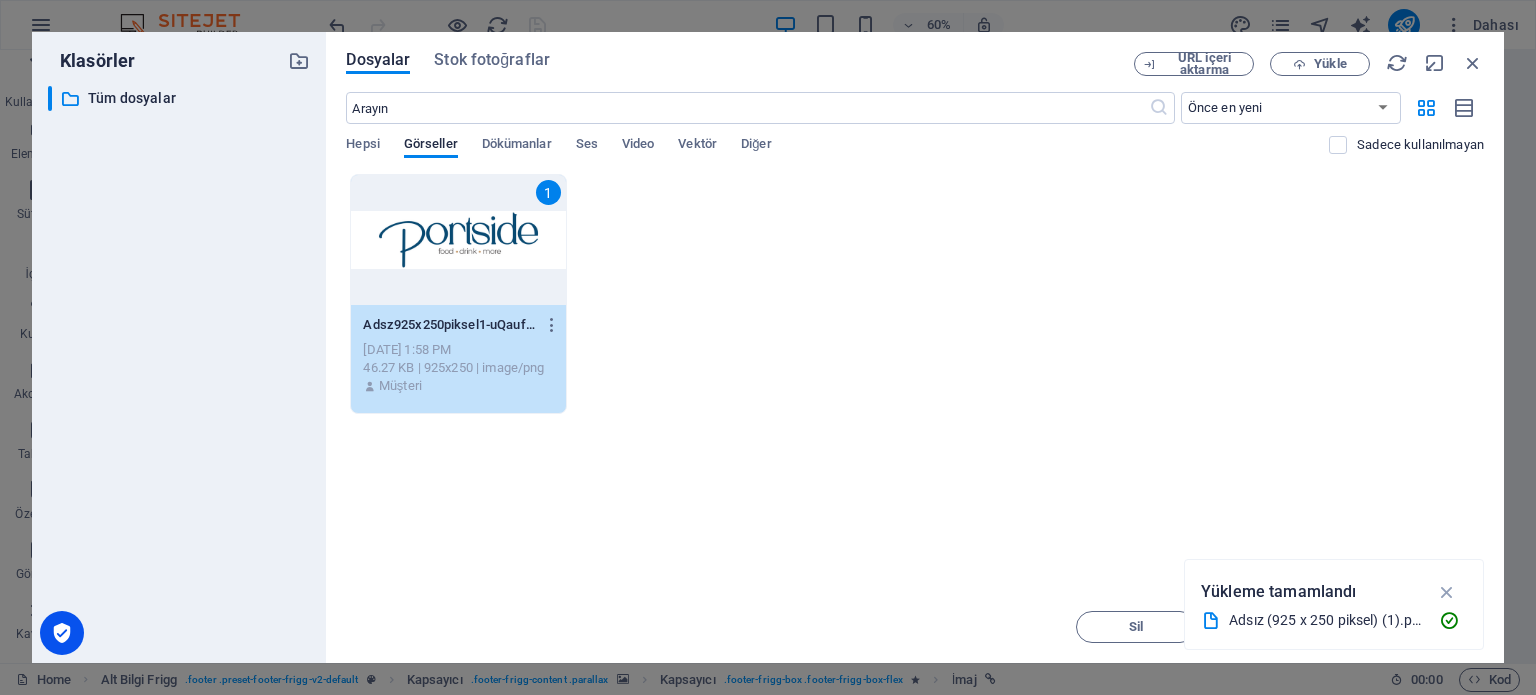 click on "1" at bounding box center [458, 240] 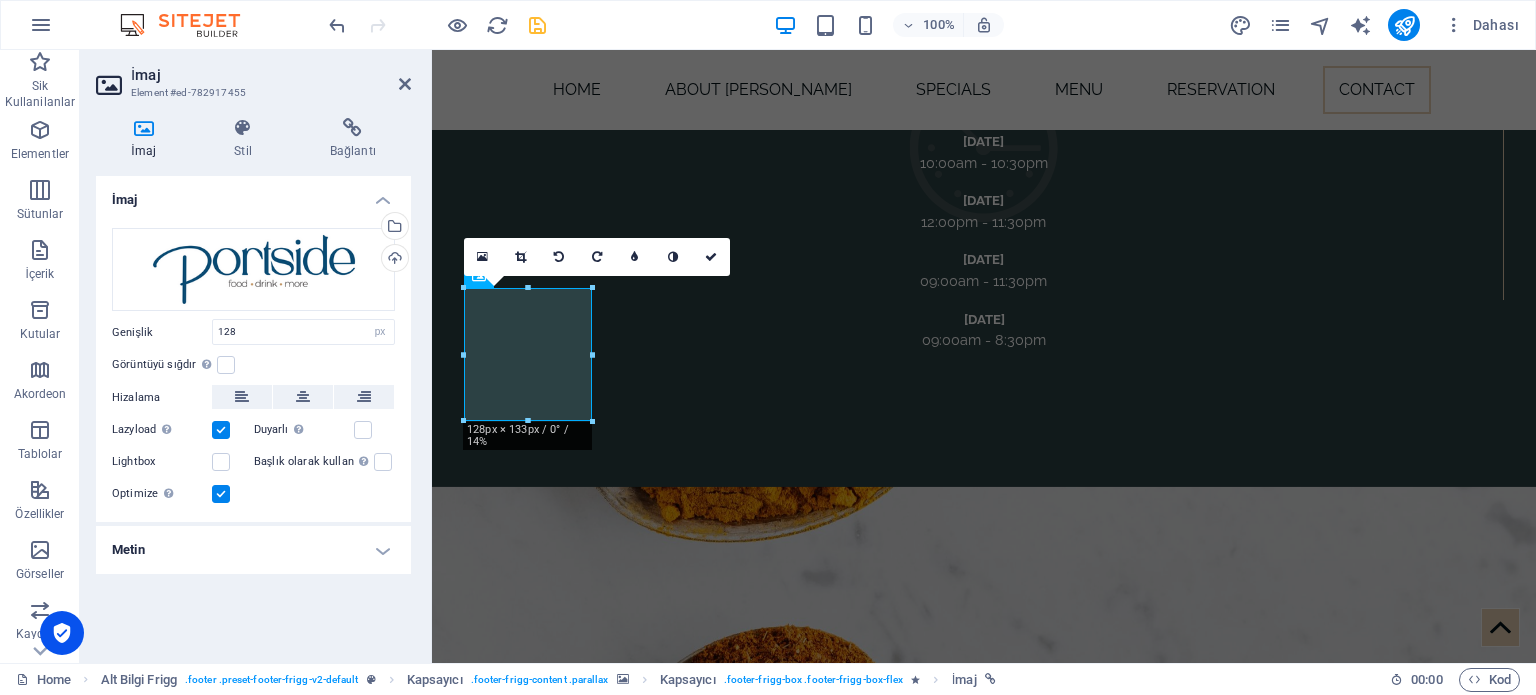 scroll, scrollTop: 7166, scrollLeft: 0, axis: vertical 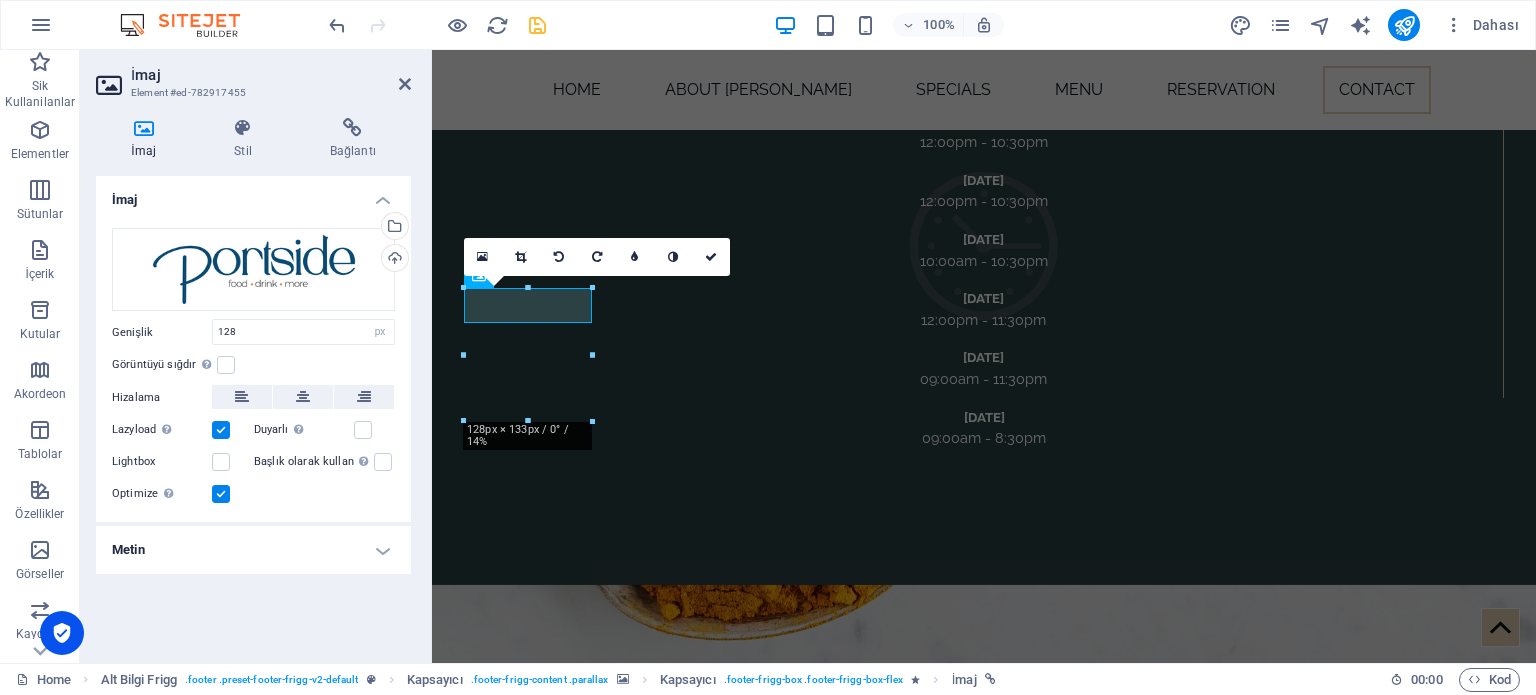 click at bounding box center [984, 6619] 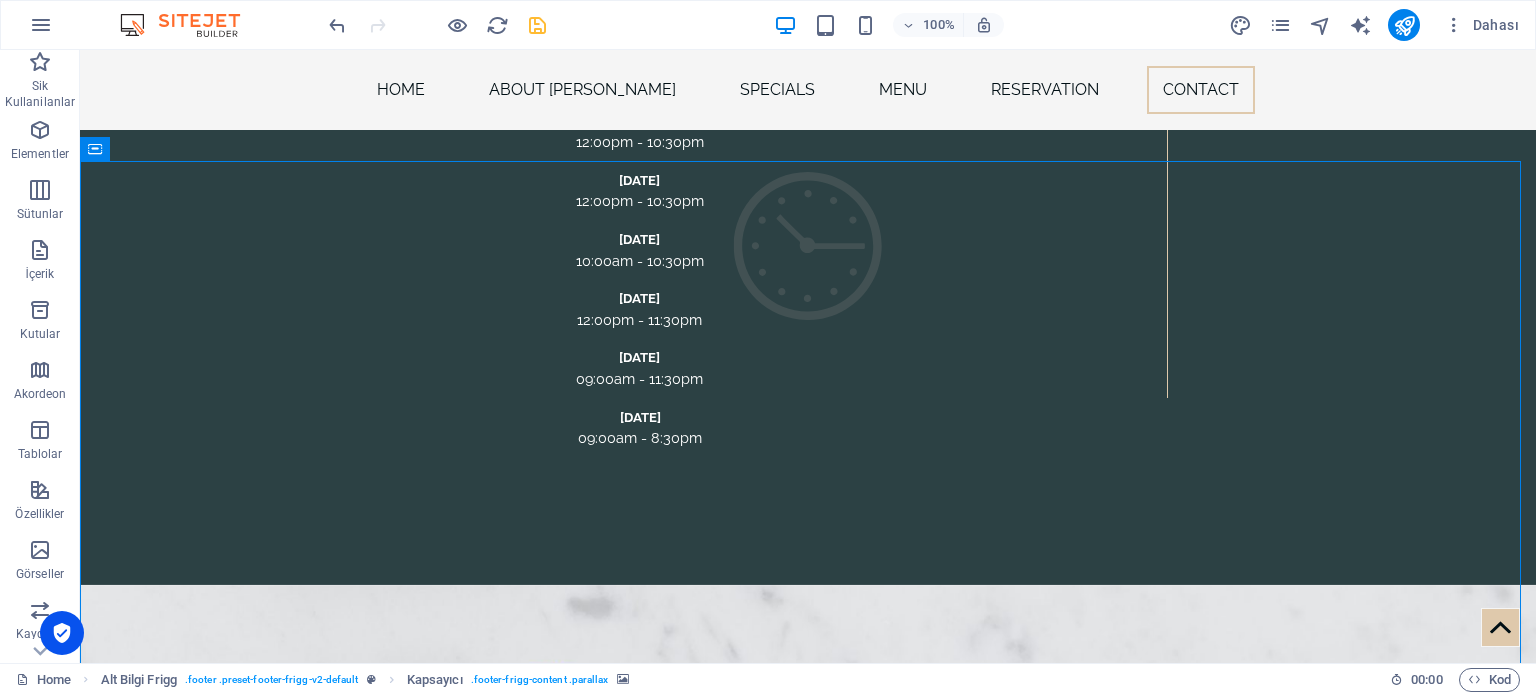 scroll, scrollTop: 7280, scrollLeft: 0, axis: vertical 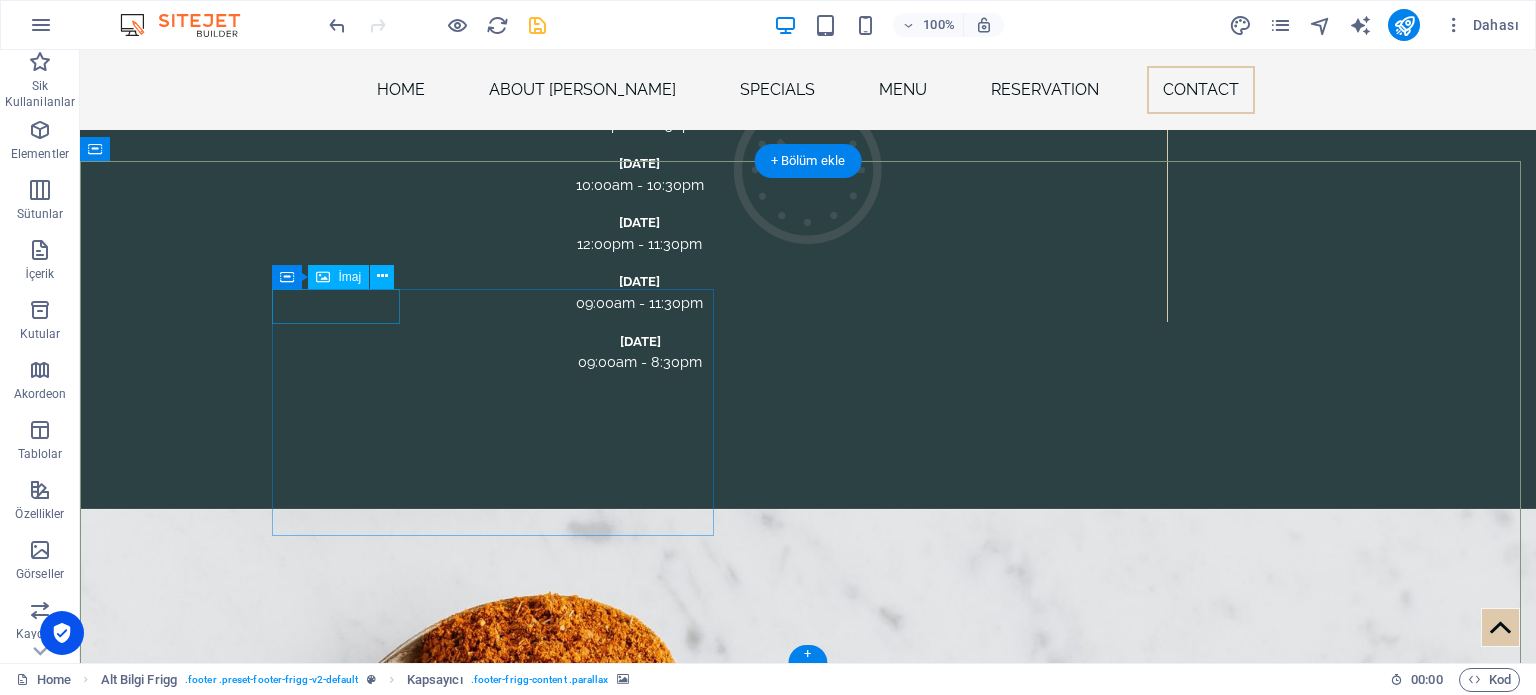 click at bounding box center [624, 6963] 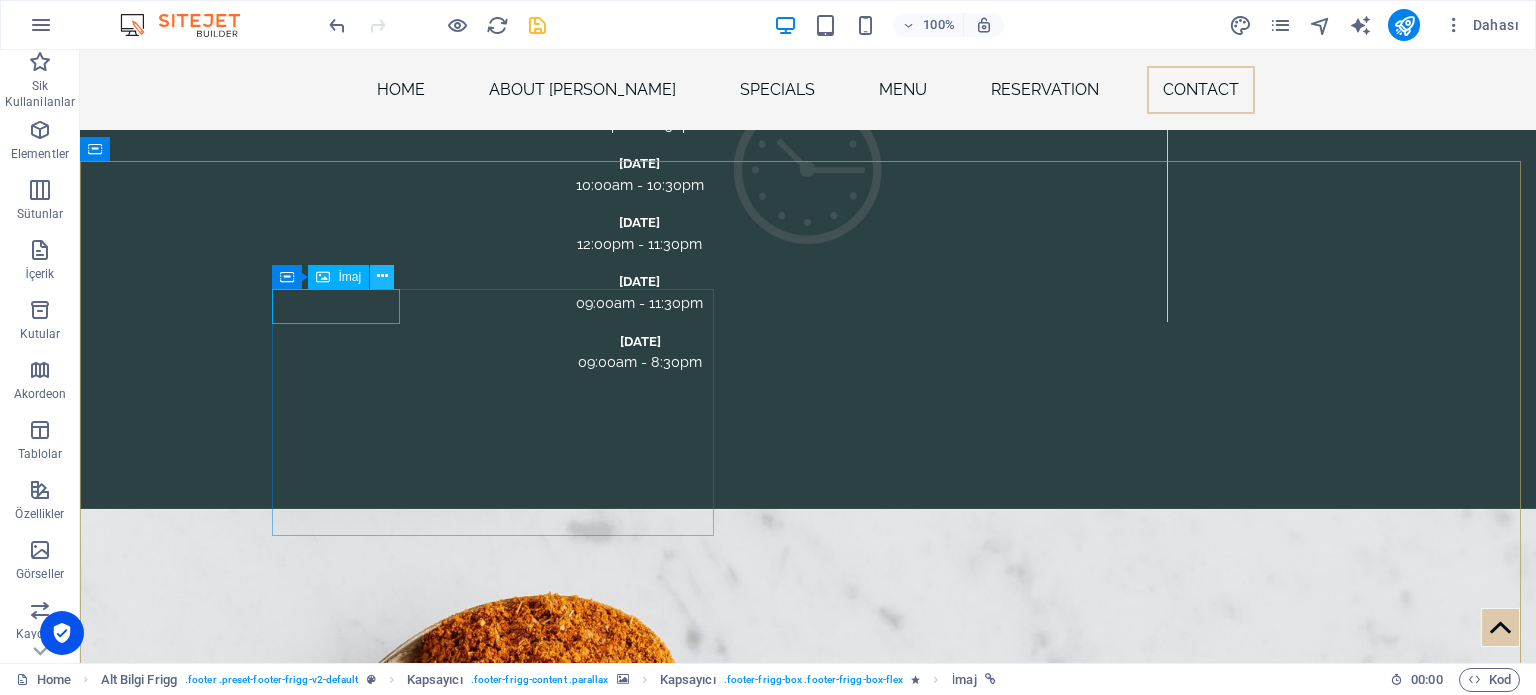click at bounding box center (382, 276) 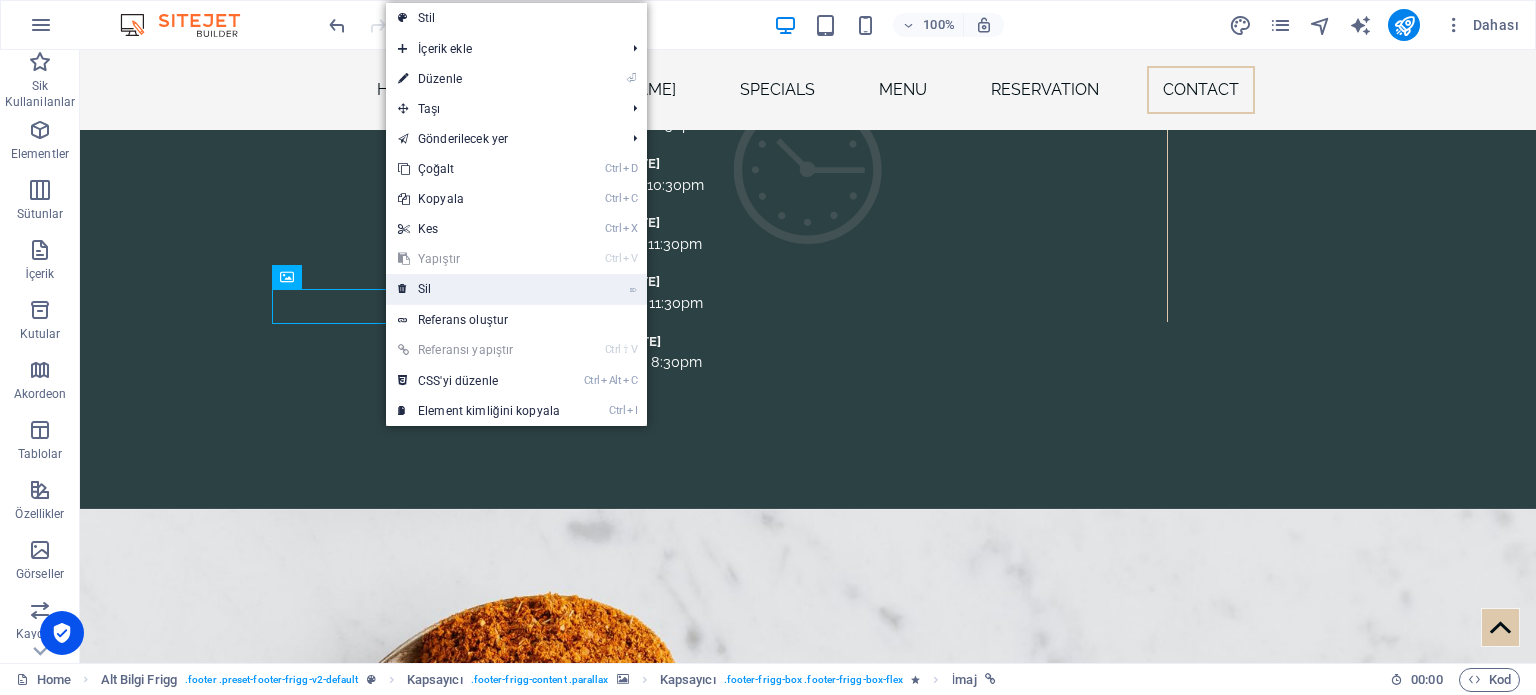 click on "⌦  Sil" at bounding box center (479, 289) 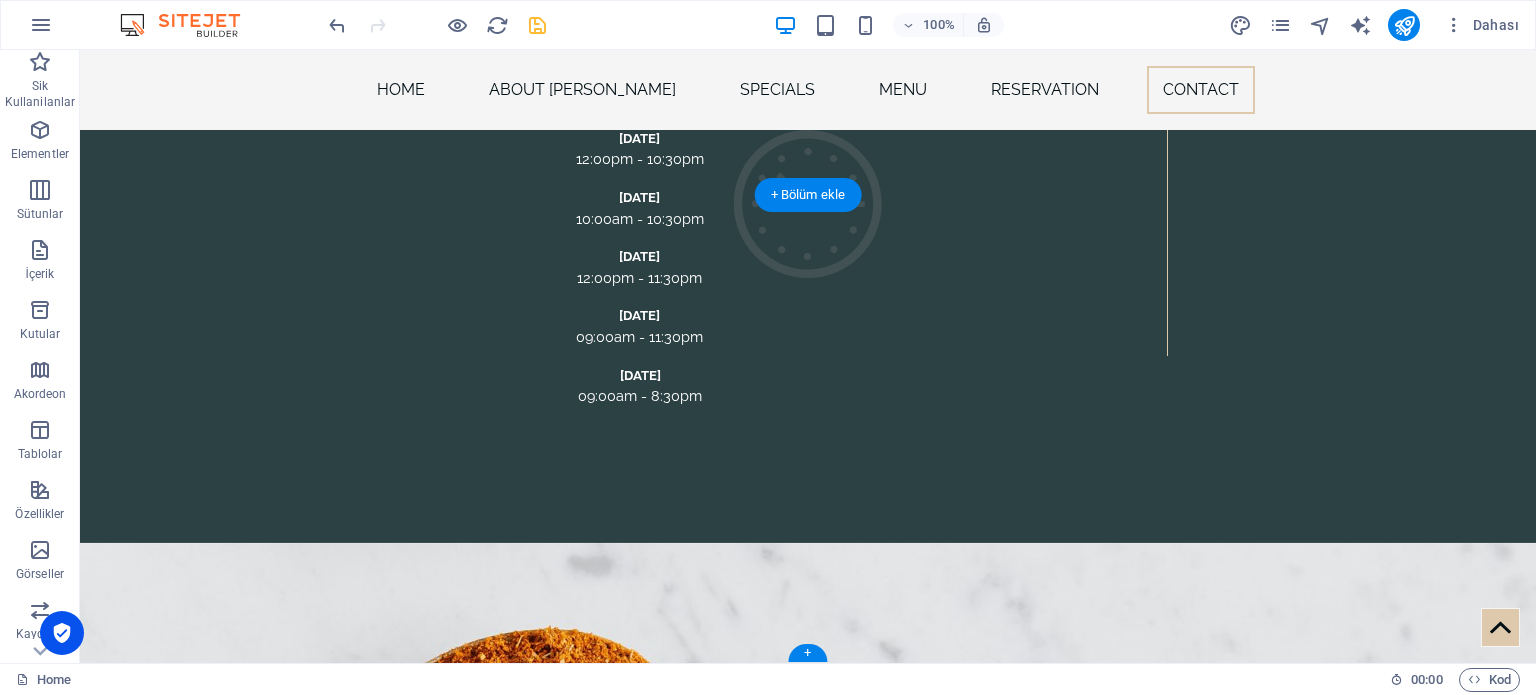 click at bounding box center [808, 6527] 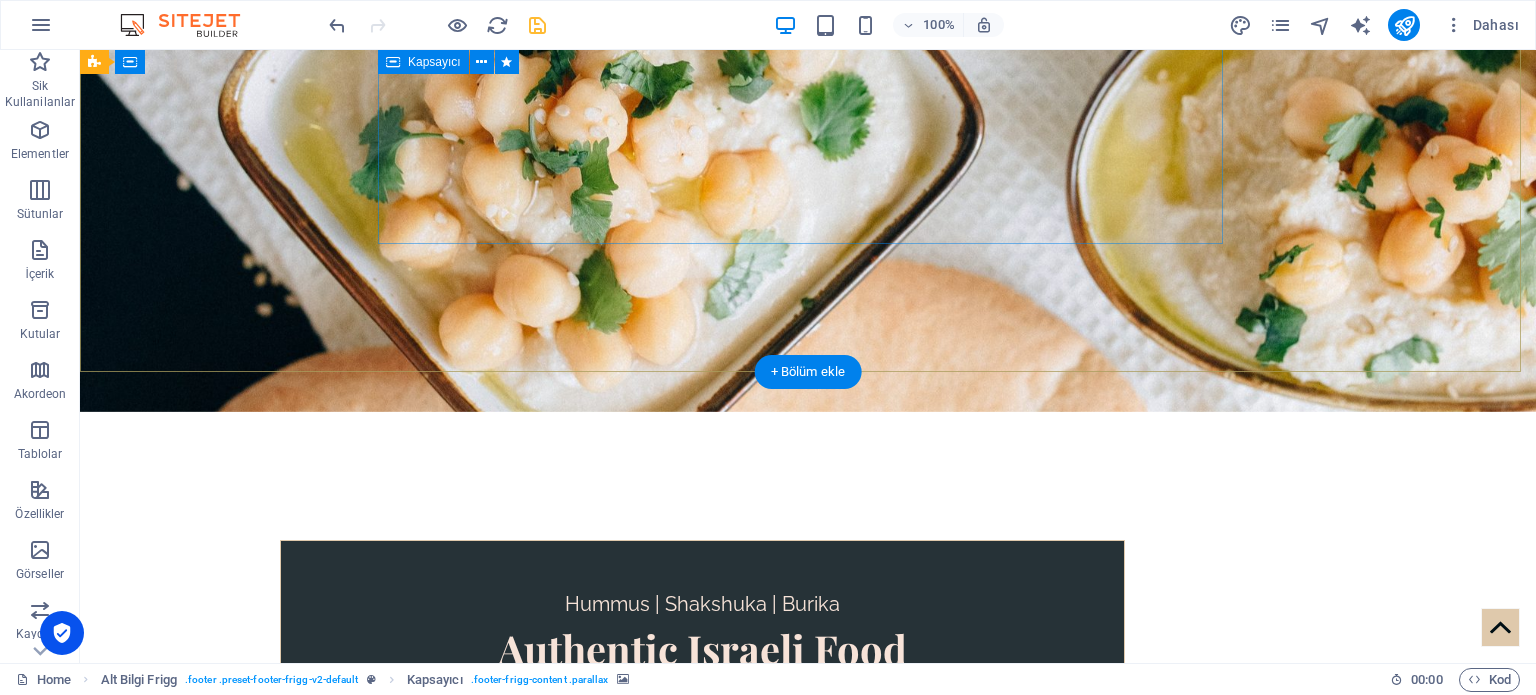 scroll, scrollTop: 0, scrollLeft: 0, axis: both 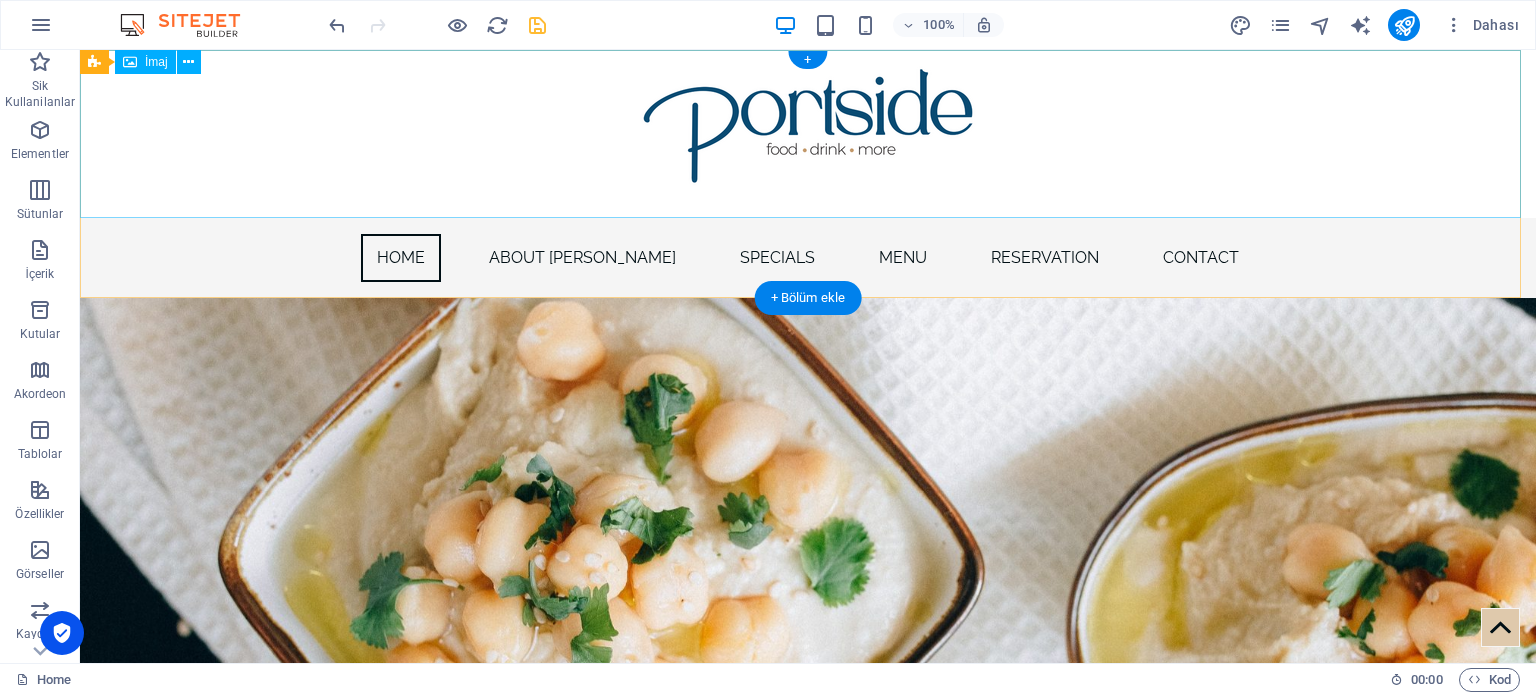 click at bounding box center [808, 134] 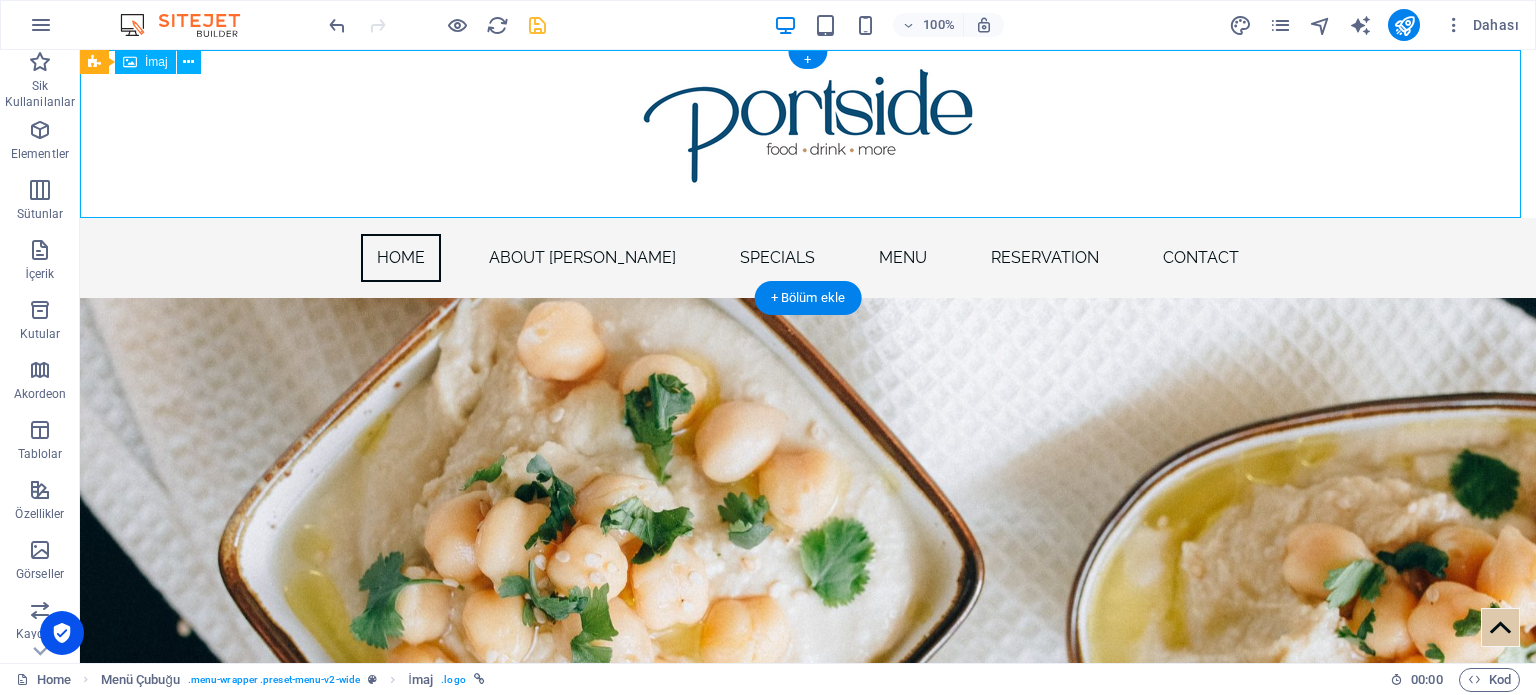 click at bounding box center (808, 134) 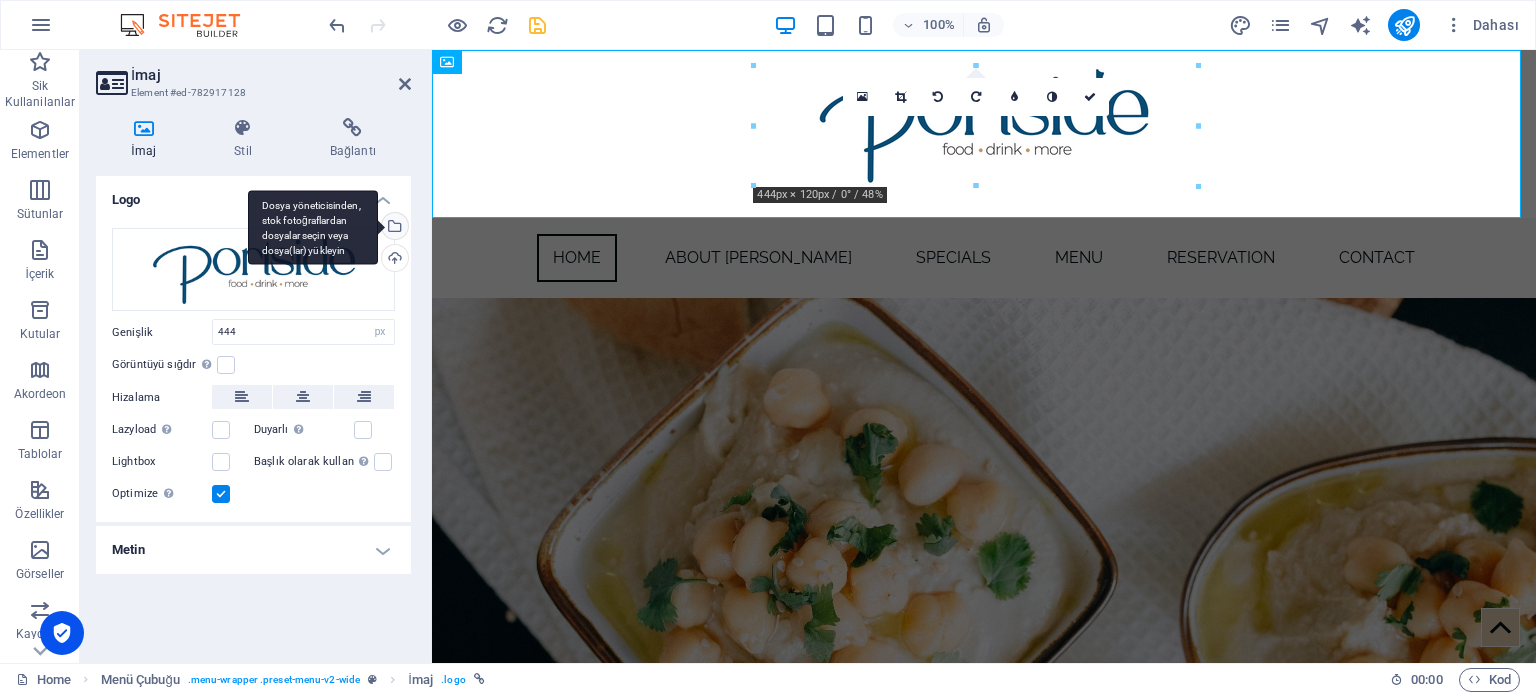 click on "Dosya yöneticisinden, stok fotoğraflardan dosyalar seçin veya dosya(lar) yükleyin" at bounding box center (393, 228) 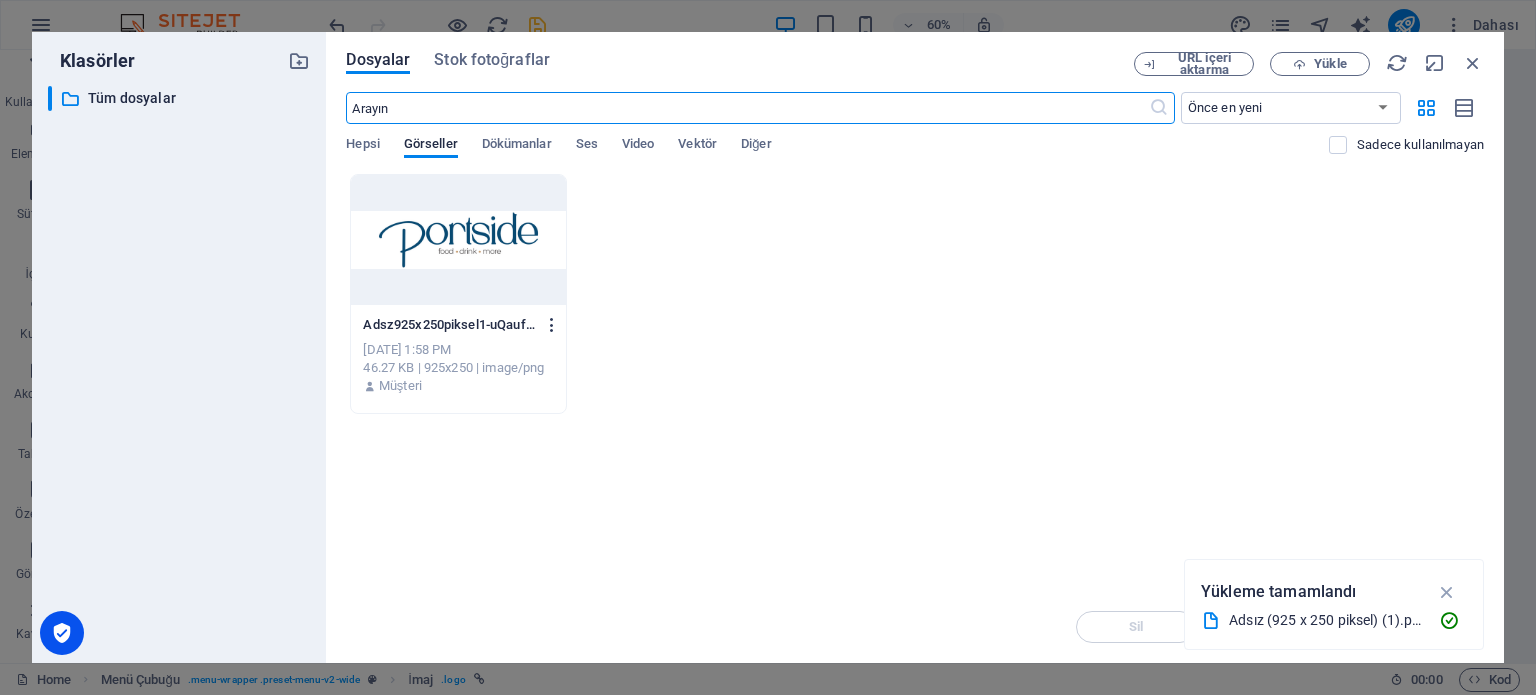 click at bounding box center (552, 325) 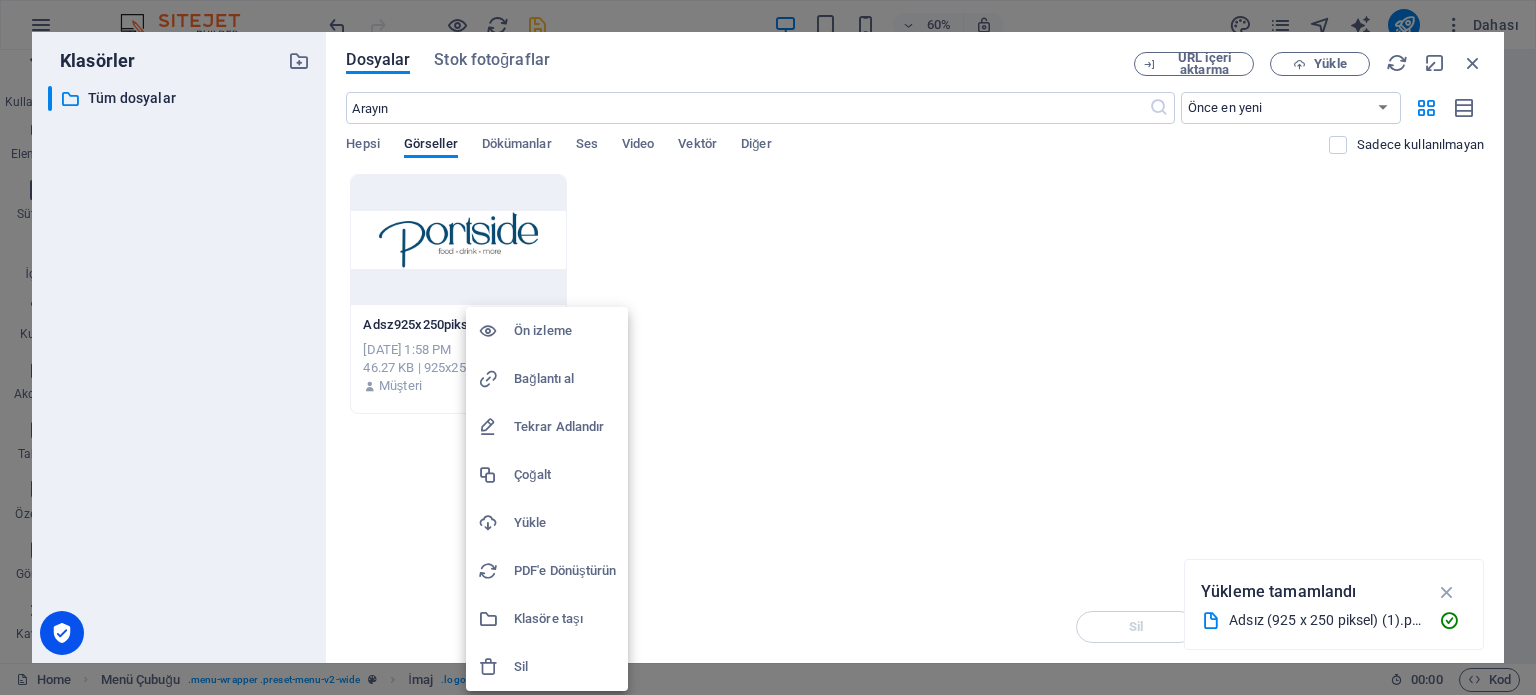 click on "Sil" at bounding box center [565, 667] 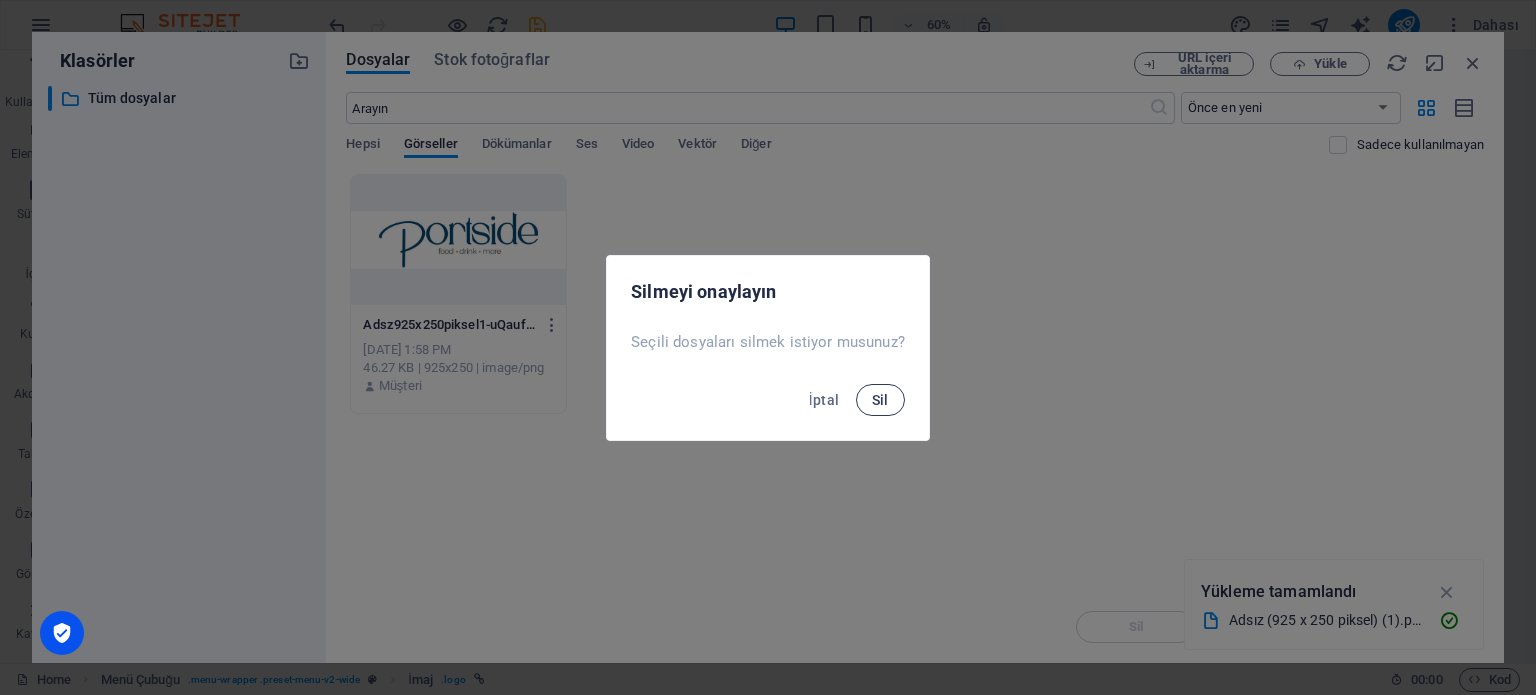 click on "Sil" at bounding box center [880, 400] 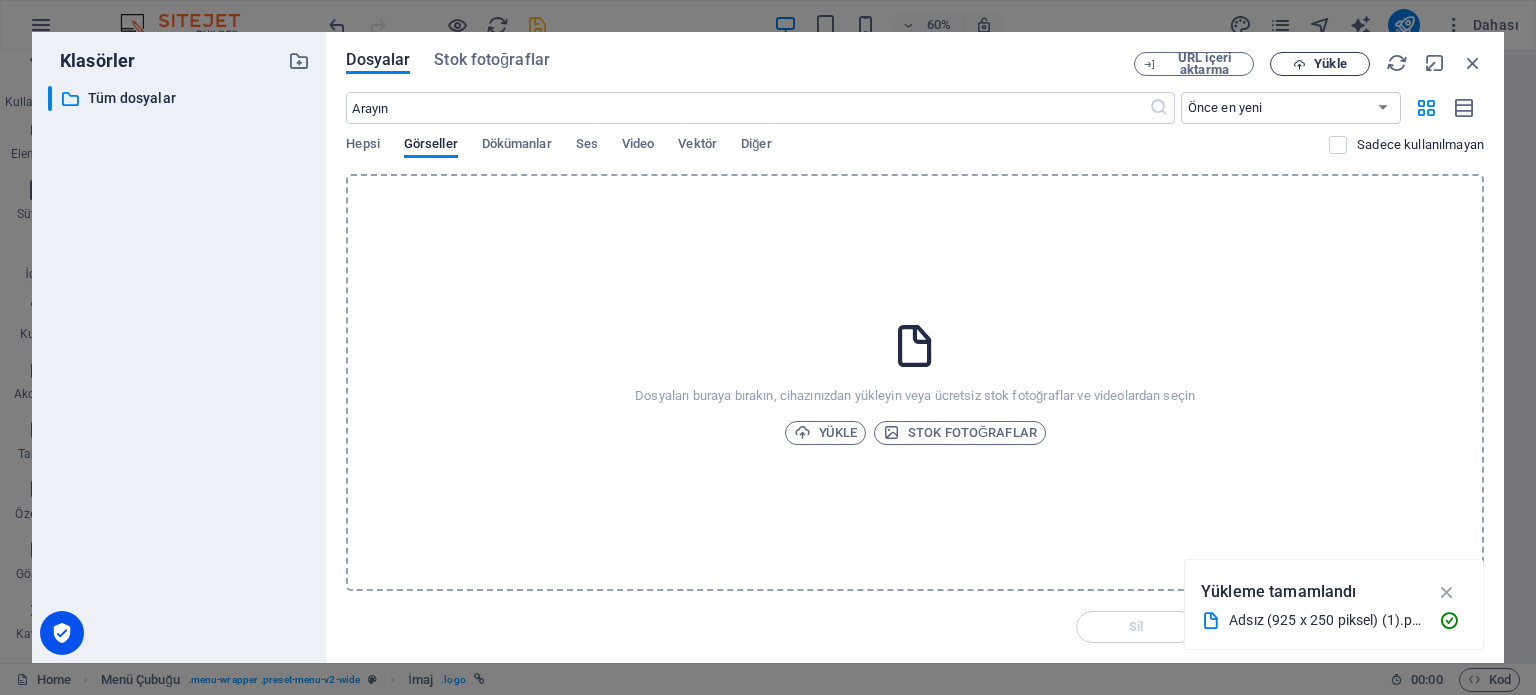 click on "Yükle" at bounding box center [1330, 64] 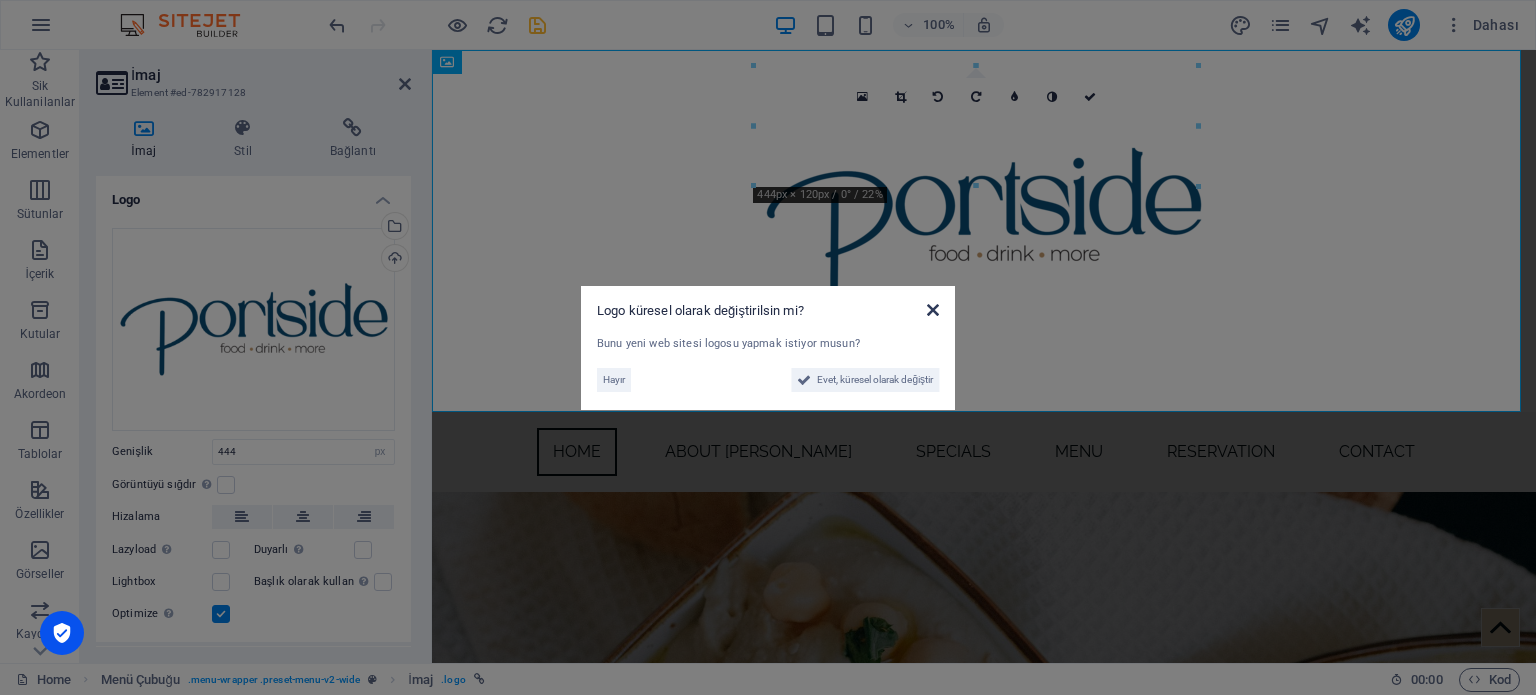 click at bounding box center [933, 310] 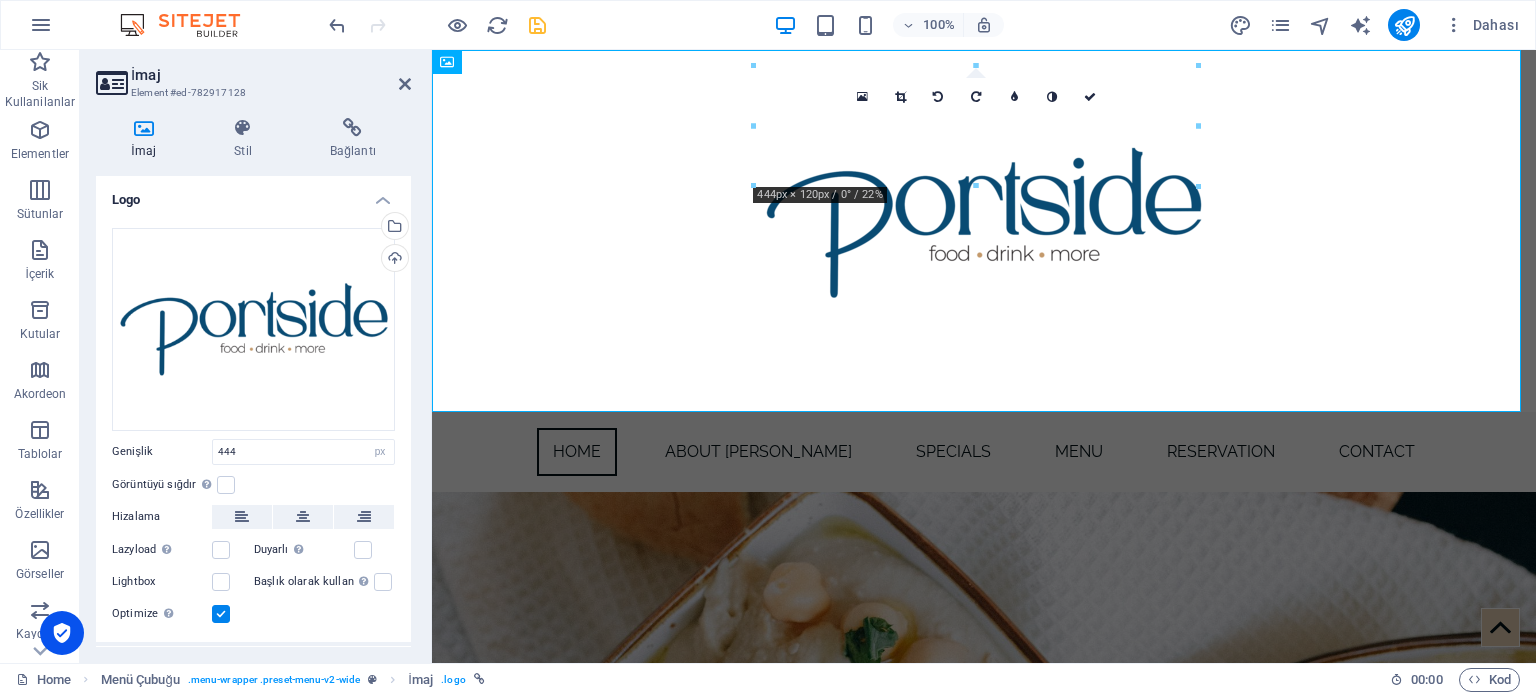 click at bounding box center (976, 186) 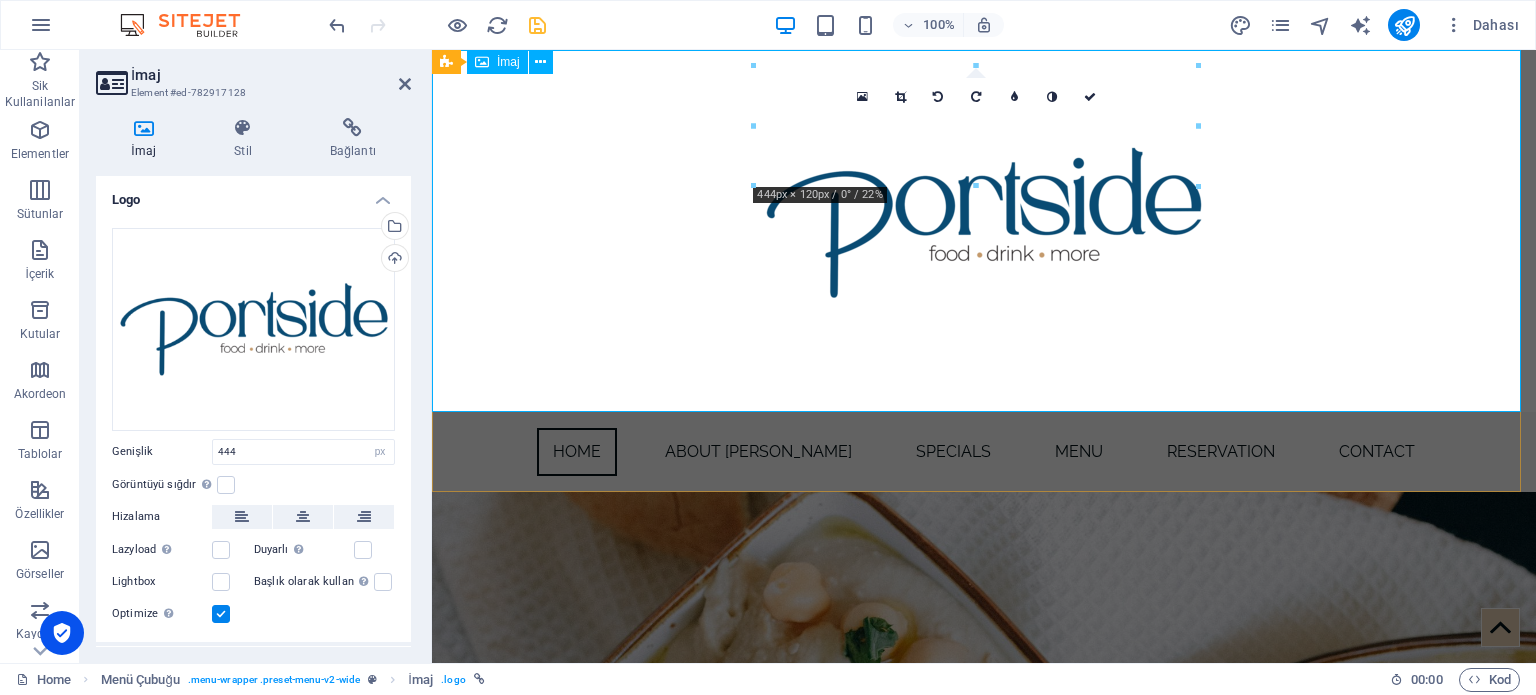 click at bounding box center [984, 231] 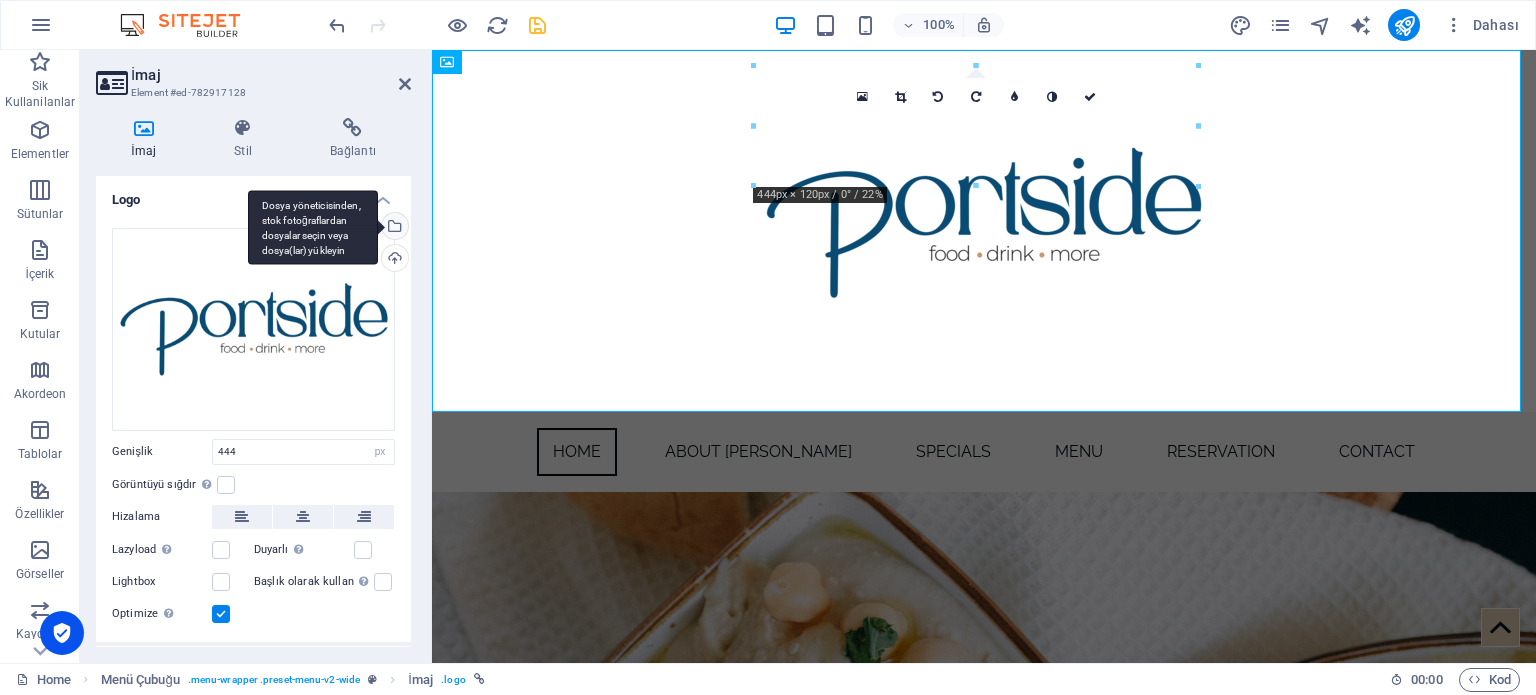 click on "Dosya yöneticisinden, stok fotoğraflardan dosyalar seçin veya dosya(lar) yükleyin" at bounding box center [393, 228] 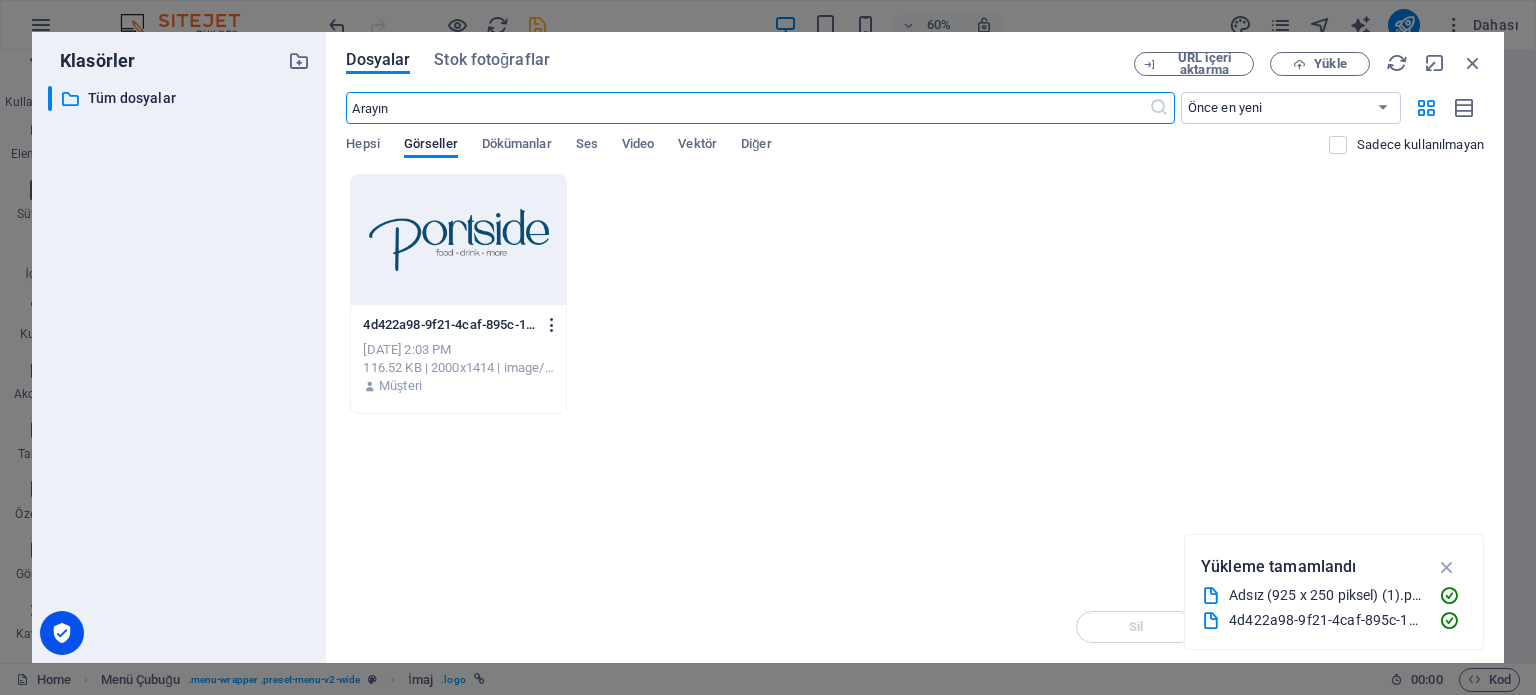 click at bounding box center [552, 325] 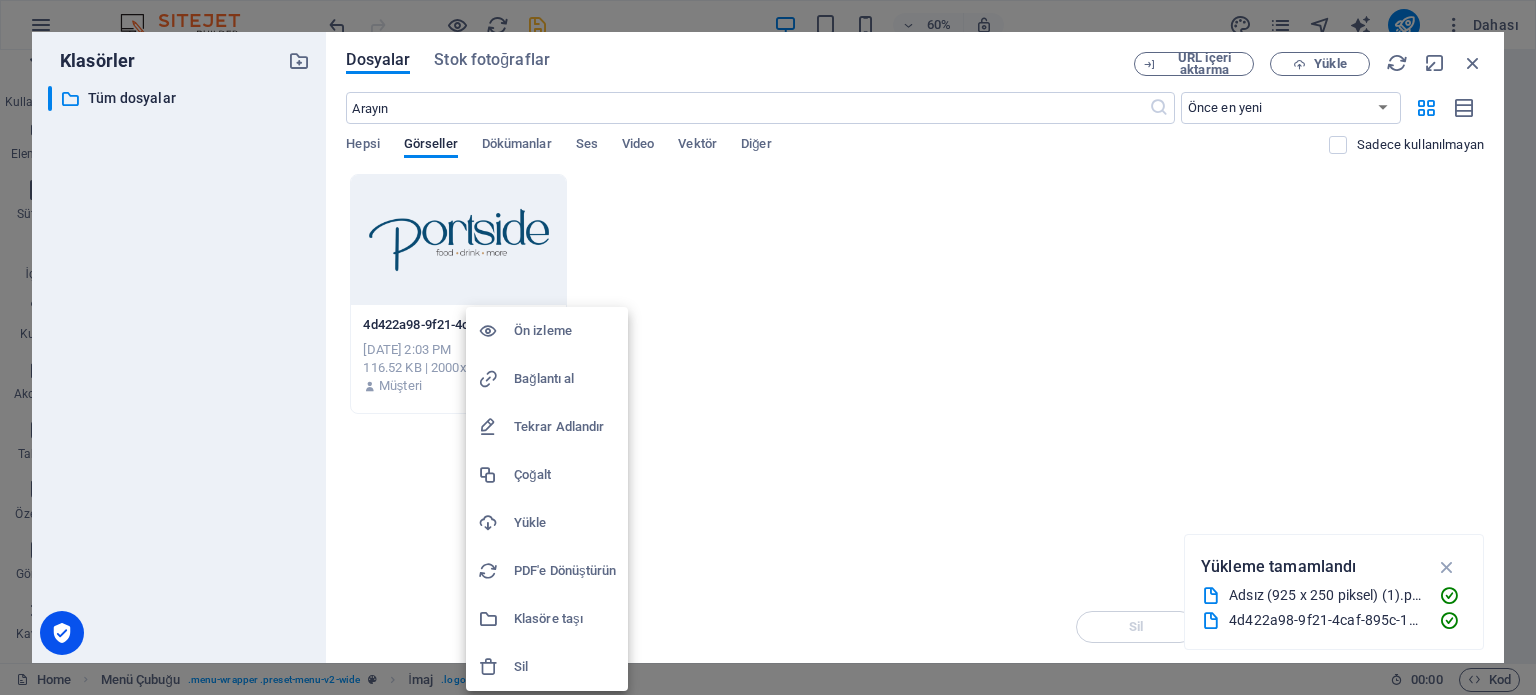 click on "Sil" at bounding box center (565, 667) 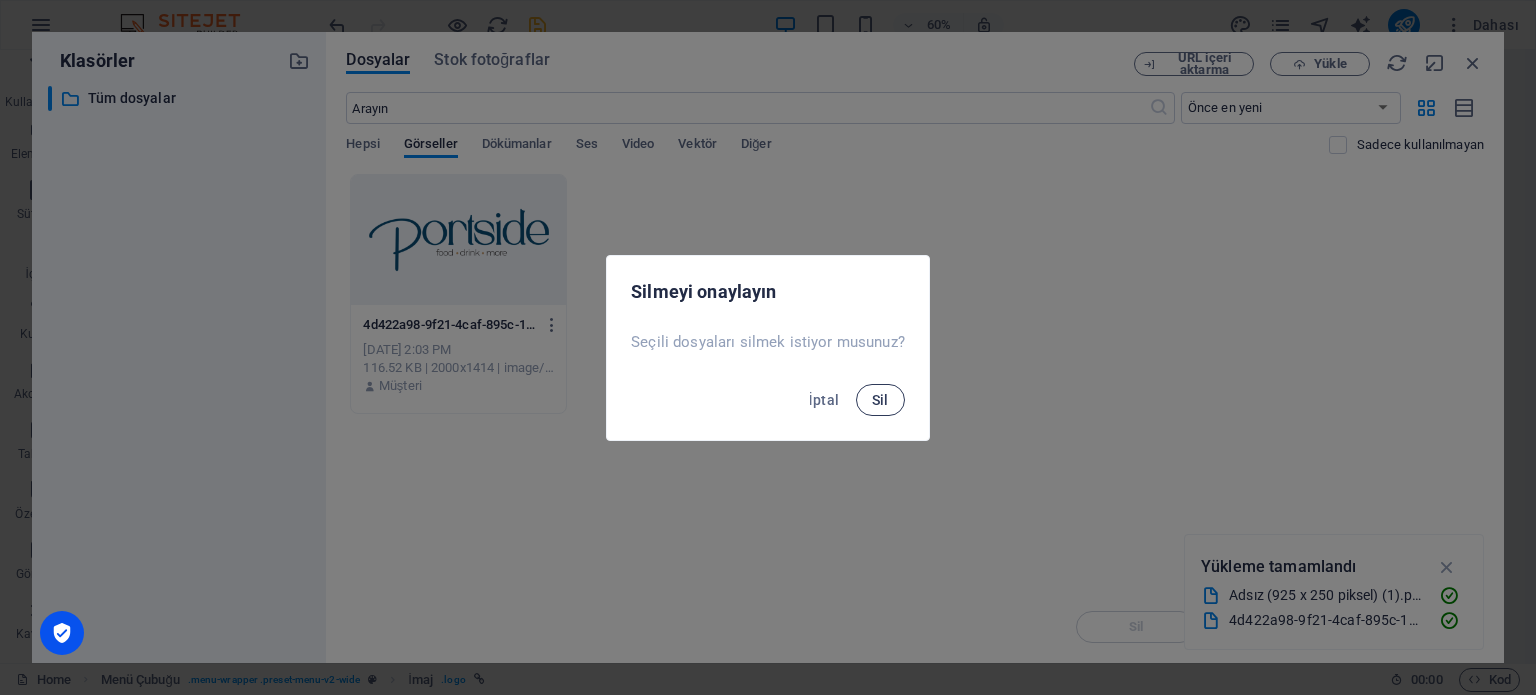 click on "Sil" at bounding box center [880, 400] 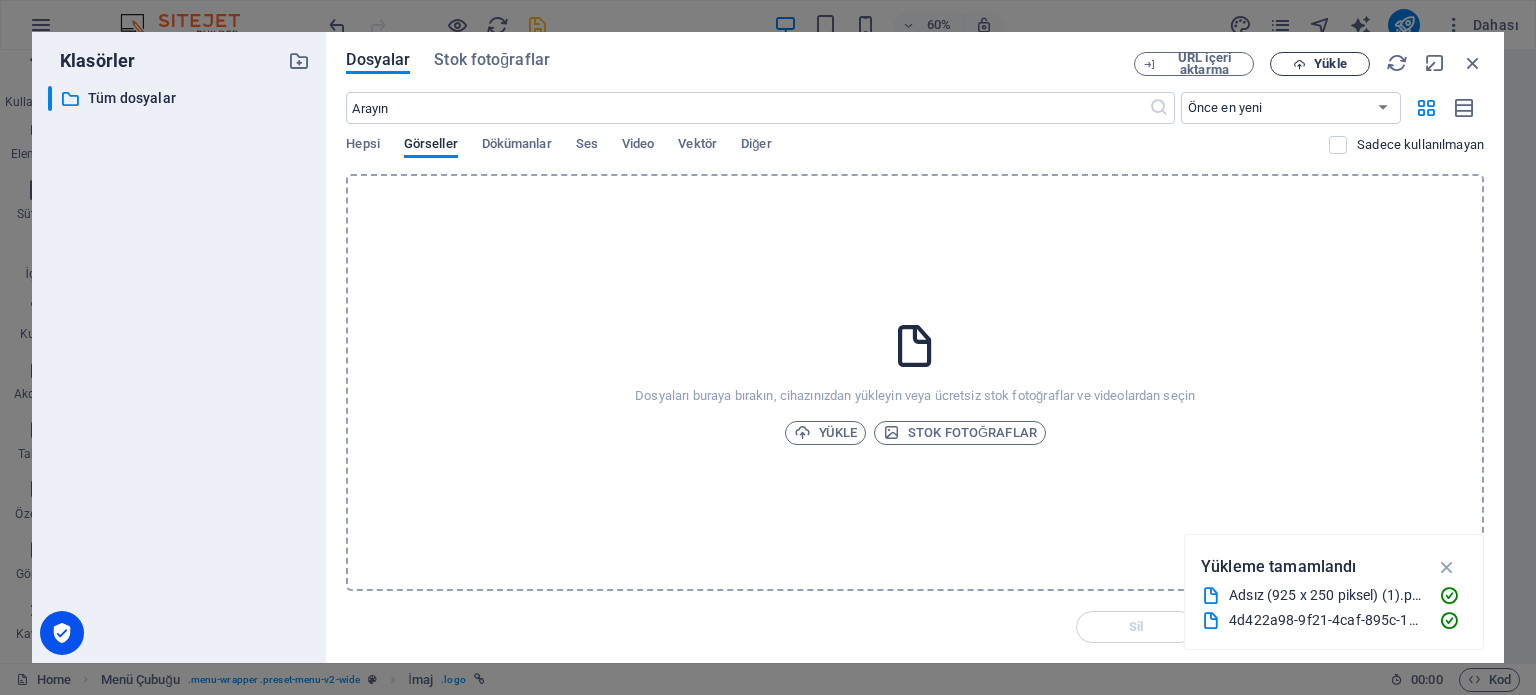 click on "Yükle" at bounding box center [1330, 64] 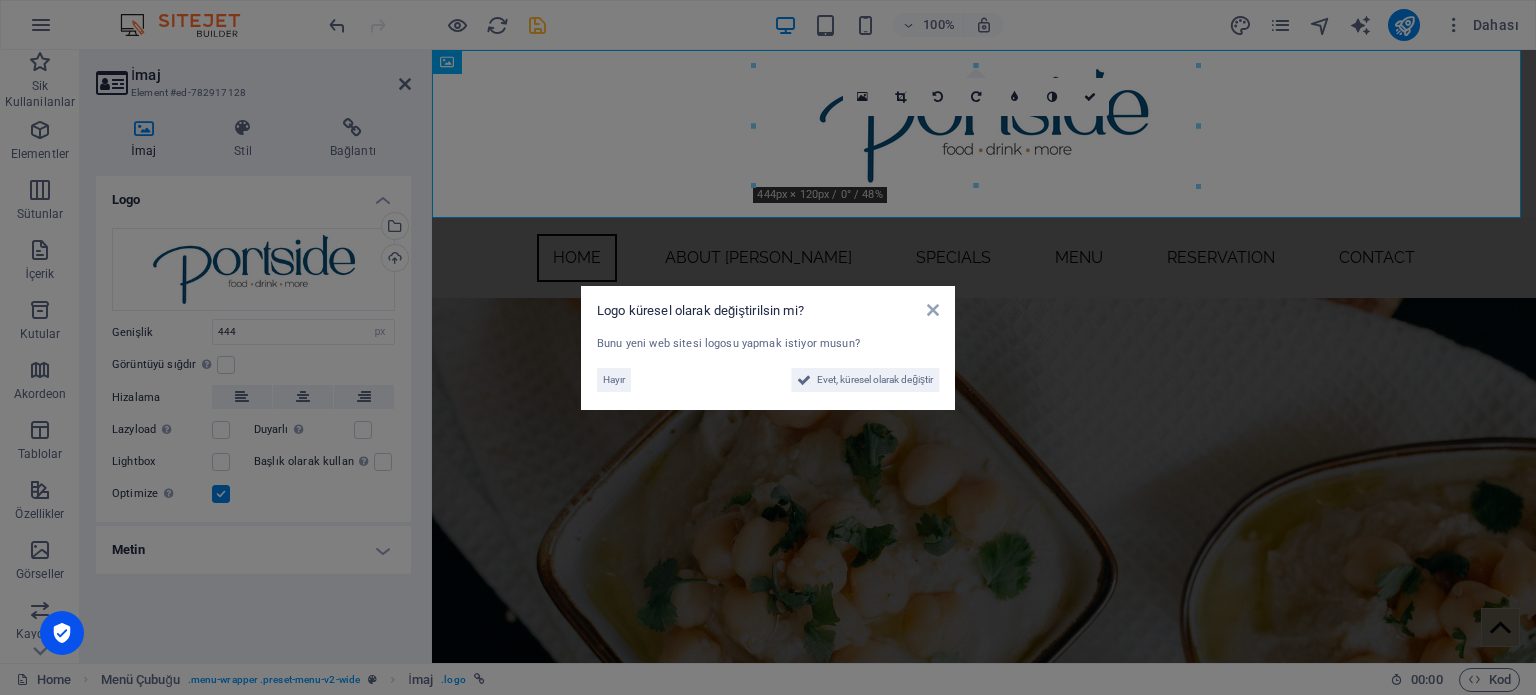 click on "Logo küresel olarak değiştirilsin mi? Bunu yeni web sitesi logosu yapmak istiyor musun? Hayır Evet, küresel olarak değiştir" at bounding box center (768, 347) 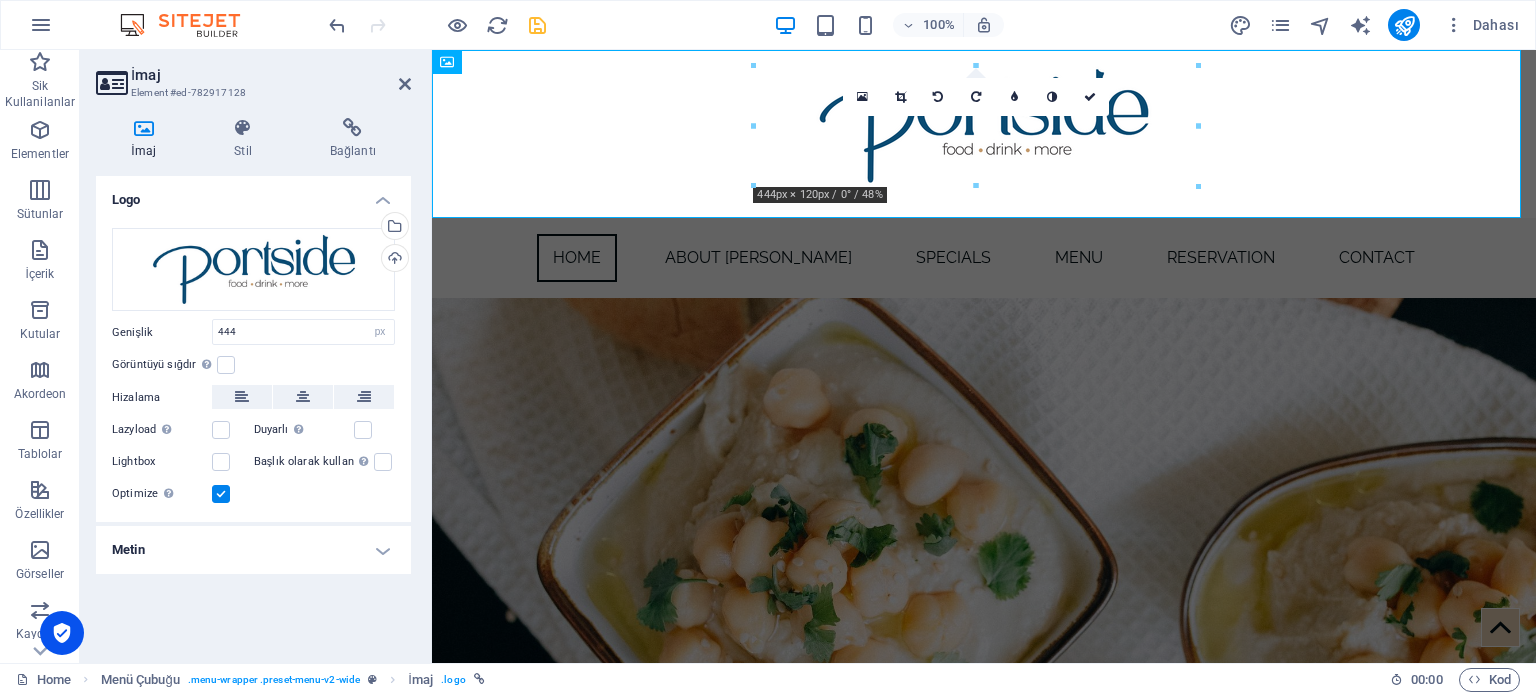 click at bounding box center (984, 578) 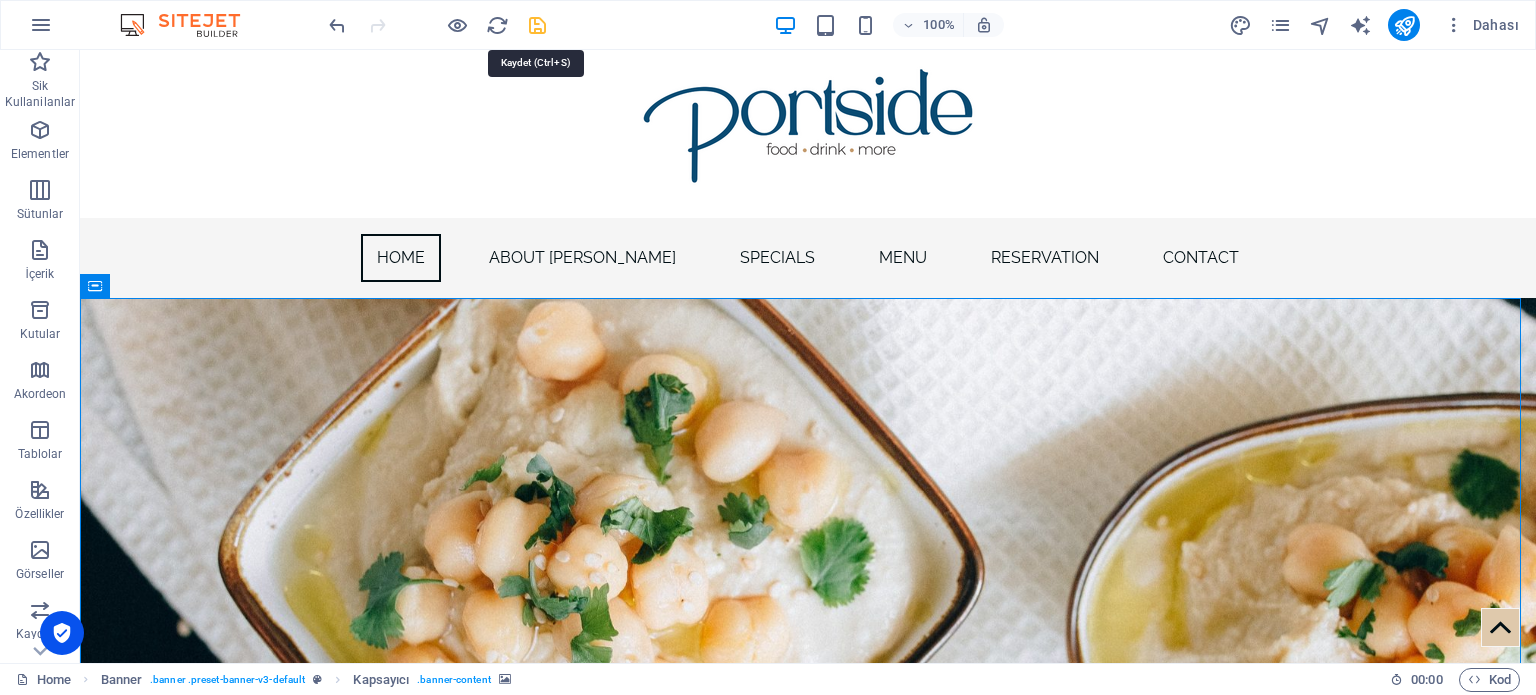 click at bounding box center (537, 25) 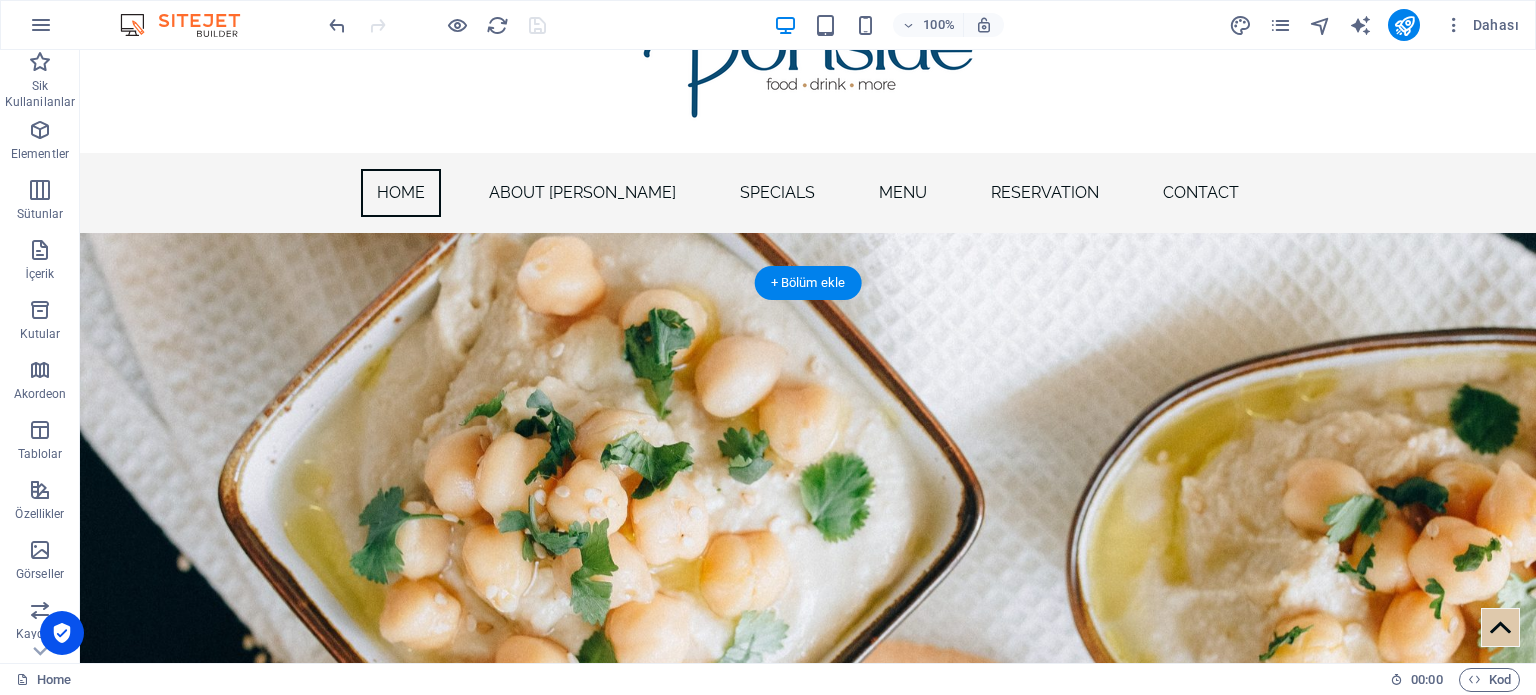 scroll, scrollTop: 400, scrollLeft: 0, axis: vertical 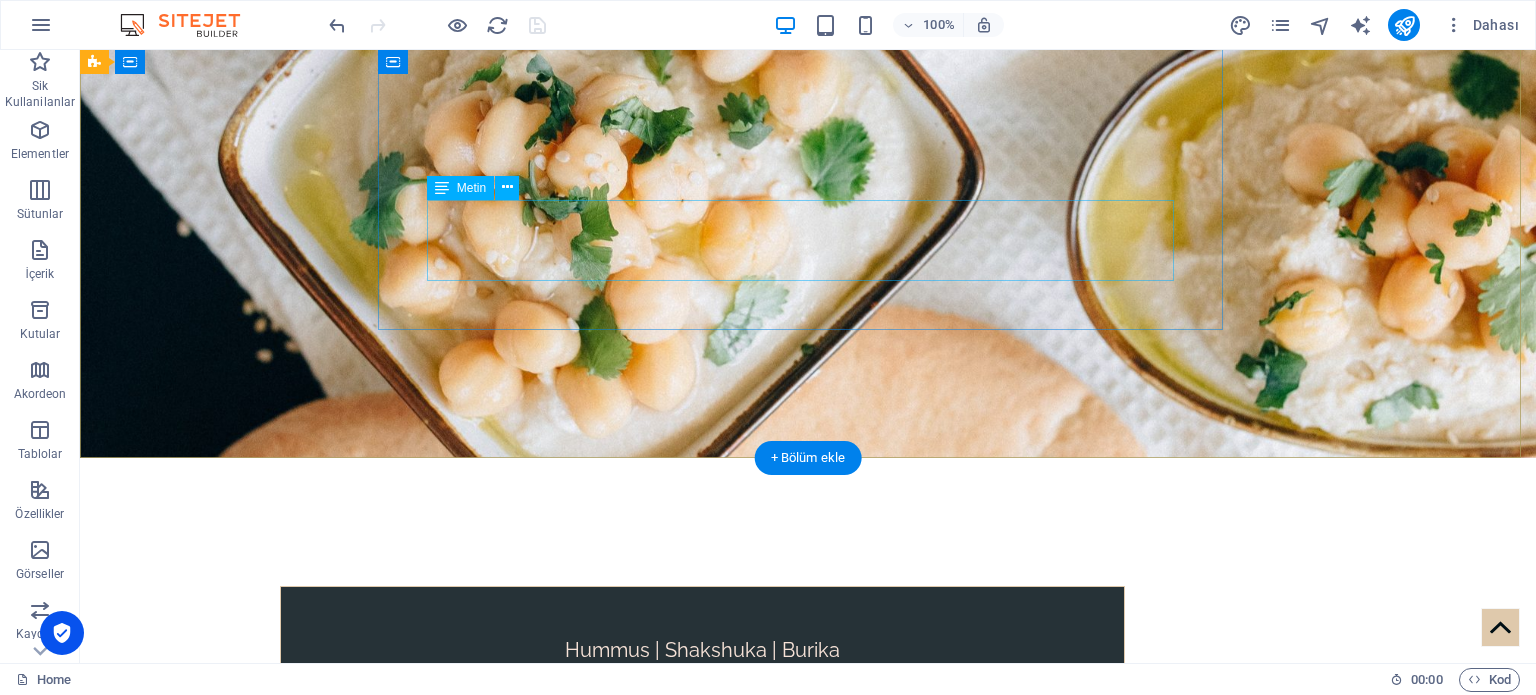 click on "Lorem ipsum dolor sit amet, consetetur sadipscing elitr, sed diam nonumy eirmod tempor invidunt ut labore et dolore magna aliquyam erat, sed diam voluptua. At vero eos et accusam et justo duo dolores et ea rebum." at bounding box center (702, 800) 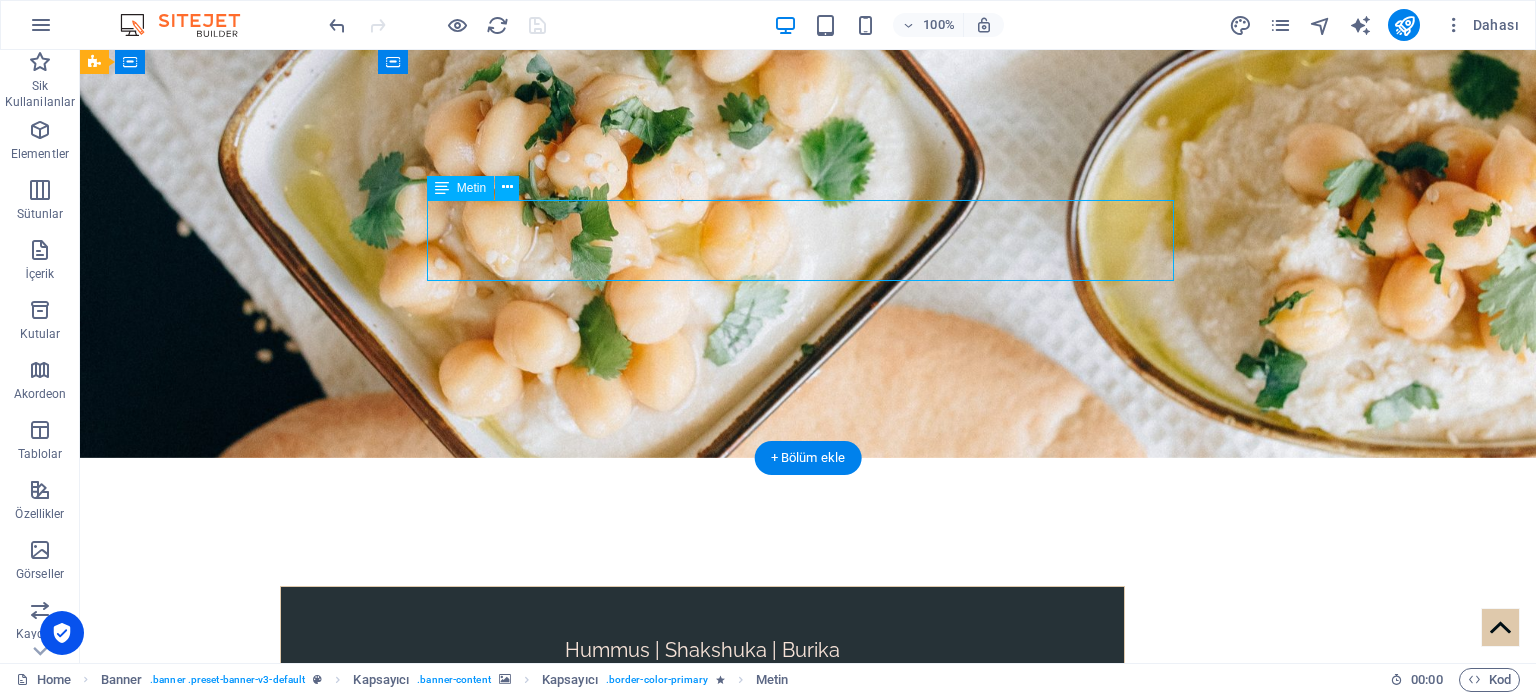 click on "Lorem ipsum dolor sit amet, consetetur sadipscing elitr, sed diam nonumy eirmod tempor invidunt ut labore et dolore magna aliquyam erat, sed diam voluptua. At vero eos et accusam et justo duo dolores et ea rebum." at bounding box center [702, 800] 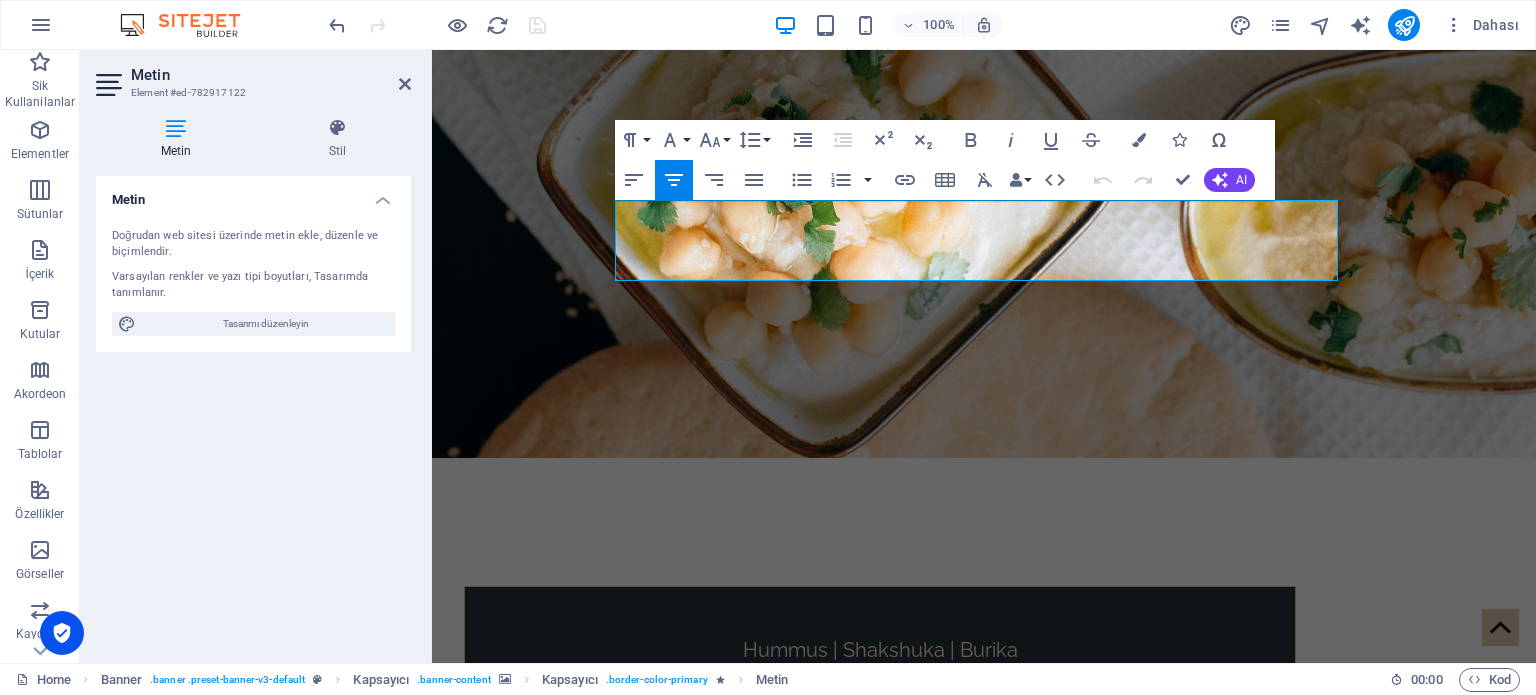 click at bounding box center [984, 178] 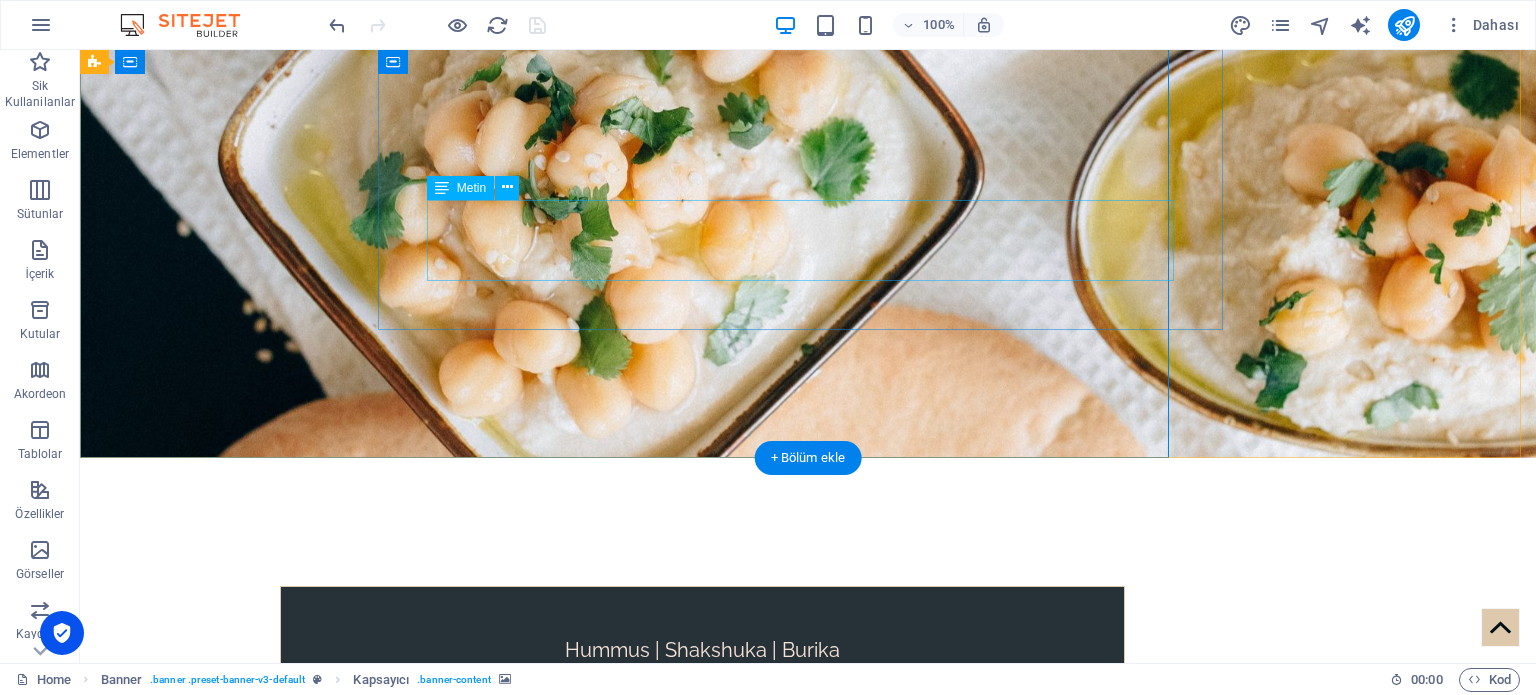 click on "Lorem ipsum dolor sit amet, consetetur sadipscing elitr, sed diam nonumy eirmod tempor invidunt ut labore et dolore magna aliquyam erat, sed diam voluptua. At vero eos et accusam et justo duo dolores et ea rebum." at bounding box center [702, 800] 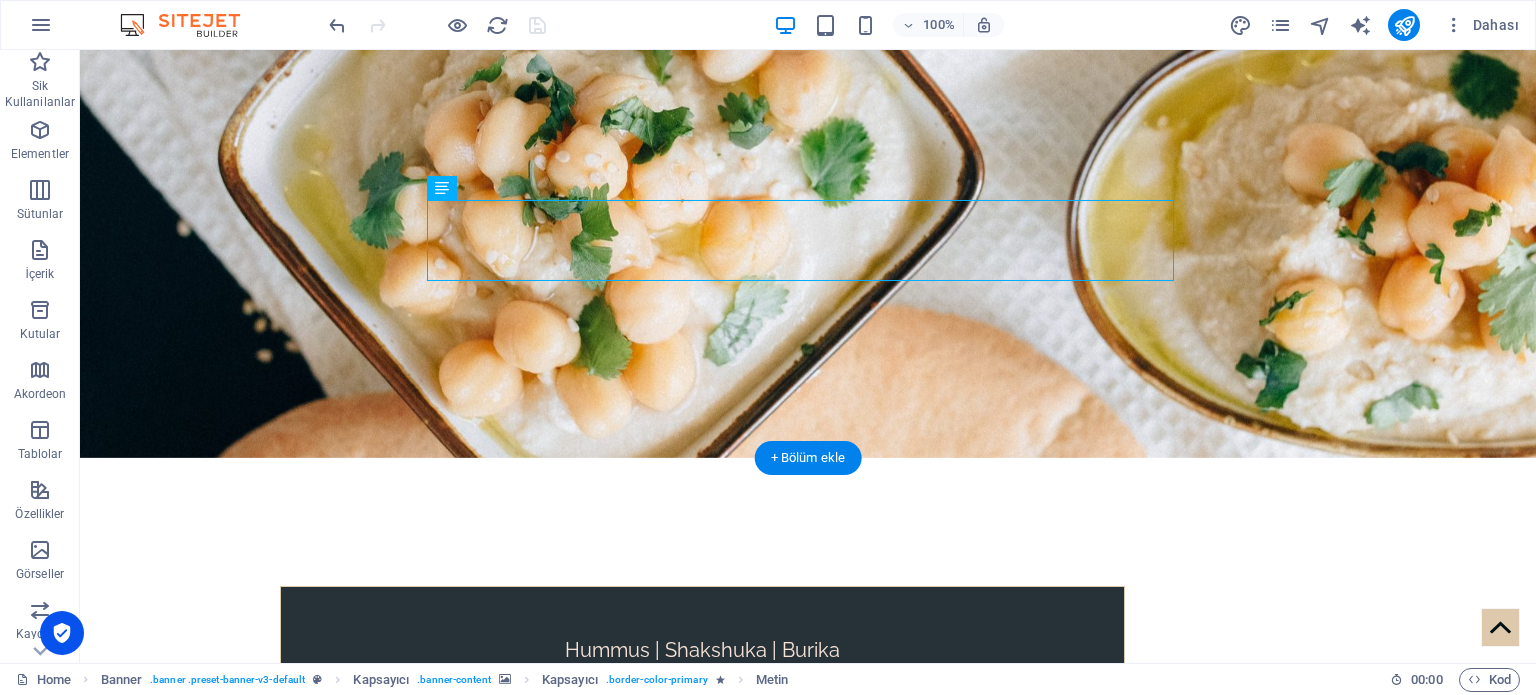 click at bounding box center [808, 178] 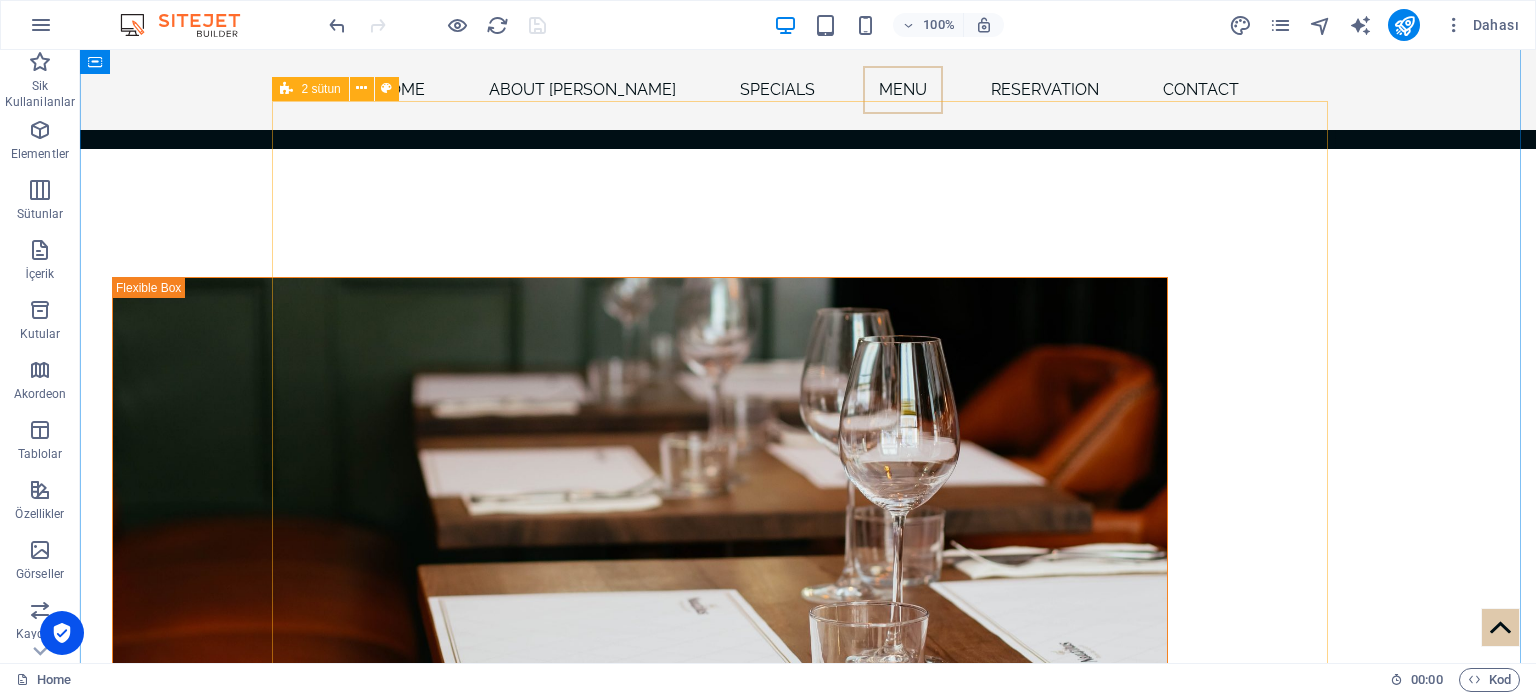 scroll, scrollTop: 5100, scrollLeft: 0, axis: vertical 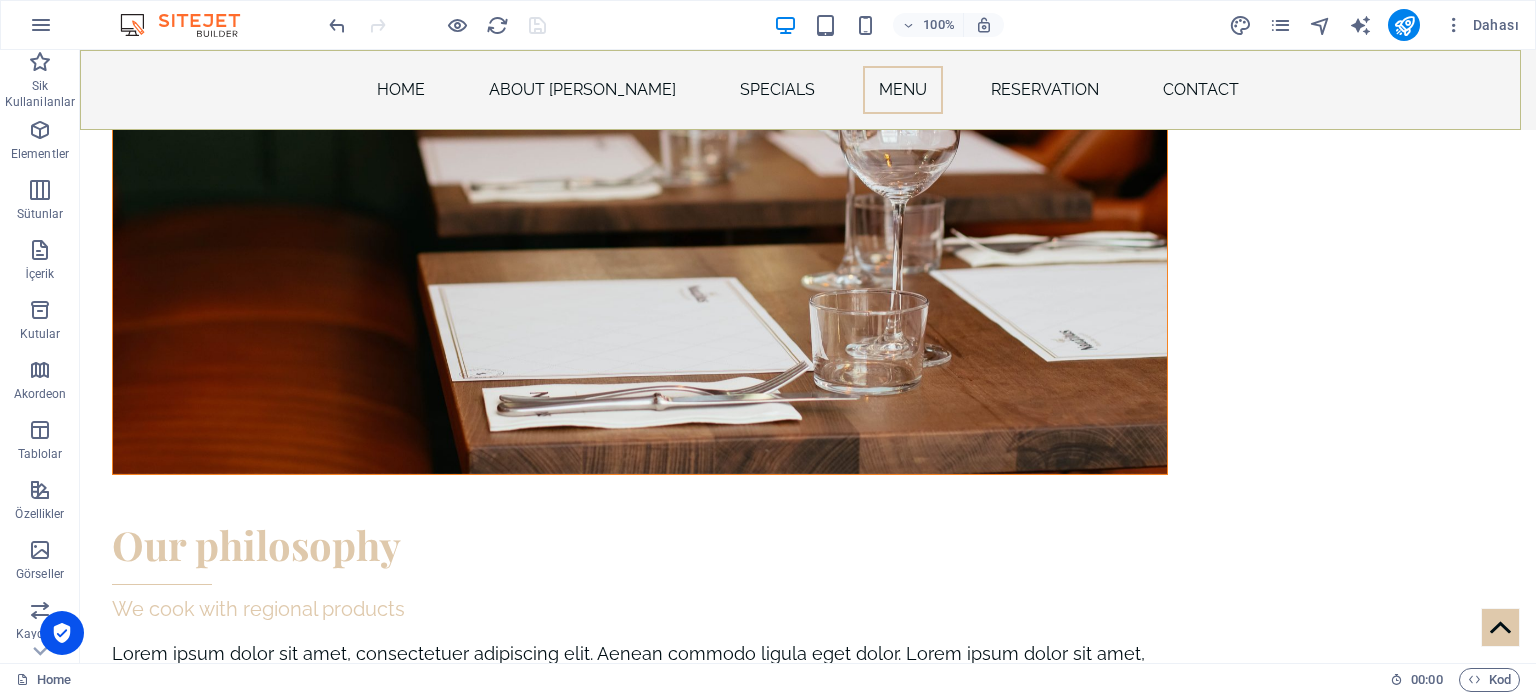click on "Home About Loki’s Specials Menu Reservation Contact" at bounding box center [808, 90] 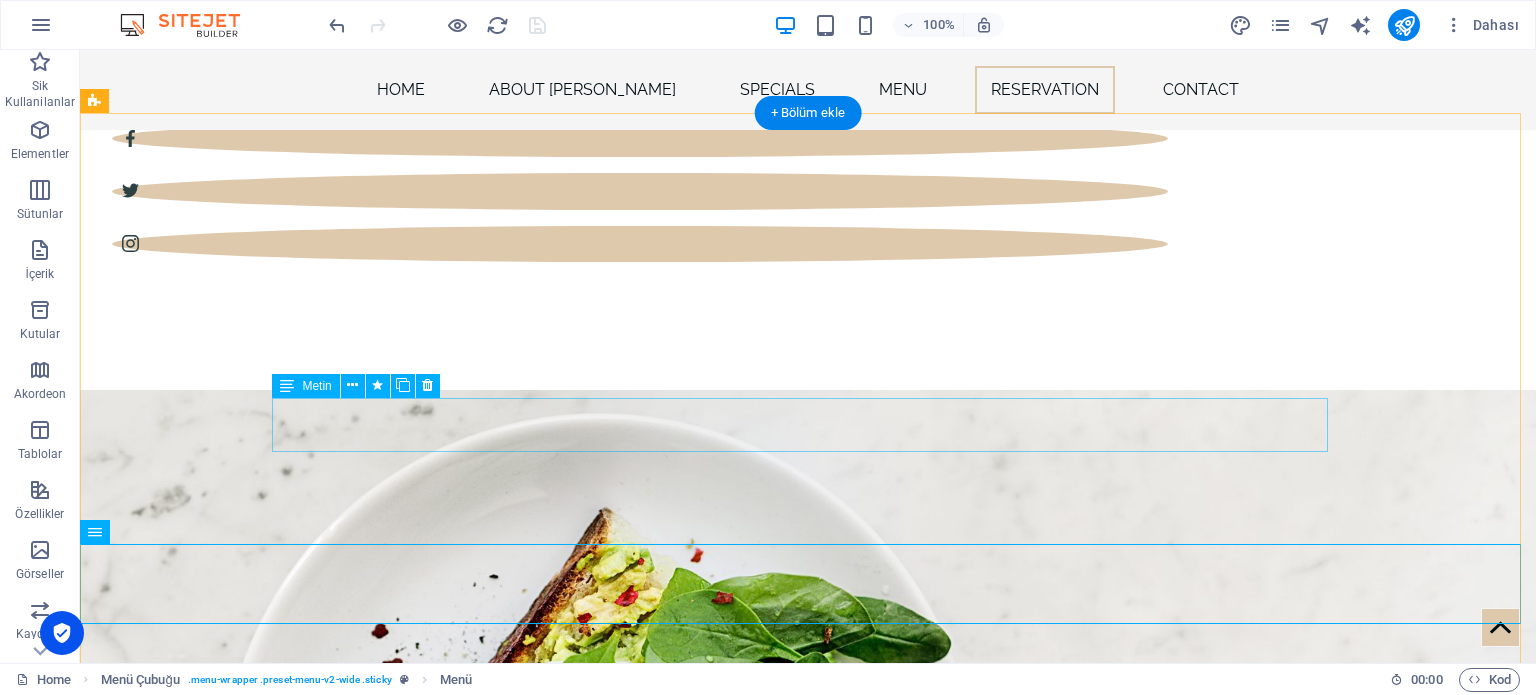 scroll, scrollTop: 5746, scrollLeft: 0, axis: vertical 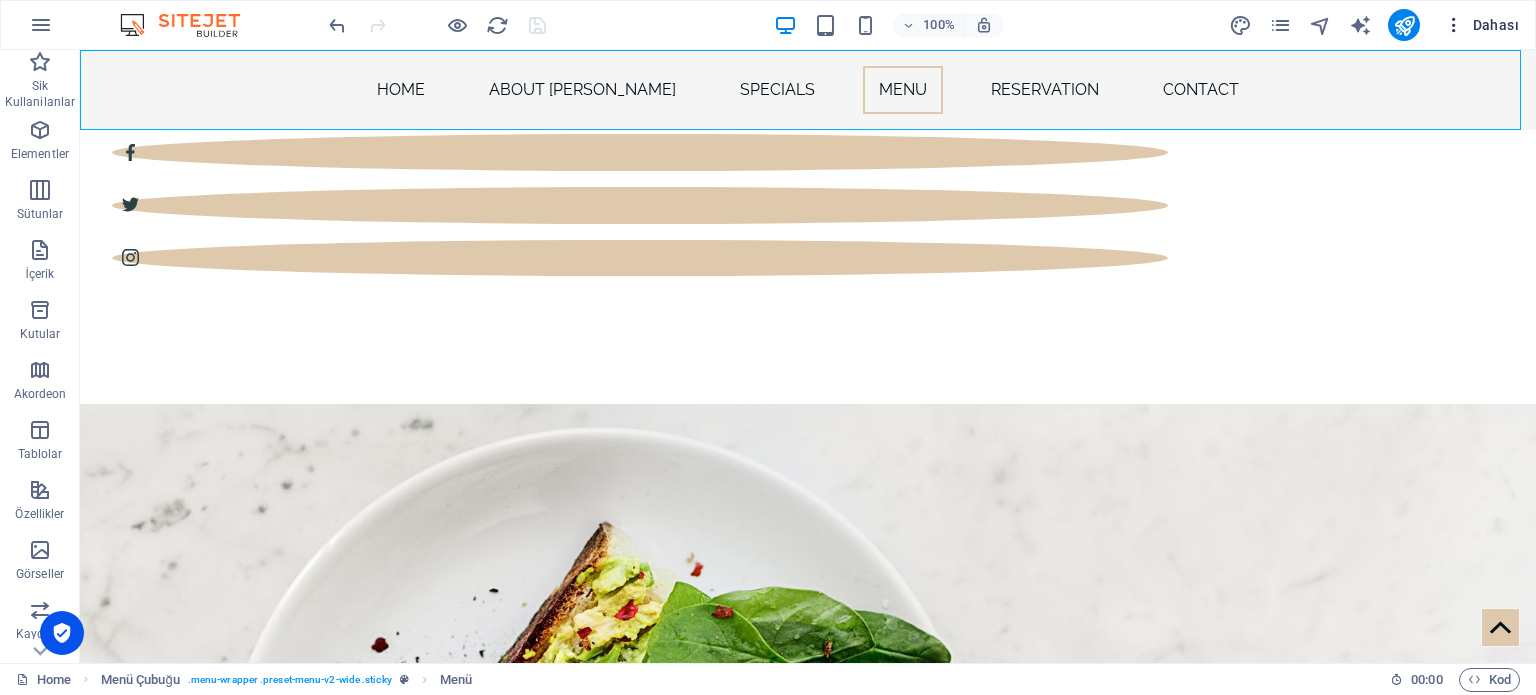 click at bounding box center (1454, 25) 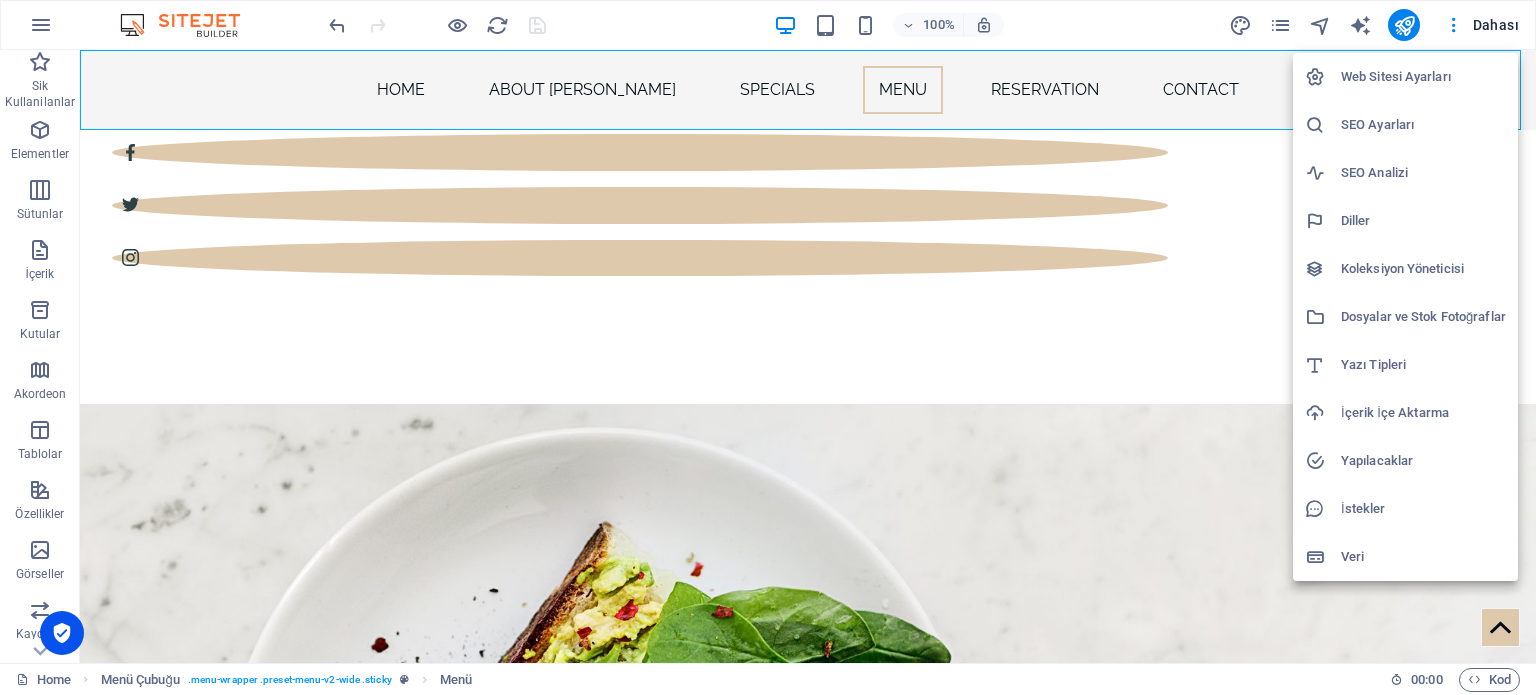 click on "SEO Ayarları" at bounding box center [1405, 125] 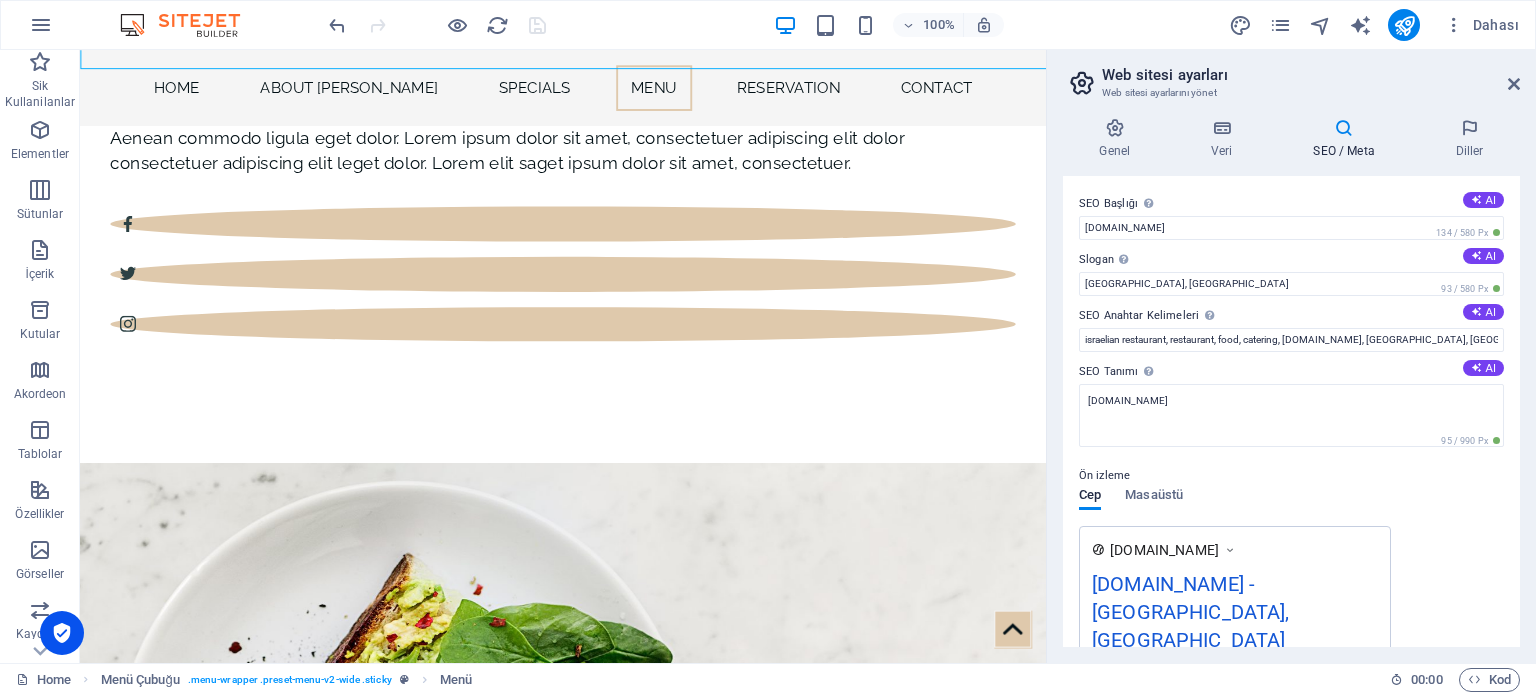 scroll, scrollTop: 5806, scrollLeft: 0, axis: vertical 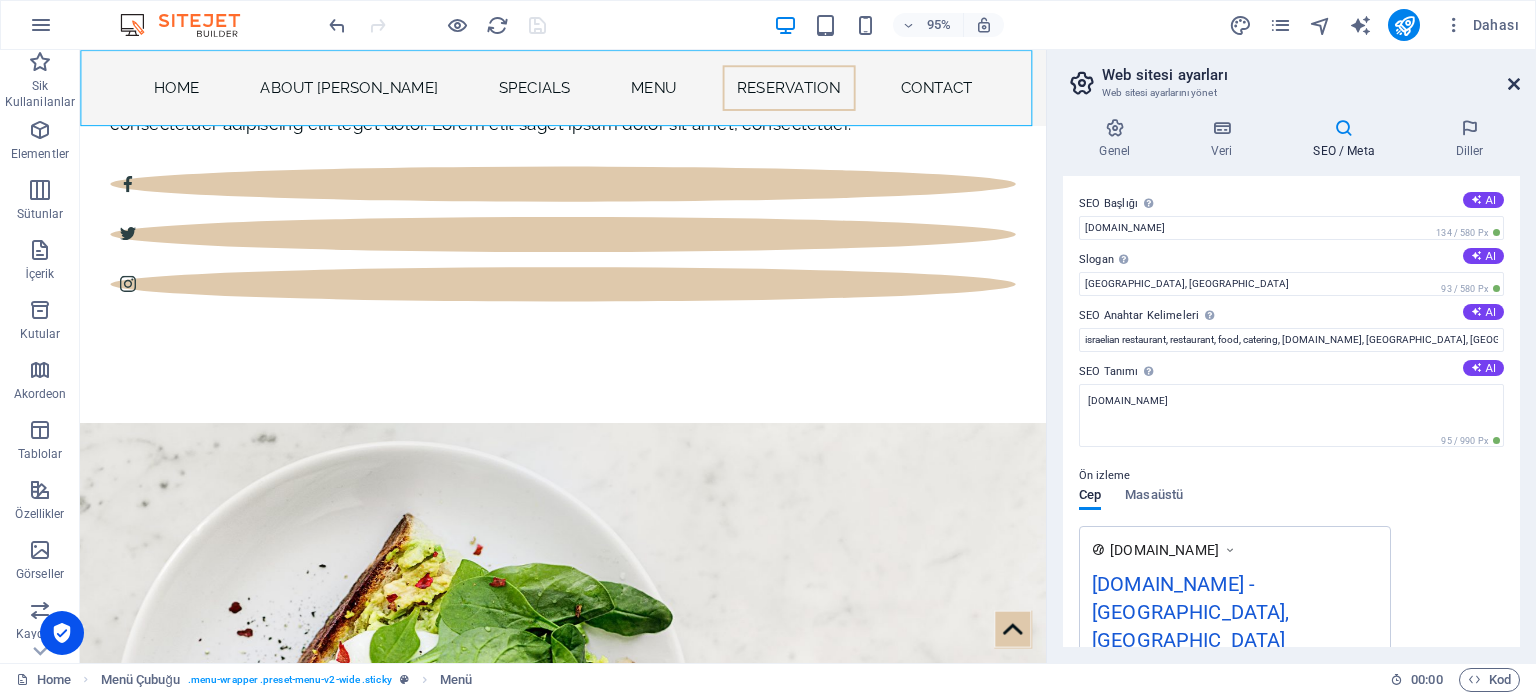 click at bounding box center (1514, 84) 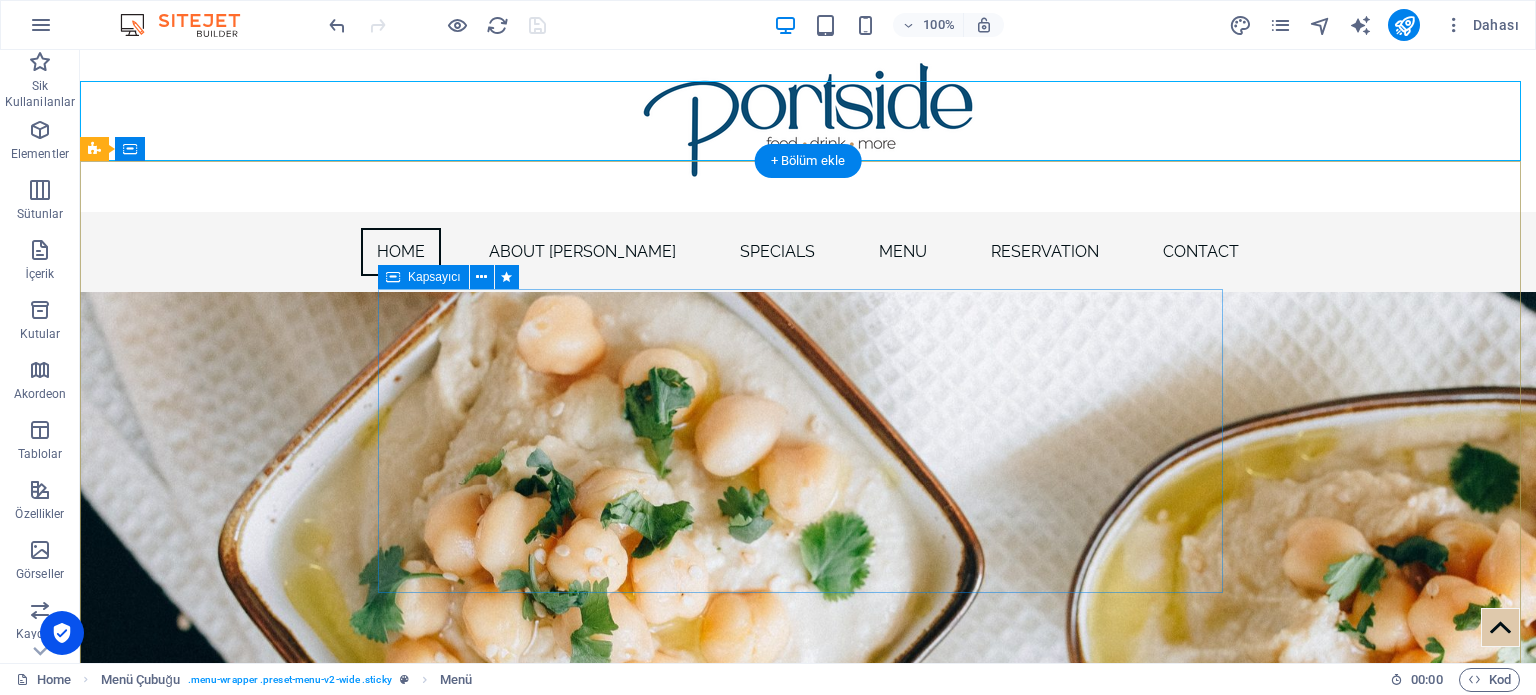 scroll, scrollTop: 0, scrollLeft: 0, axis: both 